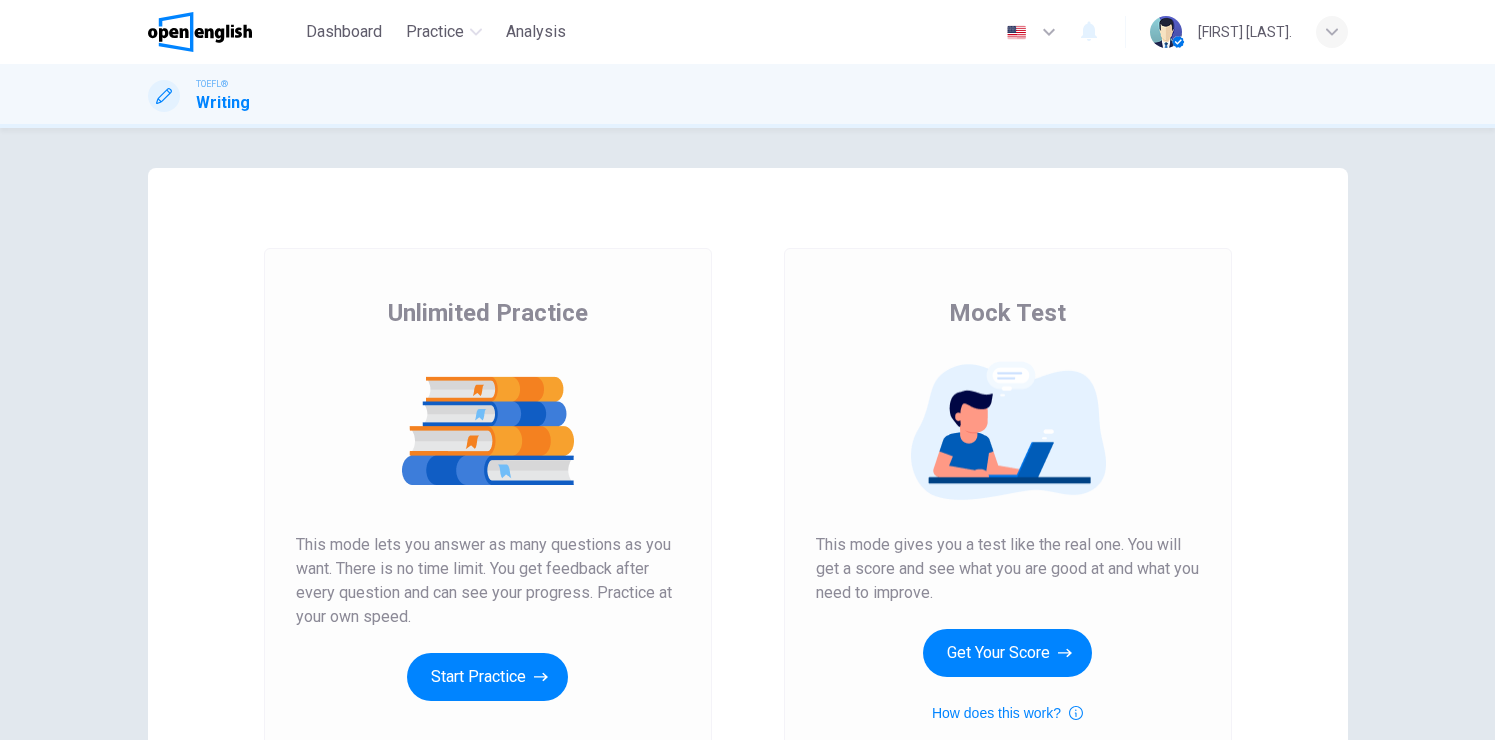 scroll, scrollTop: 0, scrollLeft: 0, axis: both 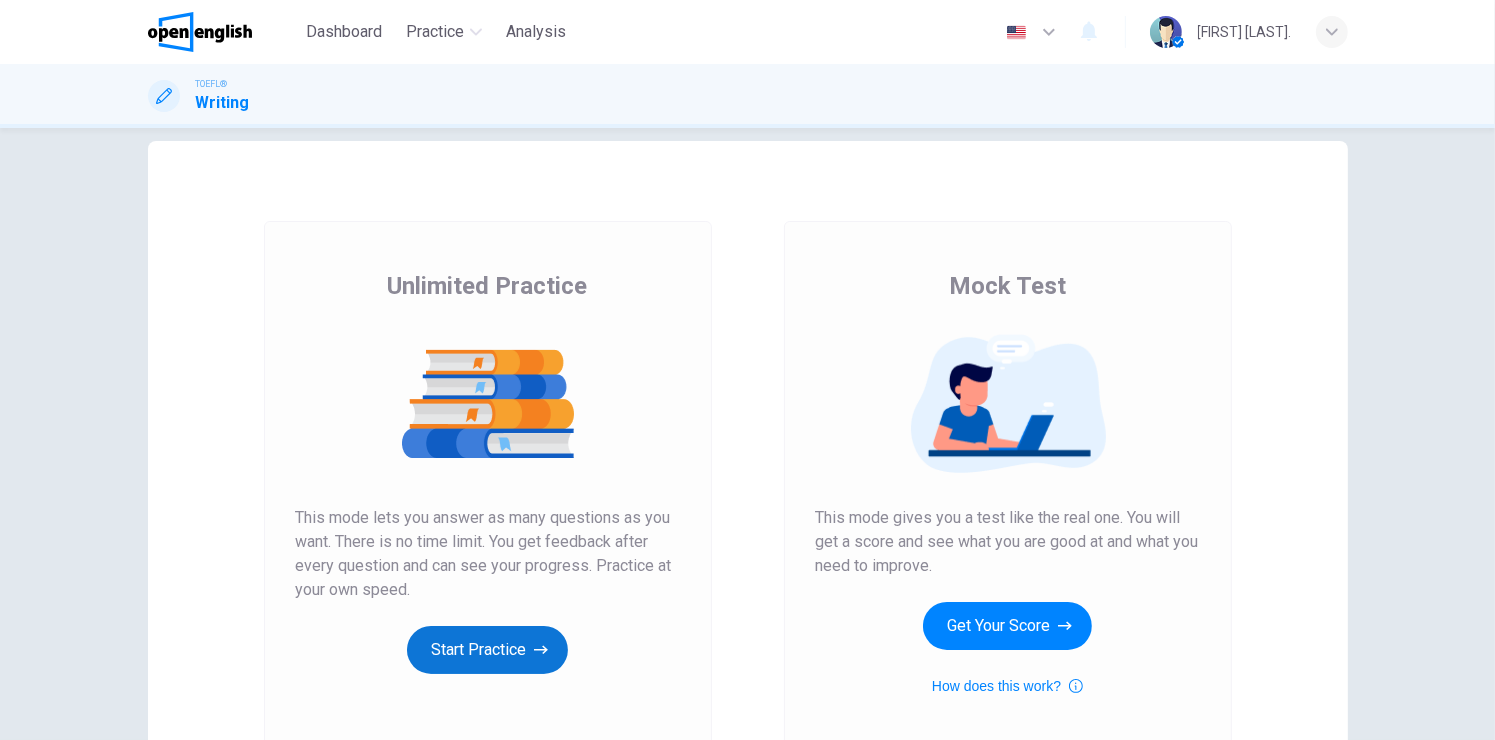 click on "Start Practice" at bounding box center (487, 650) 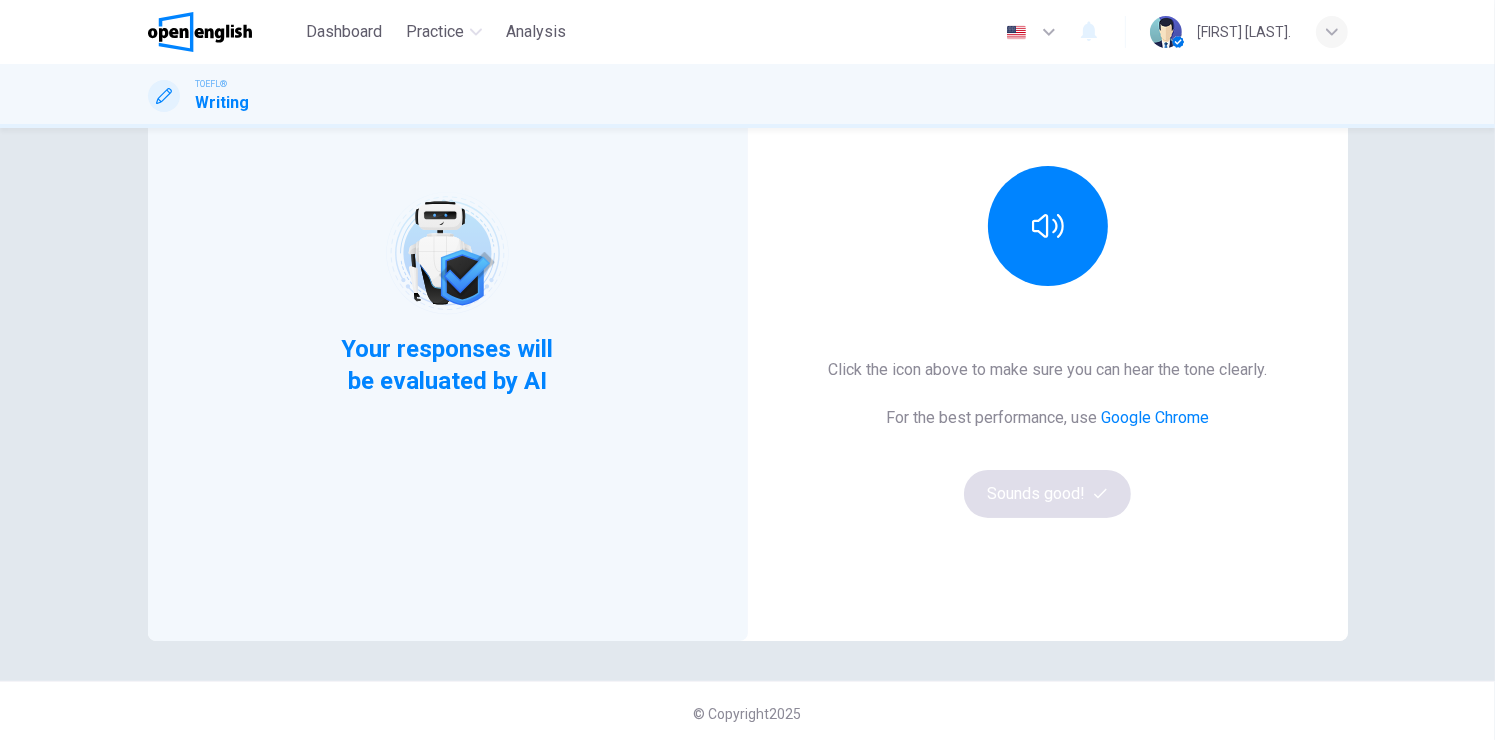 scroll, scrollTop: 227, scrollLeft: 0, axis: vertical 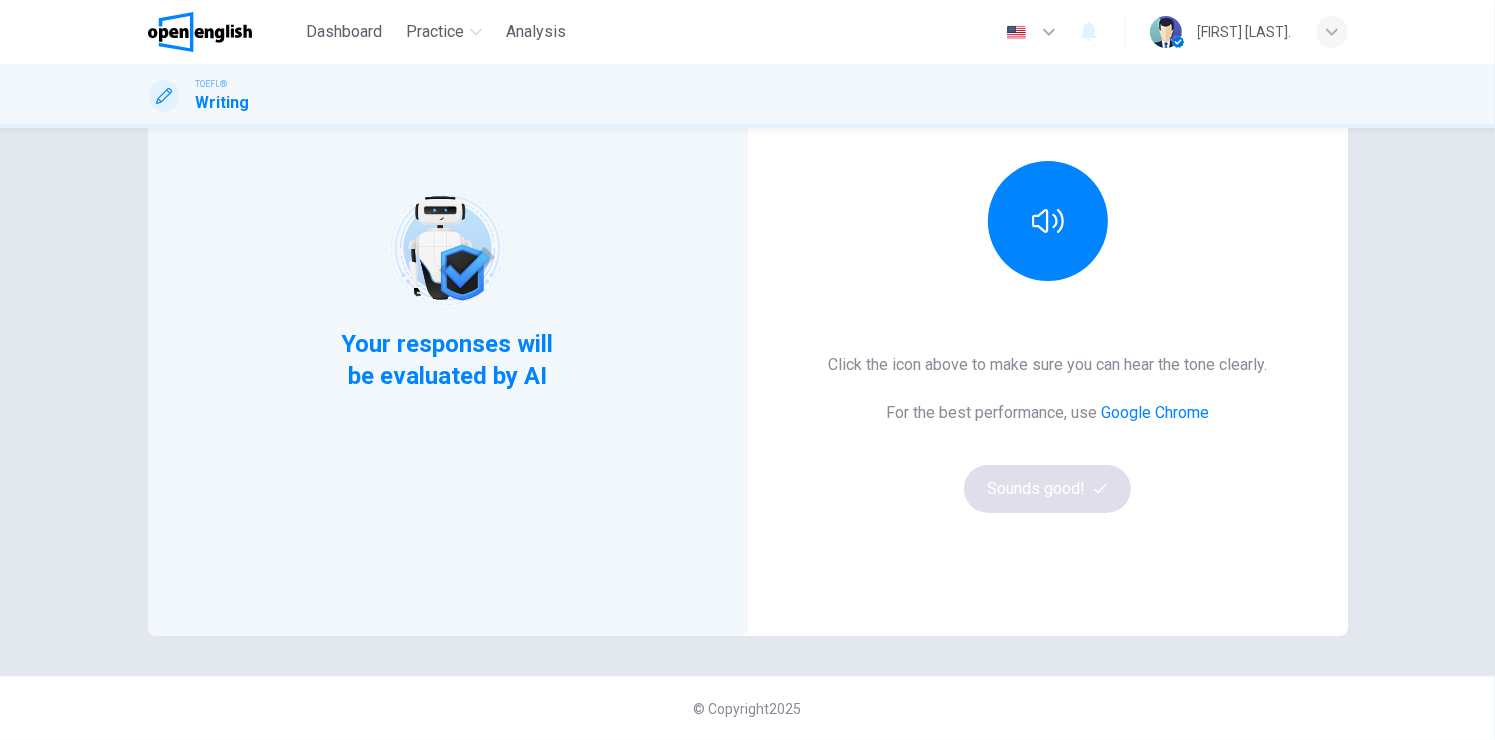 click on "Your responses will be evaluated by AI" at bounding box center [448, 288] 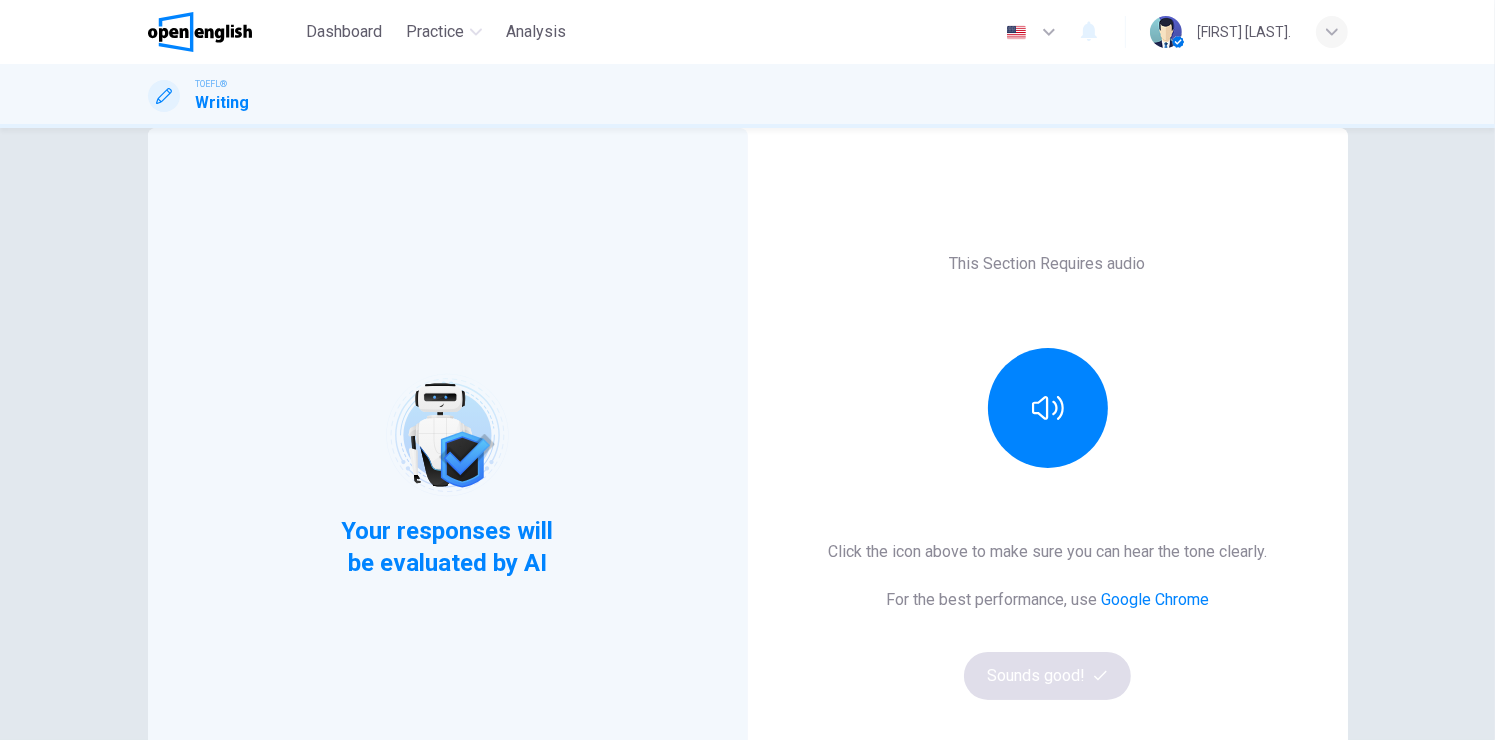 scroll, scrollTop: 27, scrollLeft: 0, axis: vertical 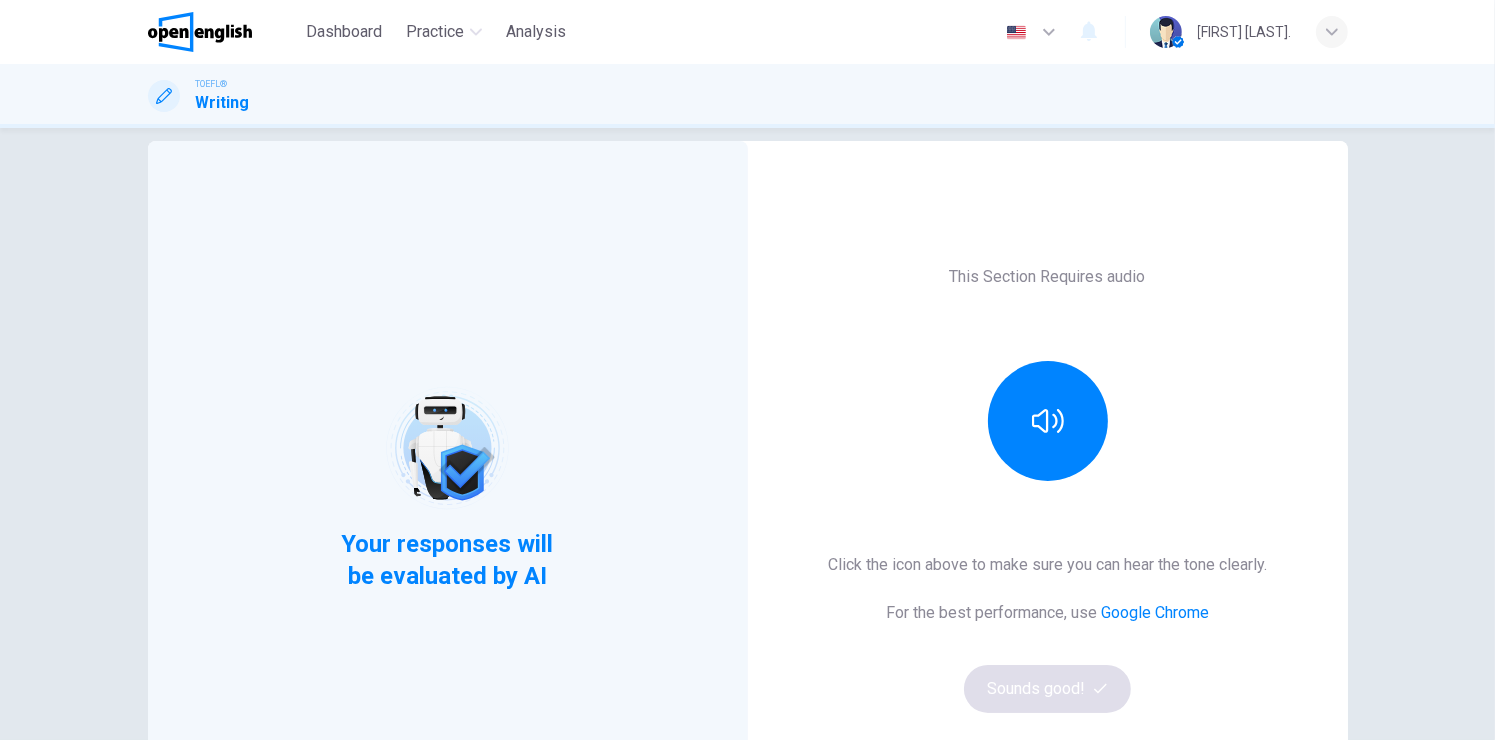 click on "Your responses will be evaluated by AI" at bounding box center (448, 488) 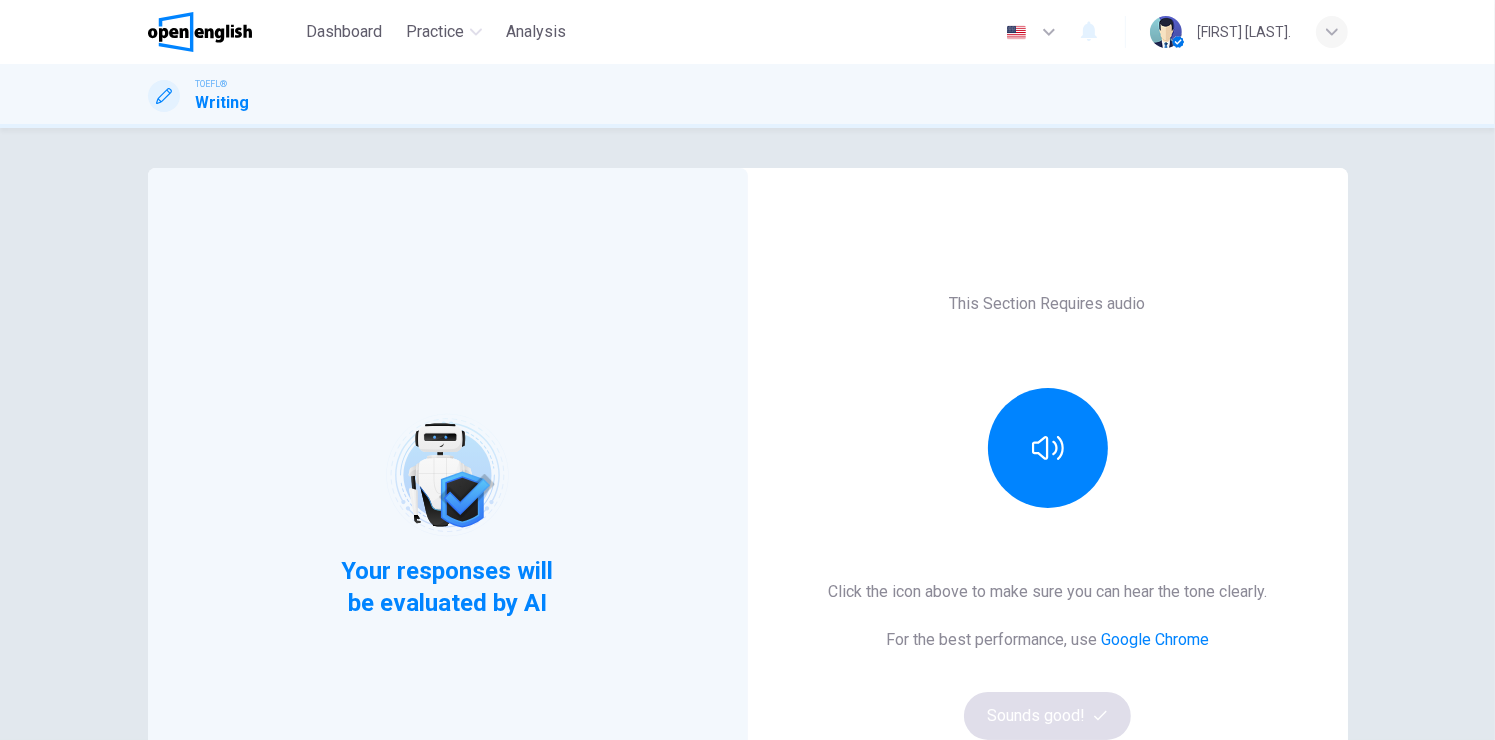scroll, scrollTop: 100, scrollLeft: 0, axis: vertical 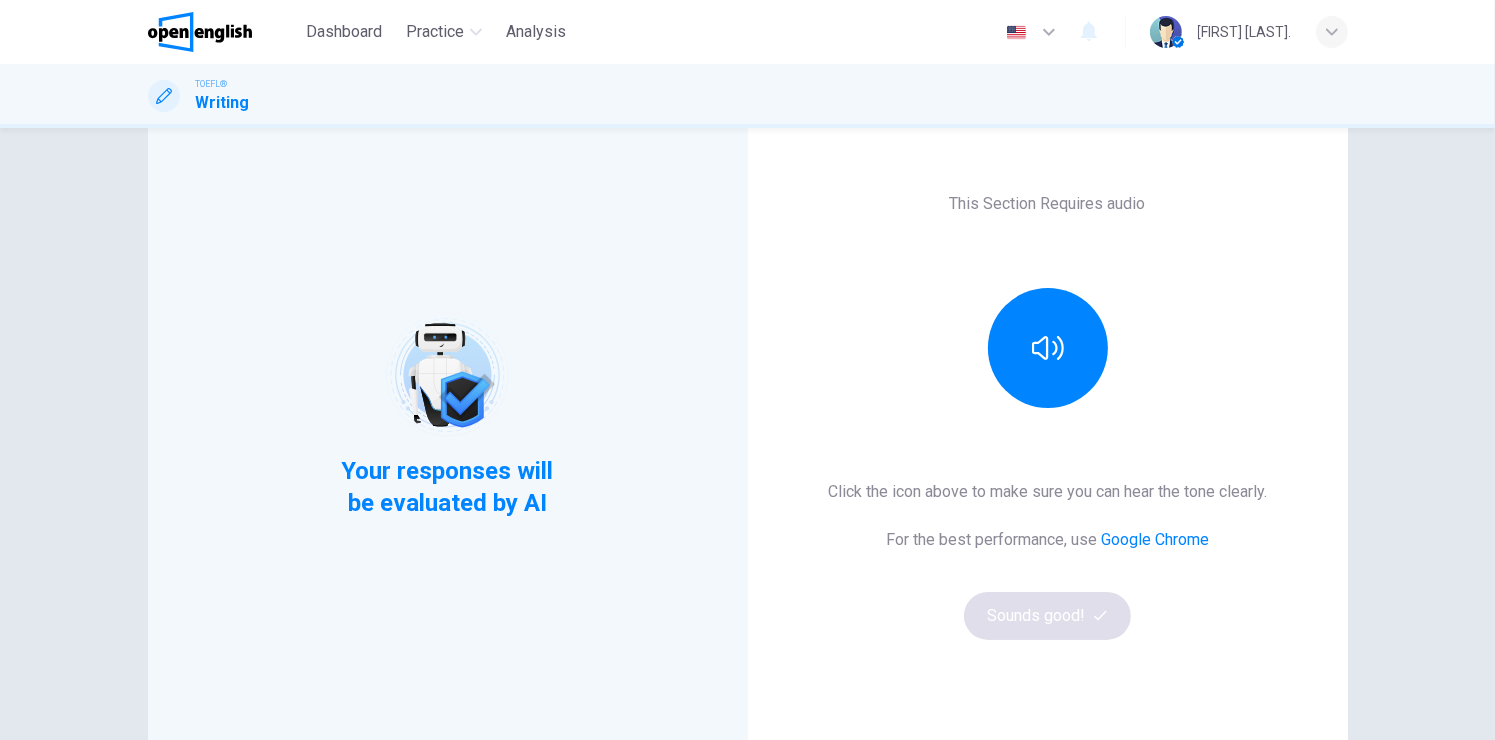 click on "This Section Requires audio Click the icon above to make sure you can hear the tone clearly. For the best performance, use   Google Chrome Sounds good!" at bounding box center (1048, 415) 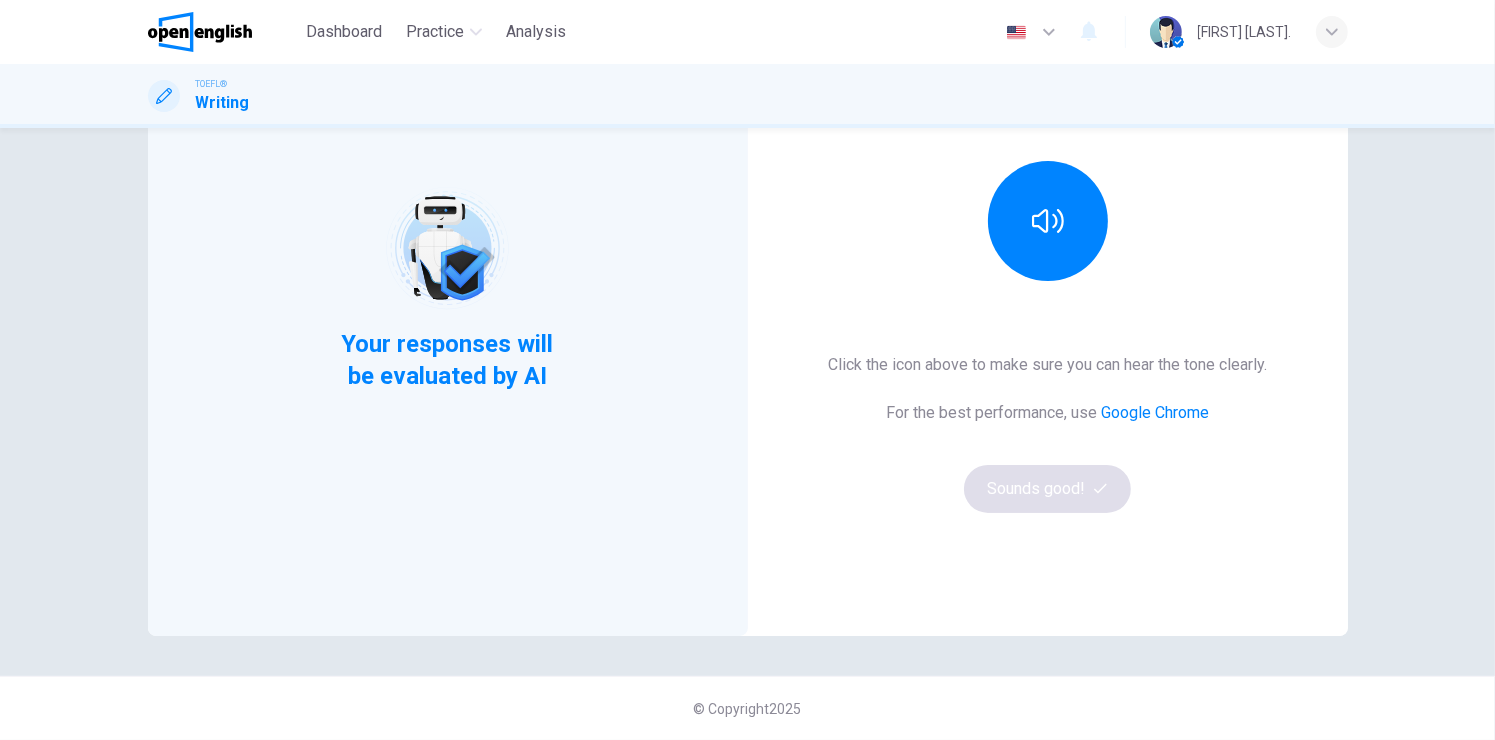 click on "This Section Requires audio Click the icon above to make sure you can hear the tone clearly. For the best performance, use   Google Chrome Sounds good!" at bounding box center (1048, 288) 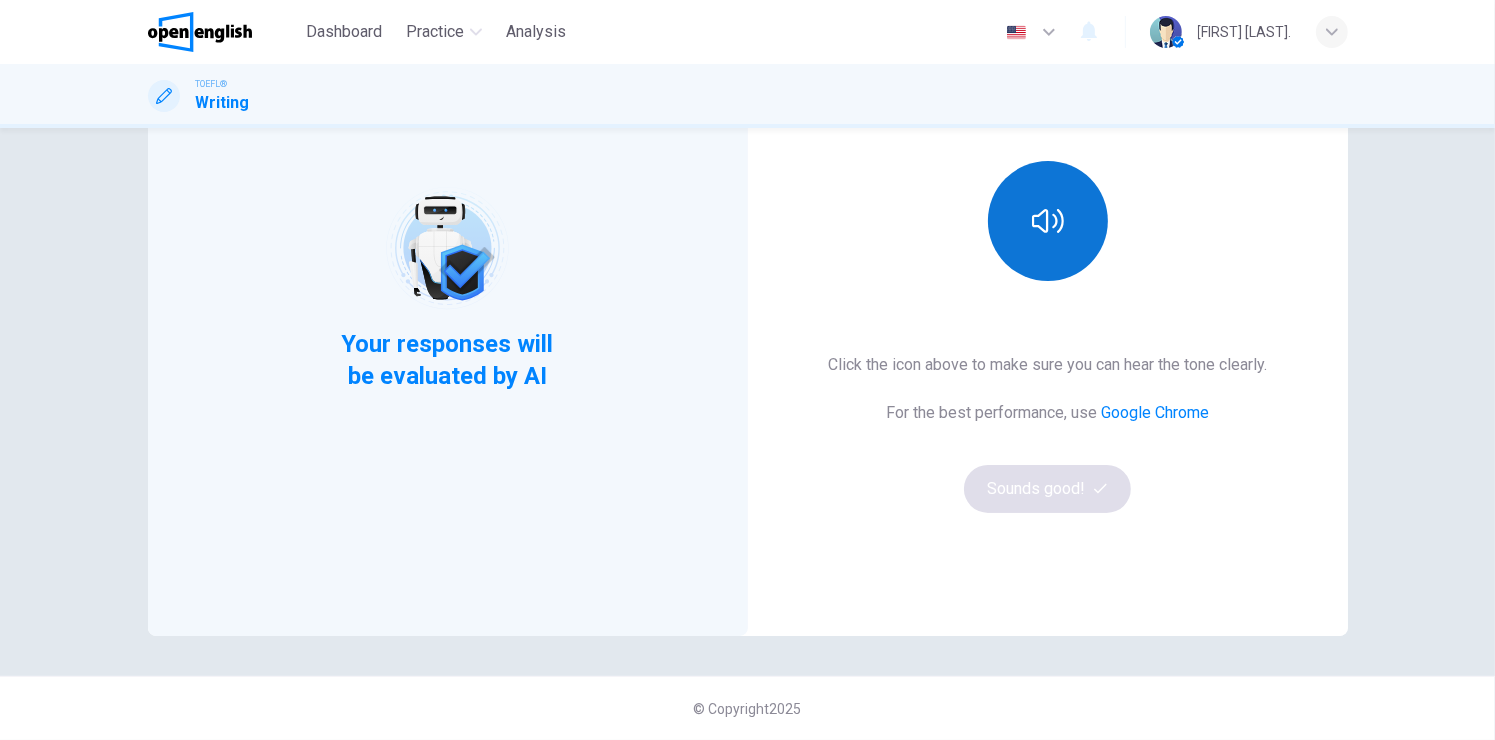 click 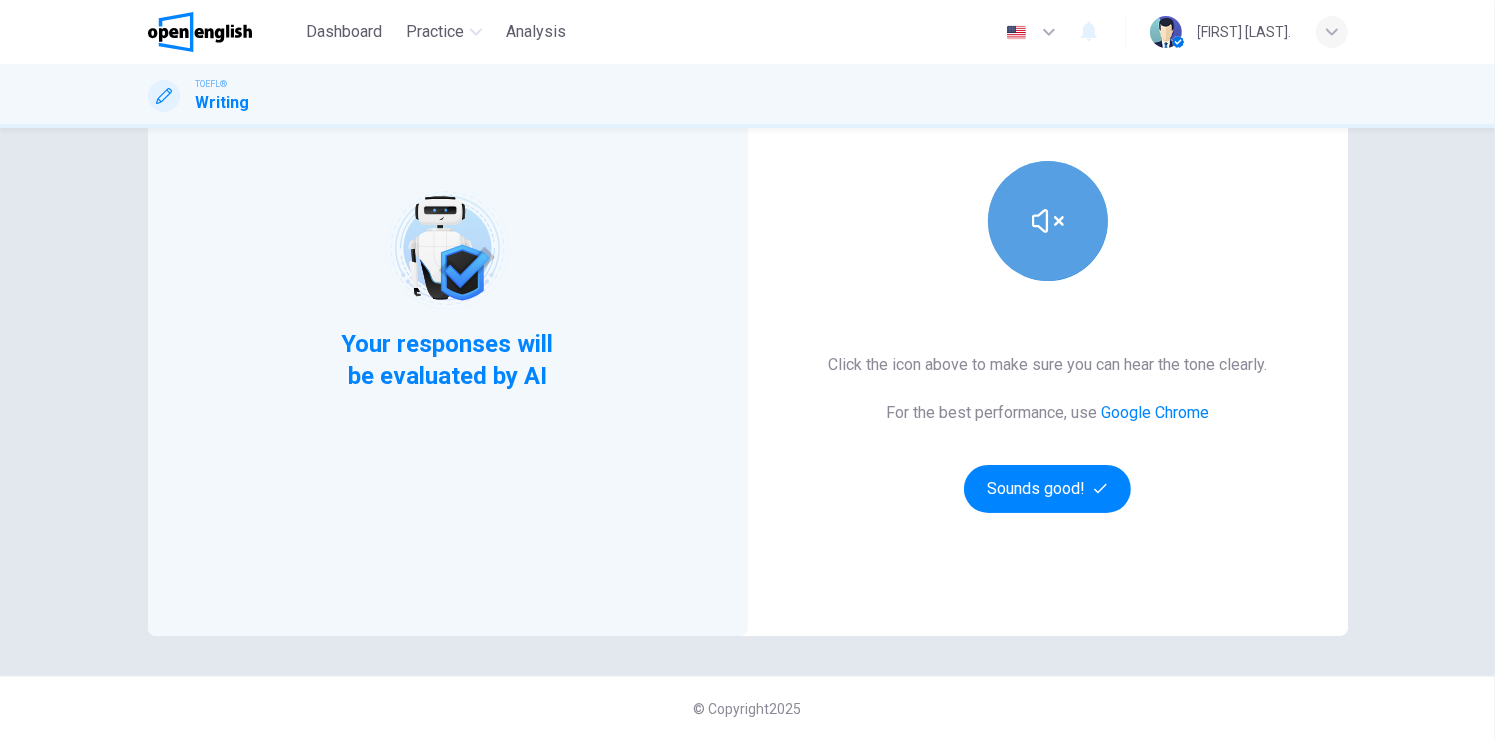 click 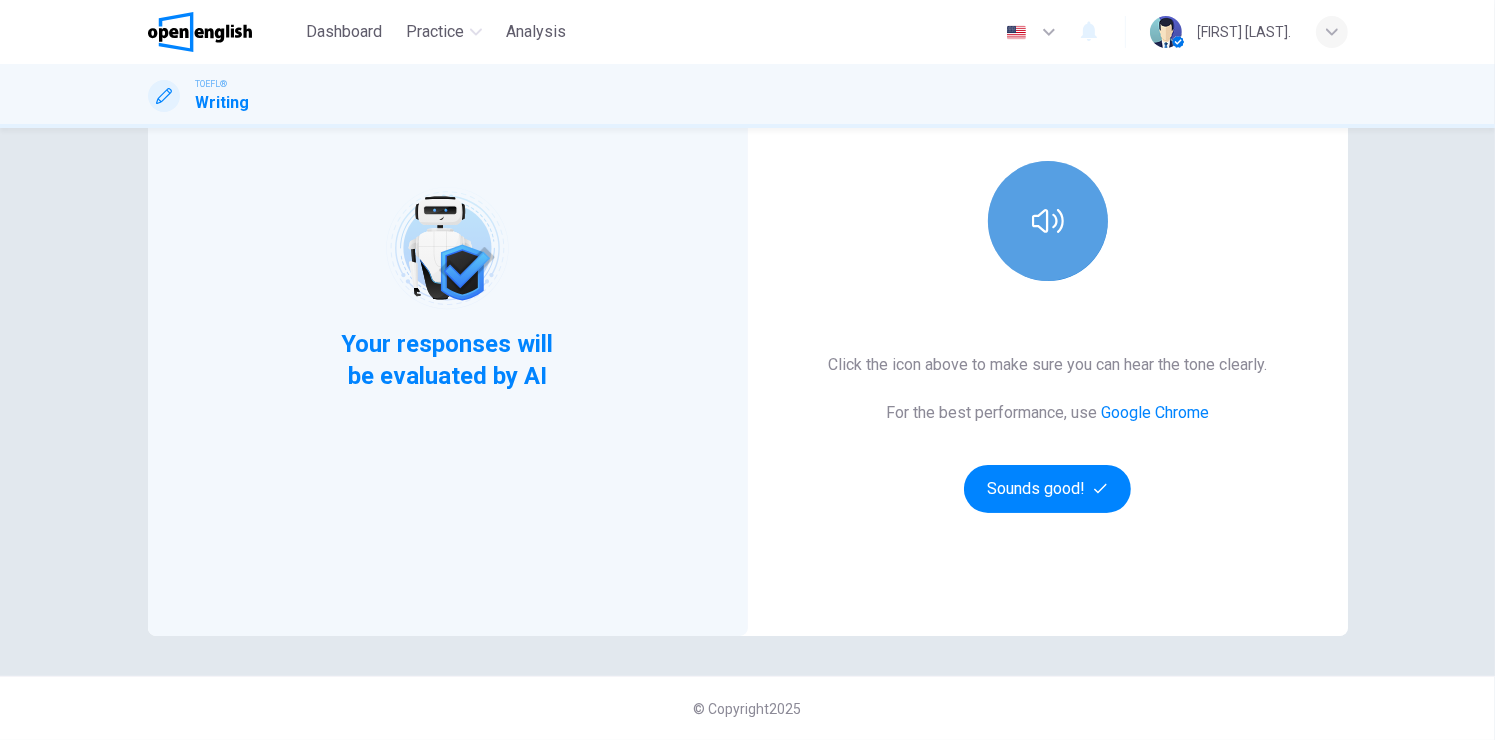 click at bounding box center (1048, 221) 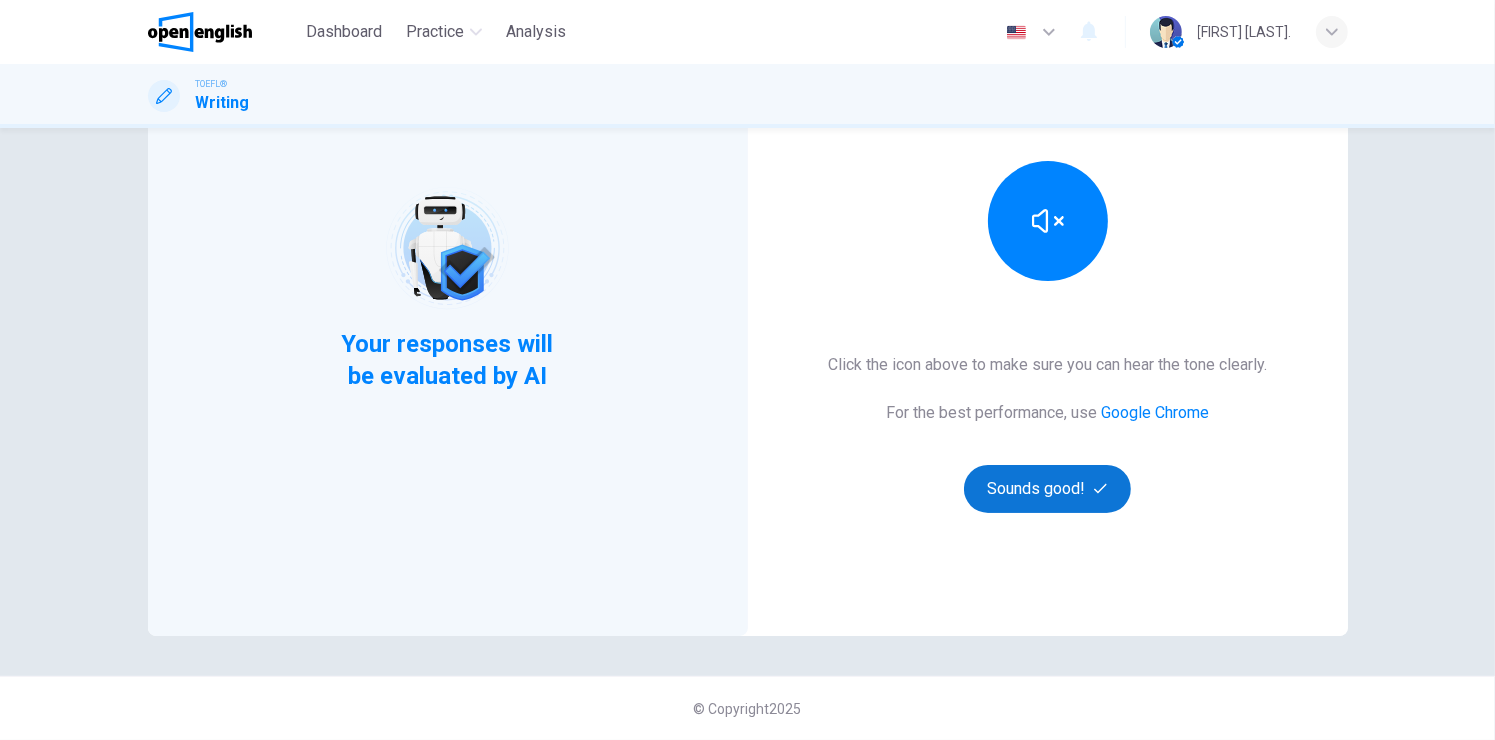 click on "Sounds good!" at bounding box center [1048, 489] 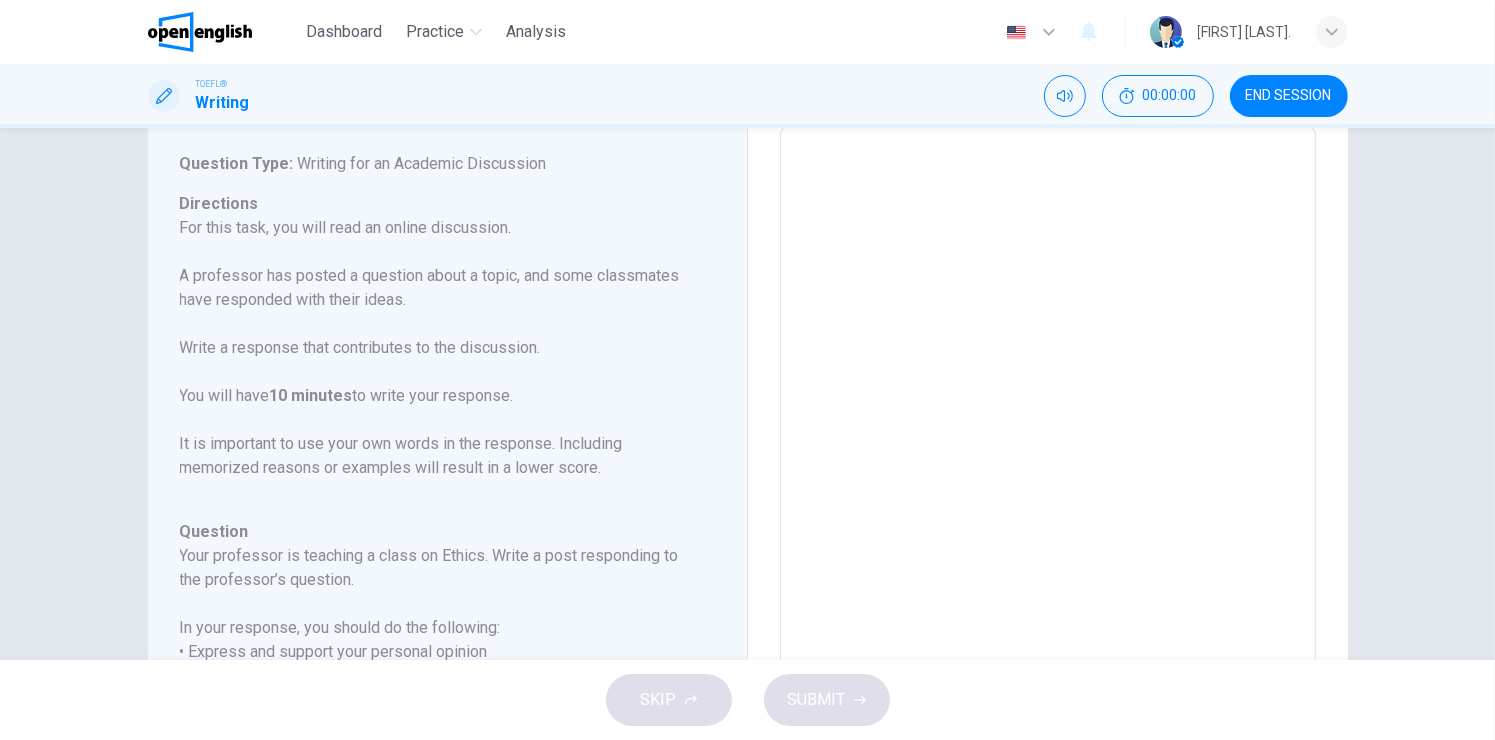 scroll, scrollTop: 0, scrollLeft: 0, axis: both 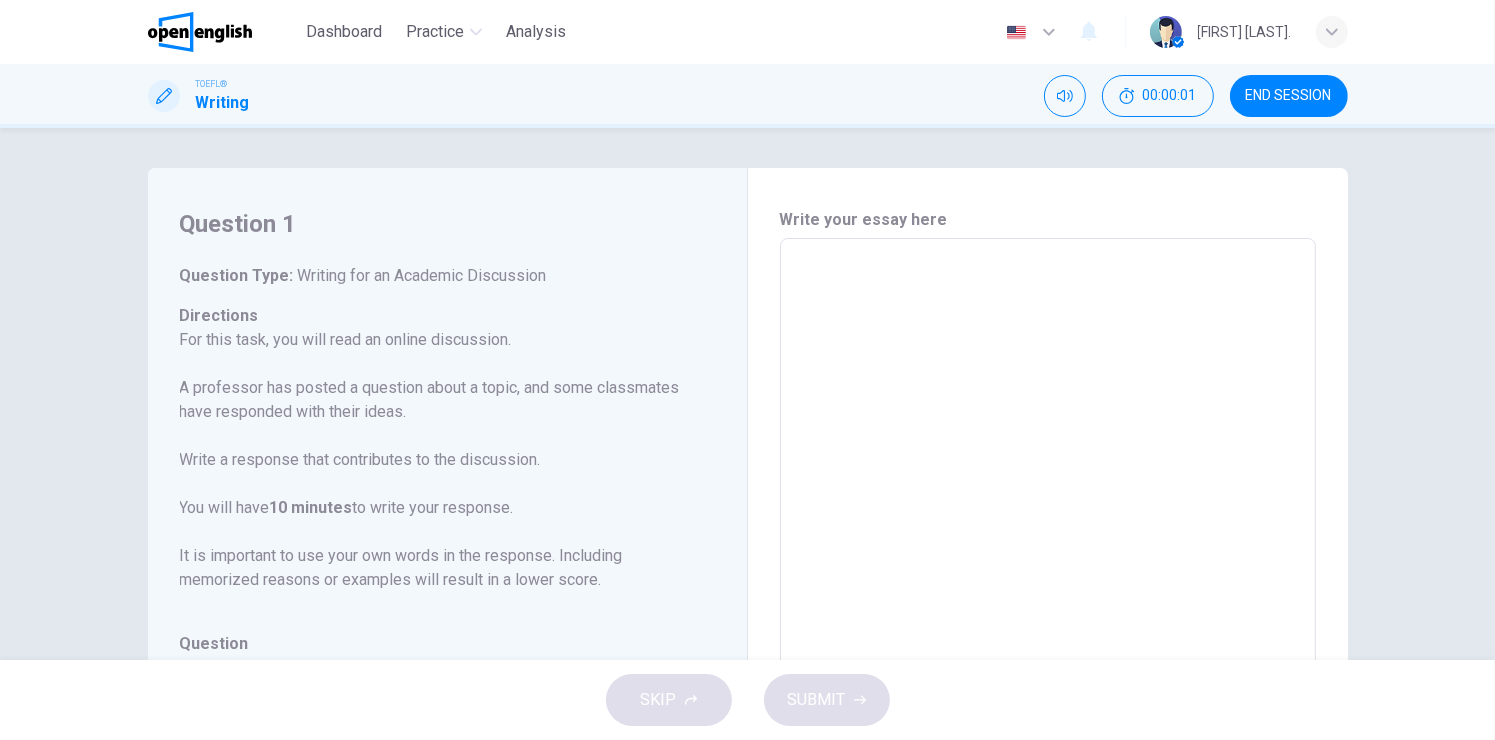 click at bounding box center [1048, 572] 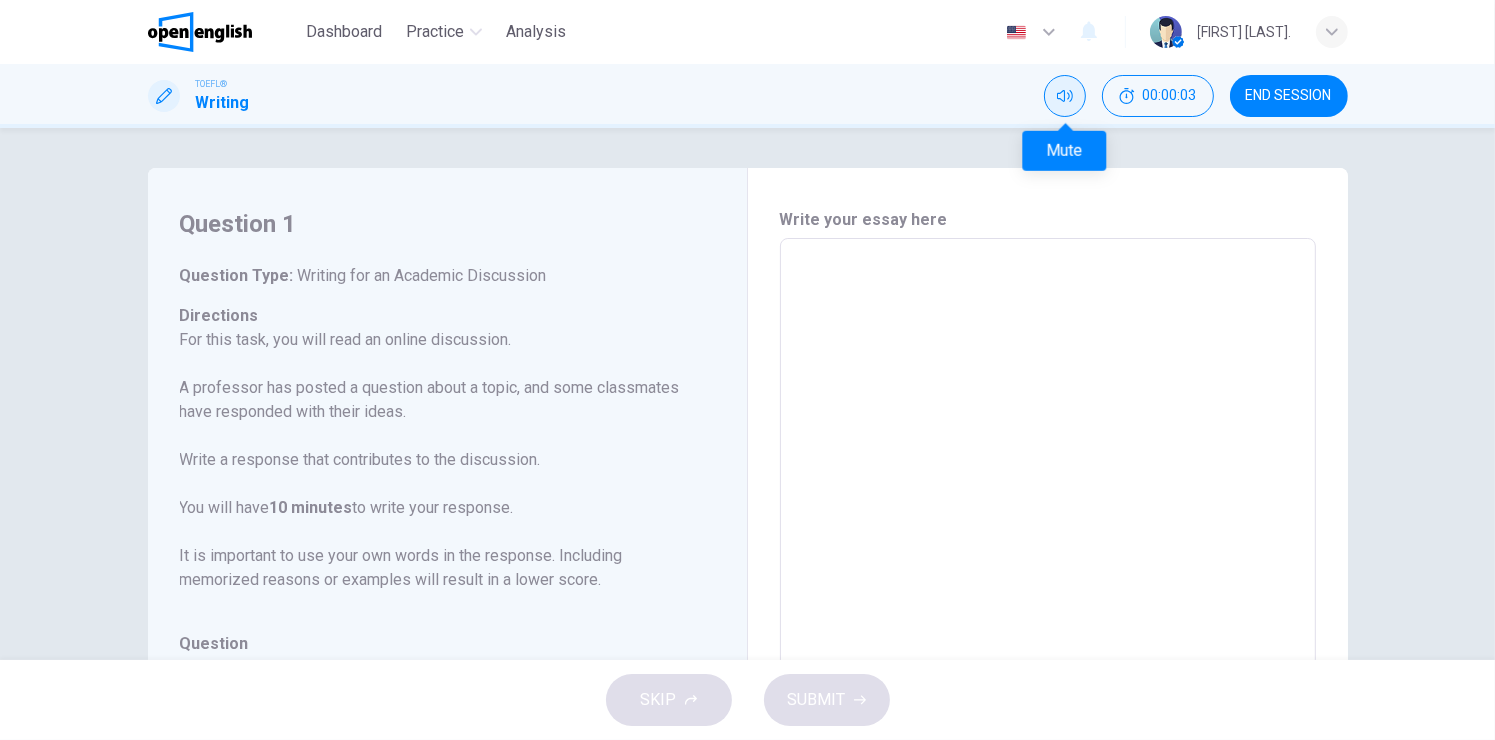 click 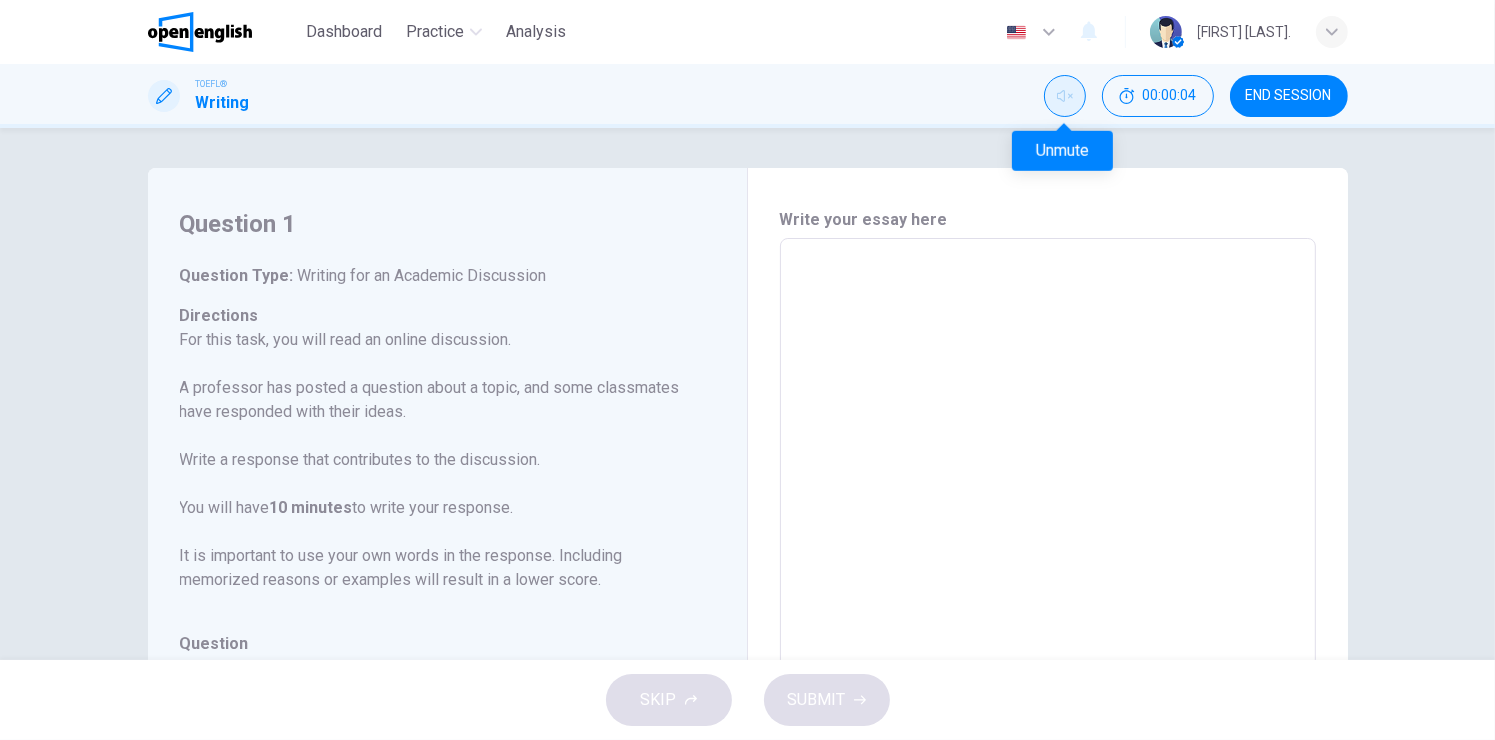 click at bounding box center (1065, 96) 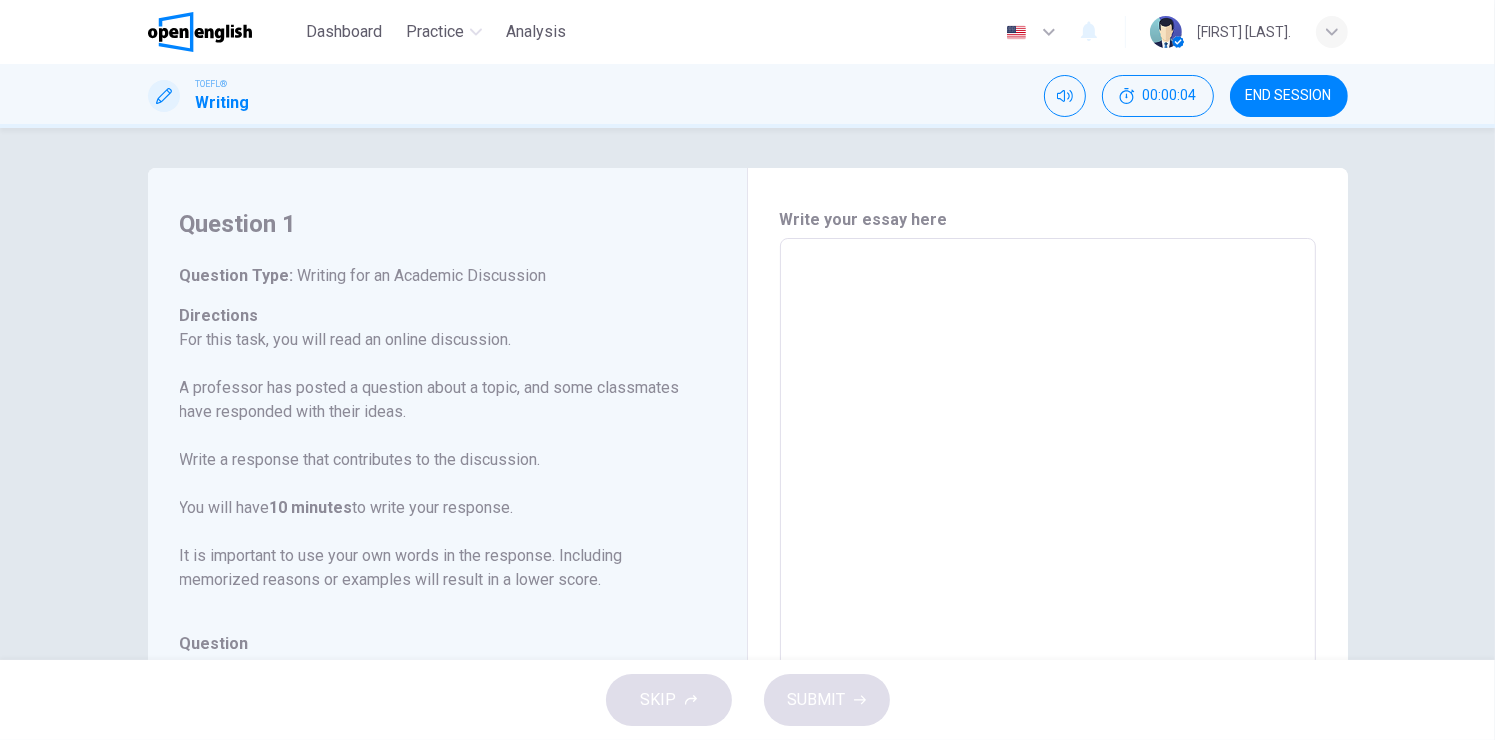click at bounding box center [1048, 572] 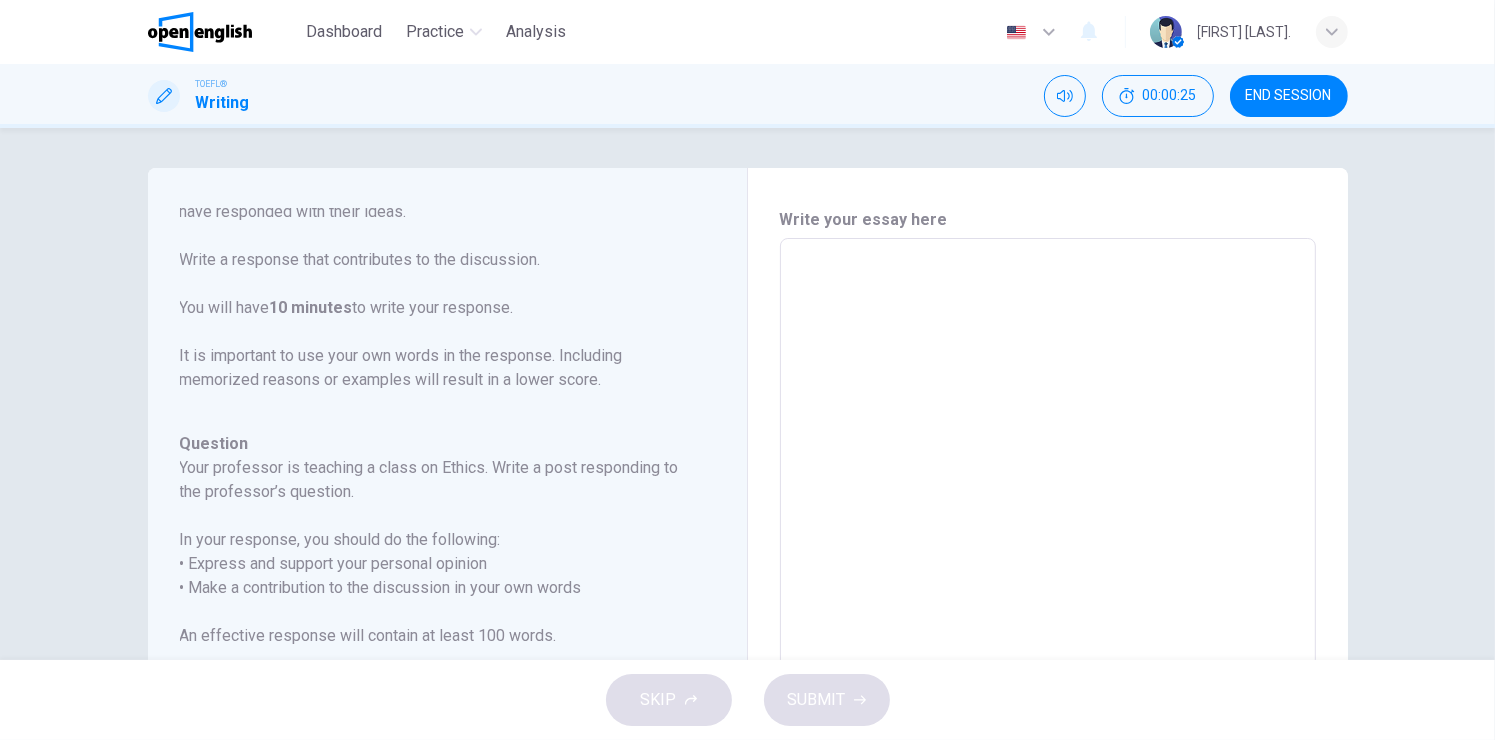 scroll, scrollTop: 245, scrollLeft: 0, axis: vertical 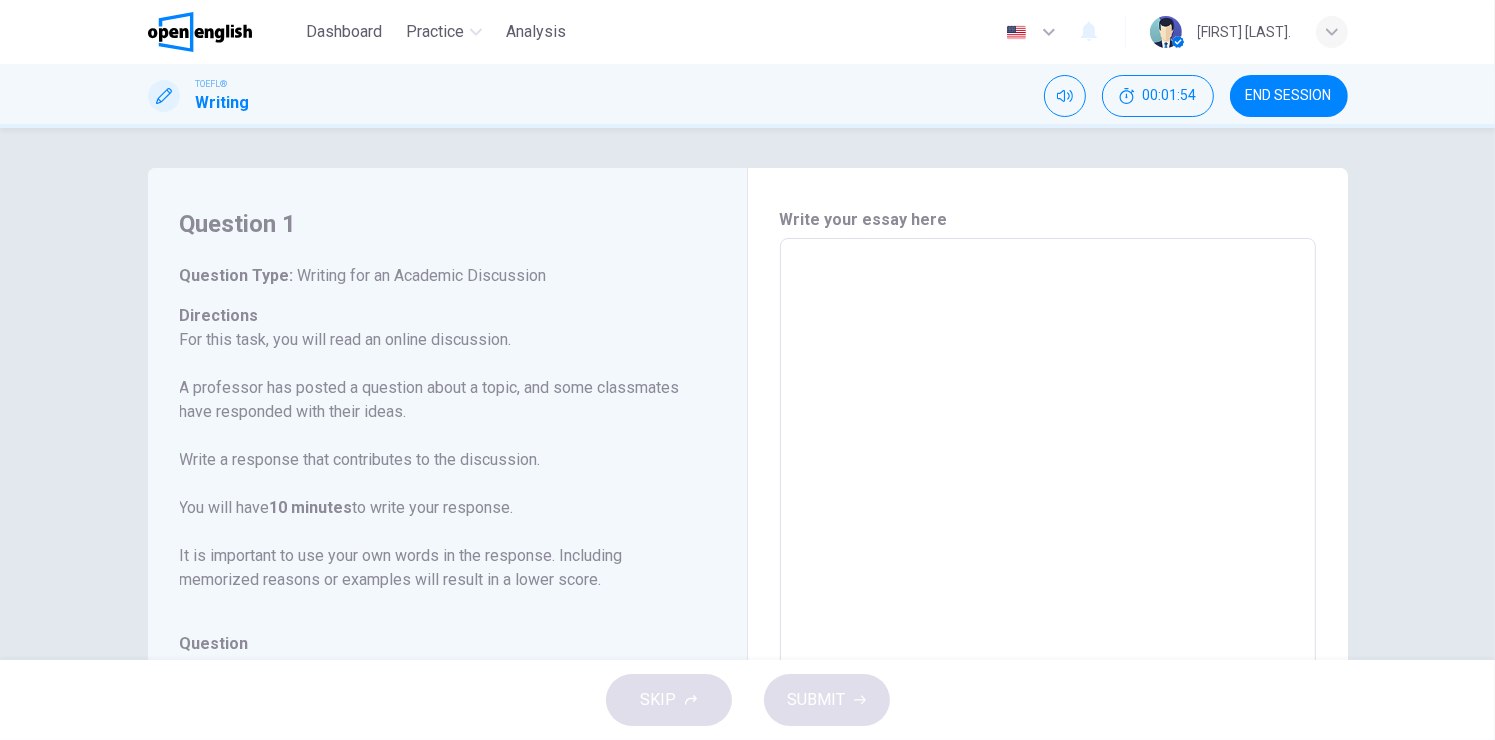 click at bounding box center [1048, 572] 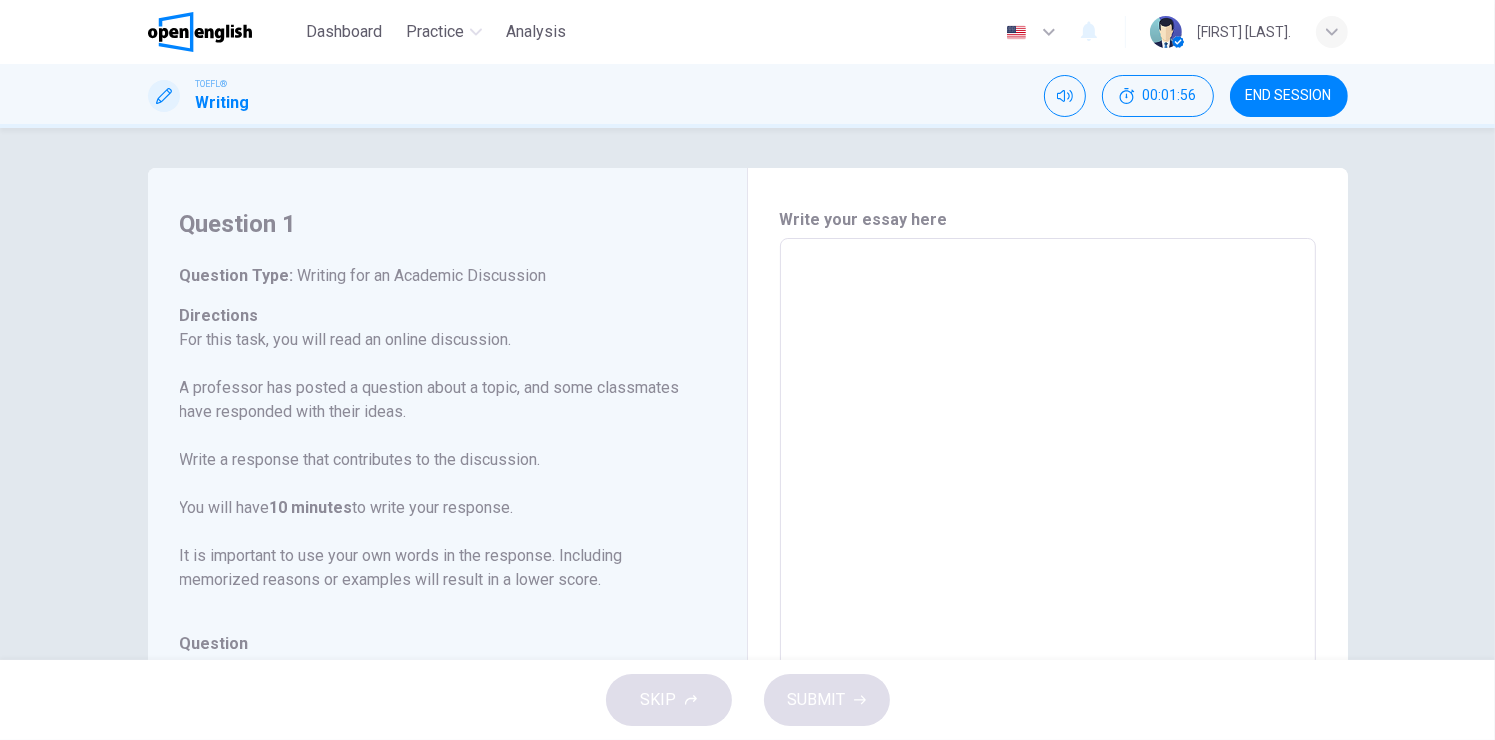 type on "*" 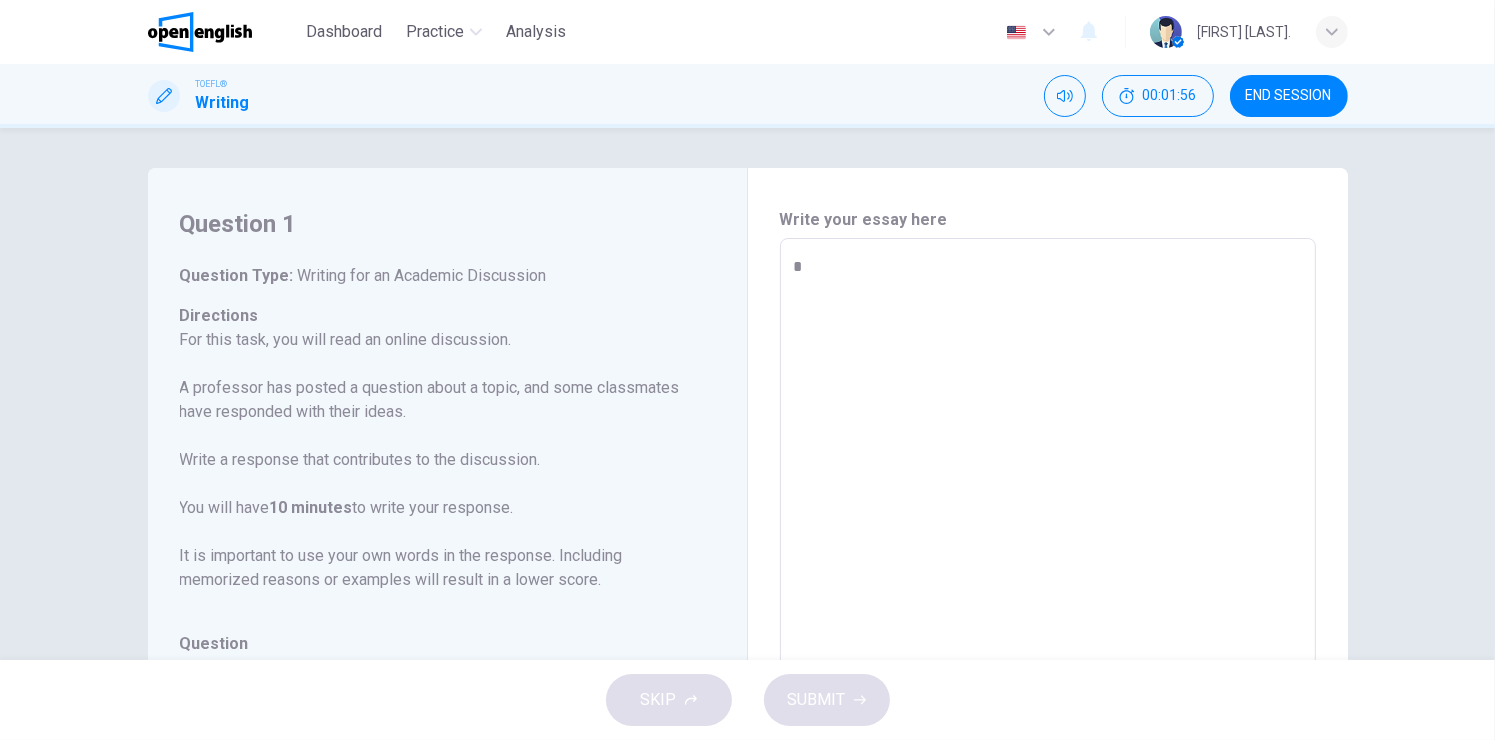 type on "*" 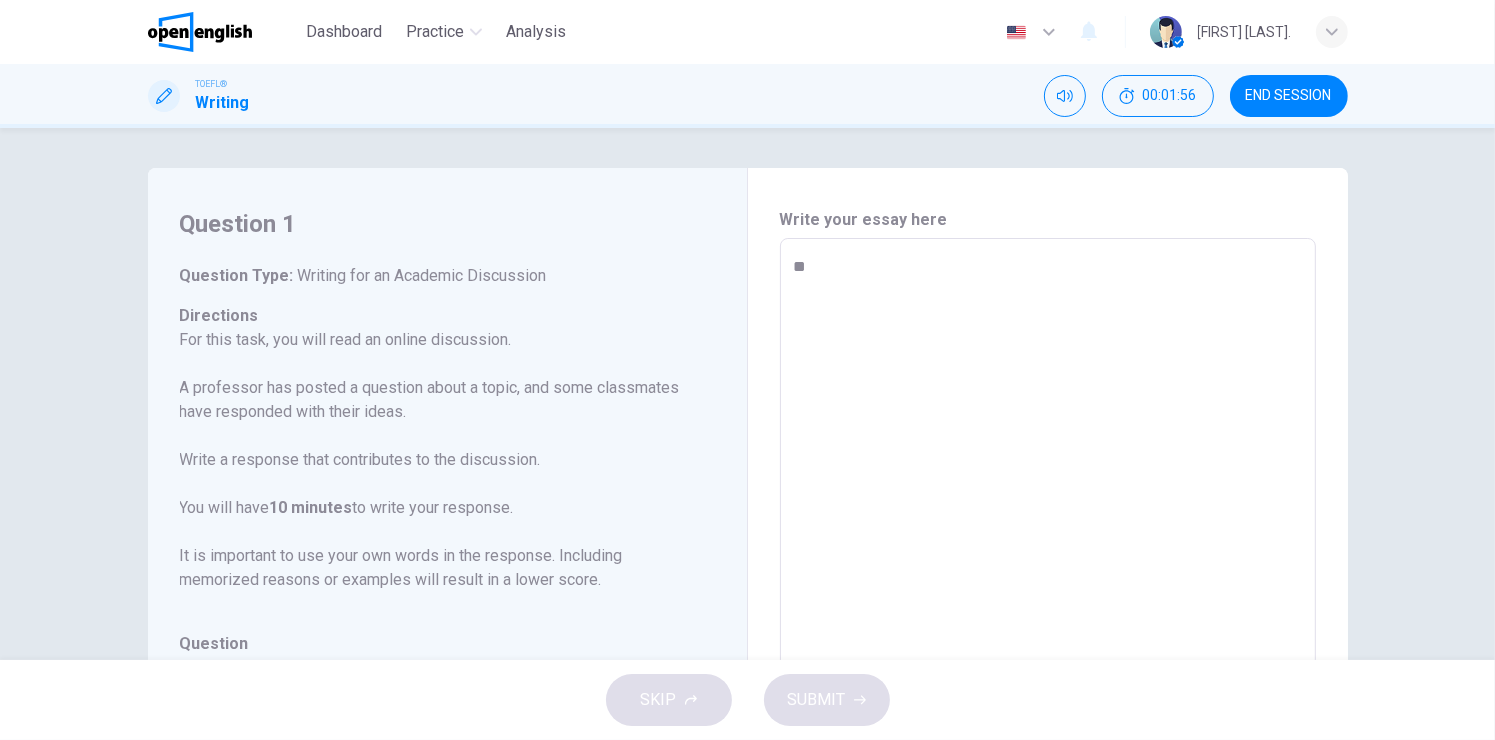 type on "*" 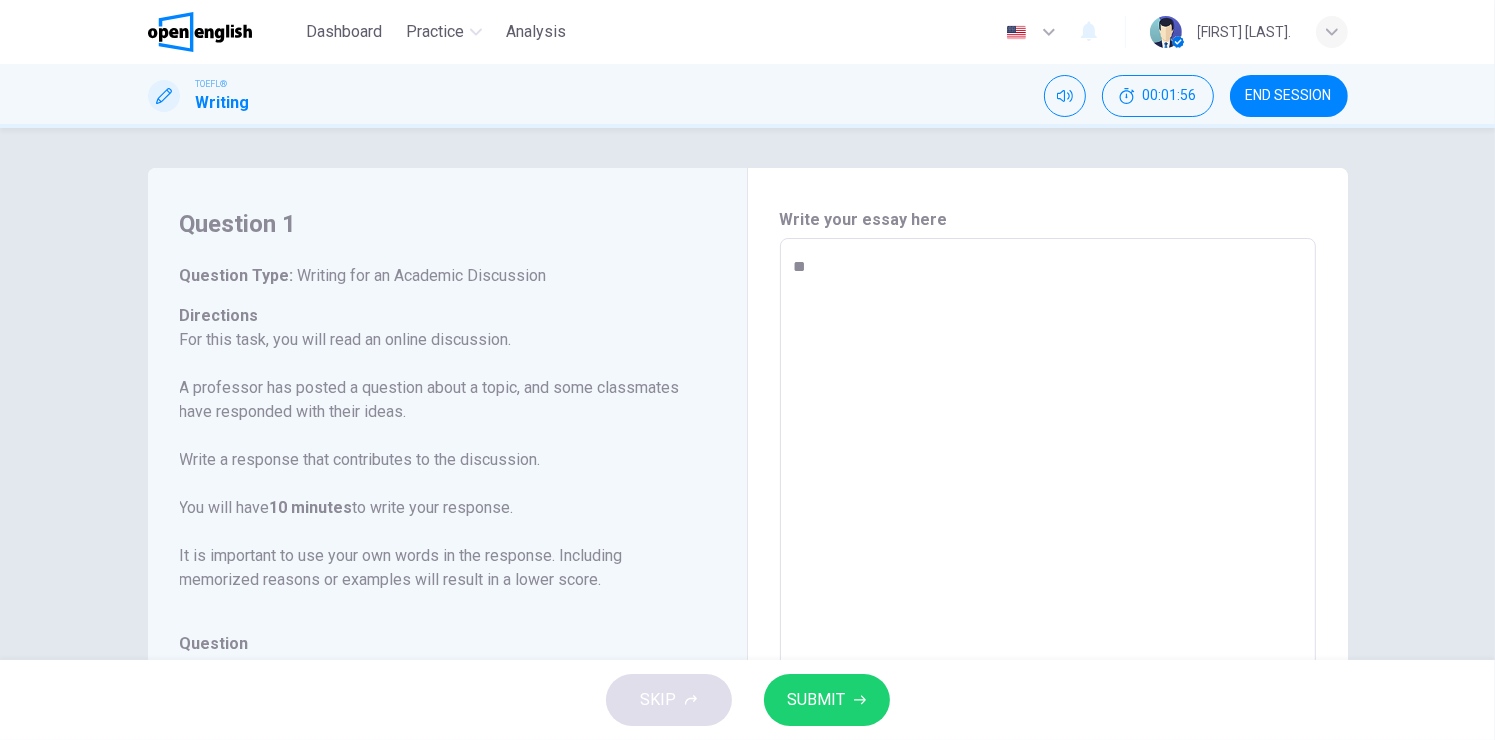 type on "***" 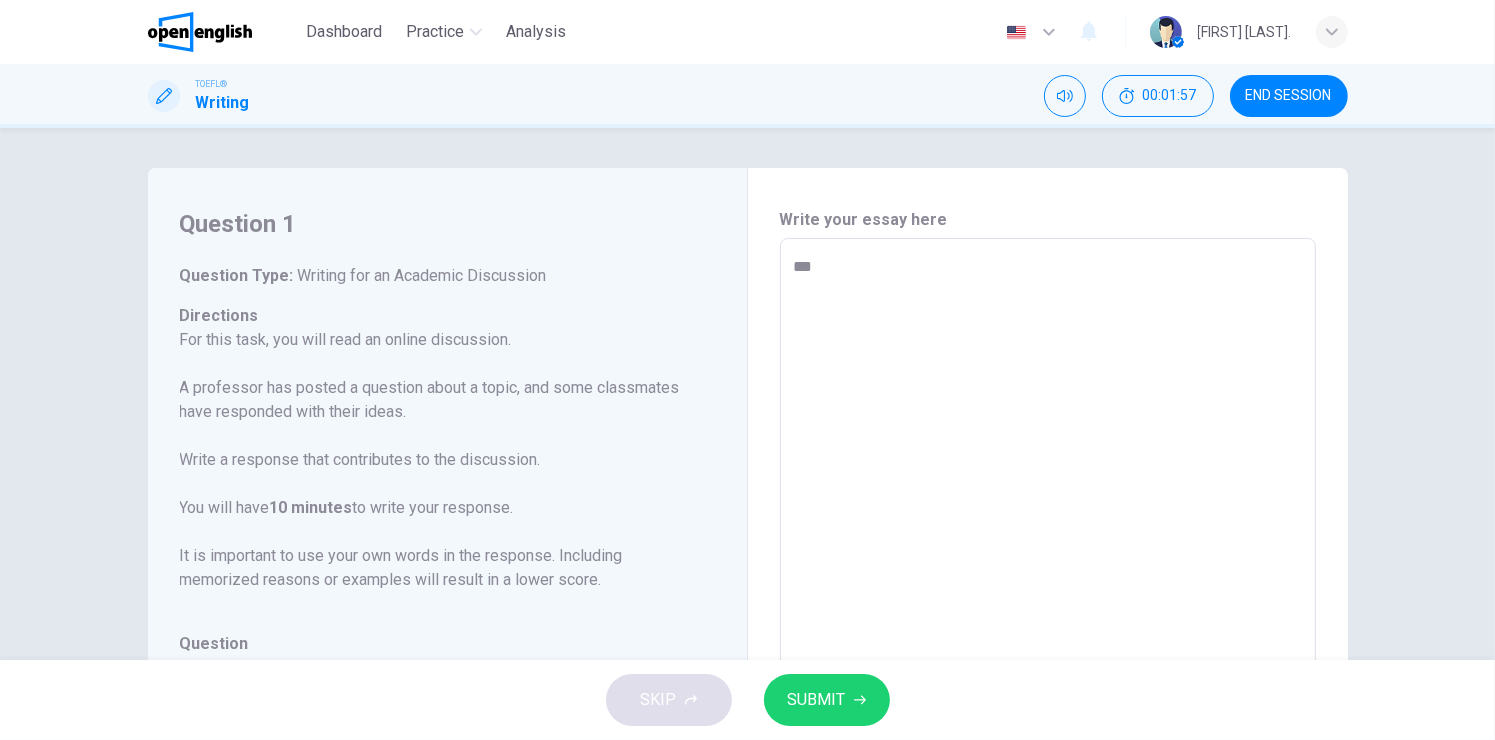 type on "*" 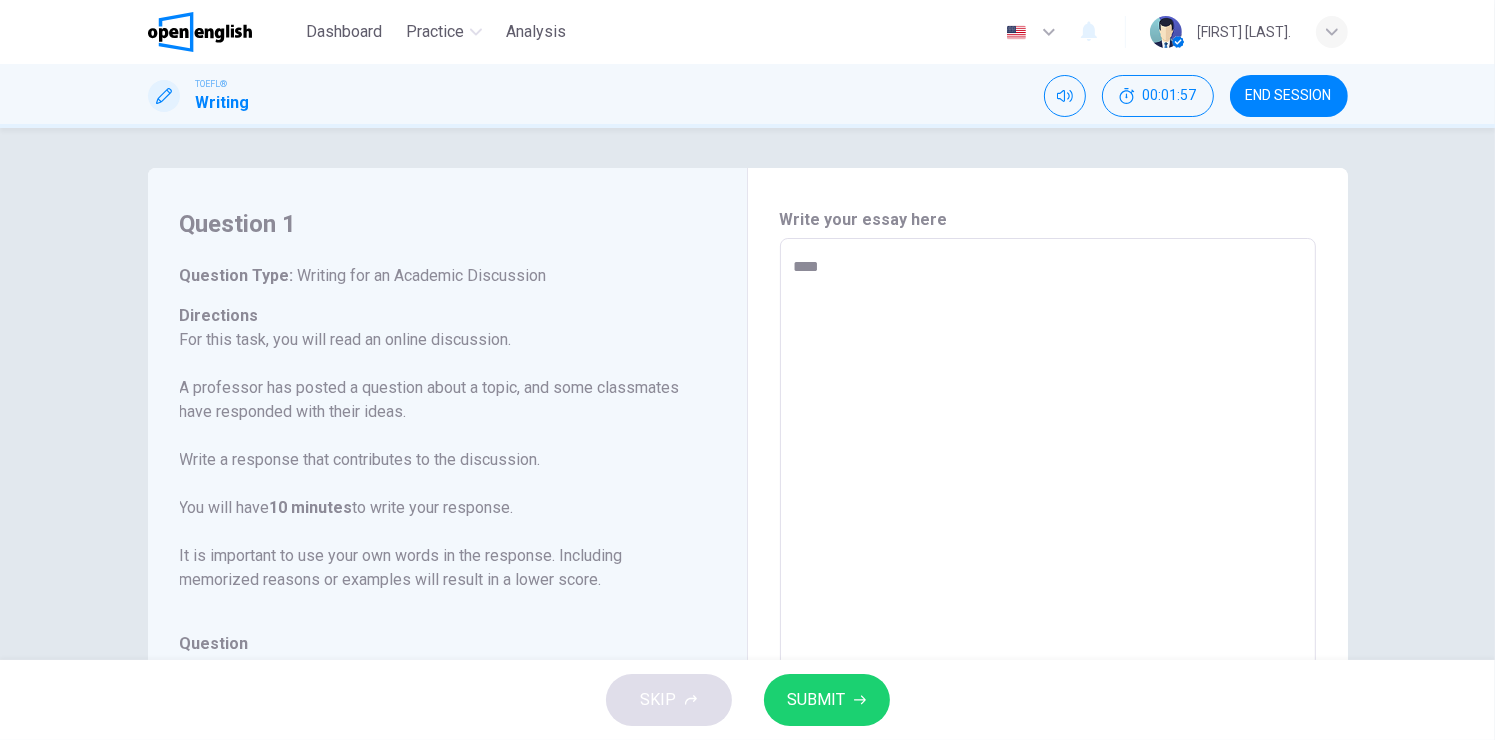type on "*" 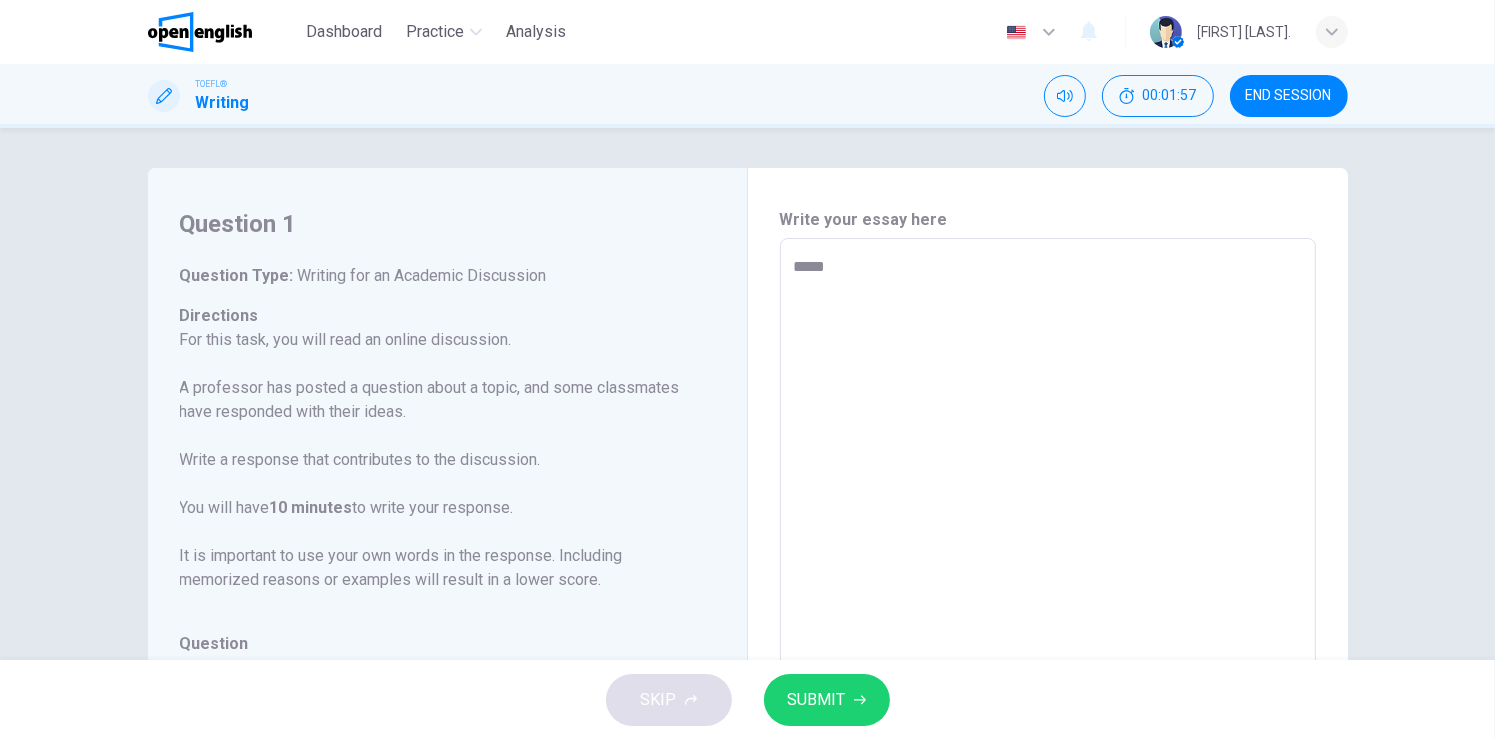type on "******" 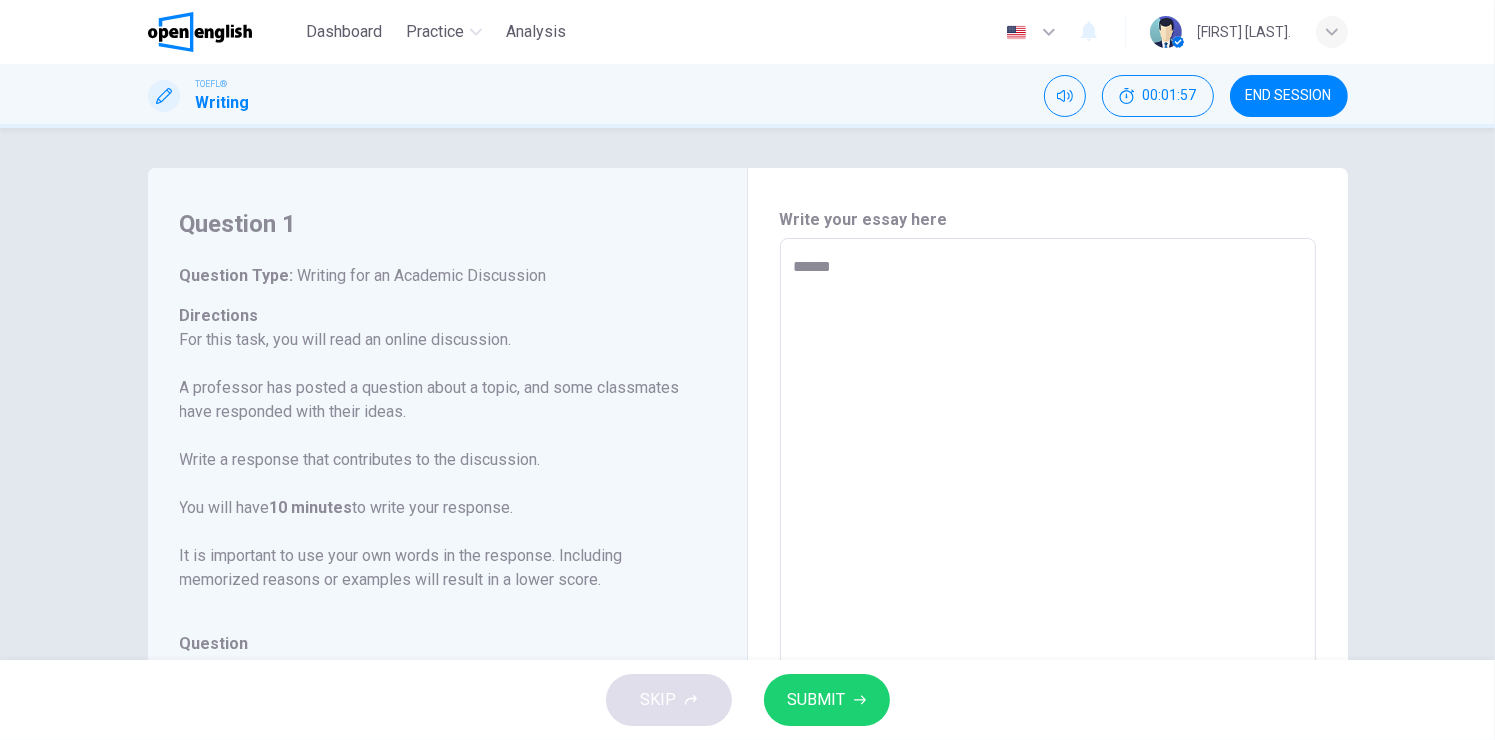 type on "*" 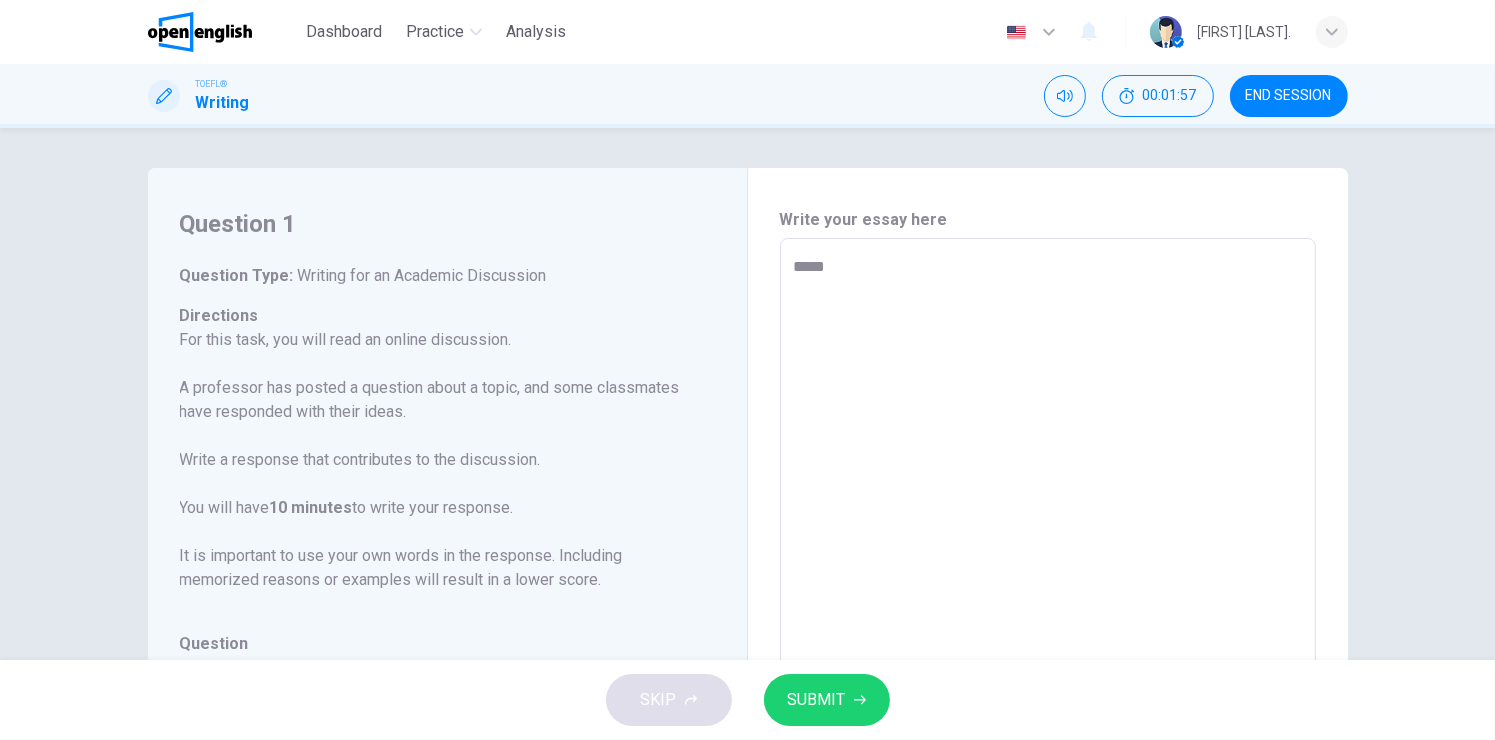 type on "*" 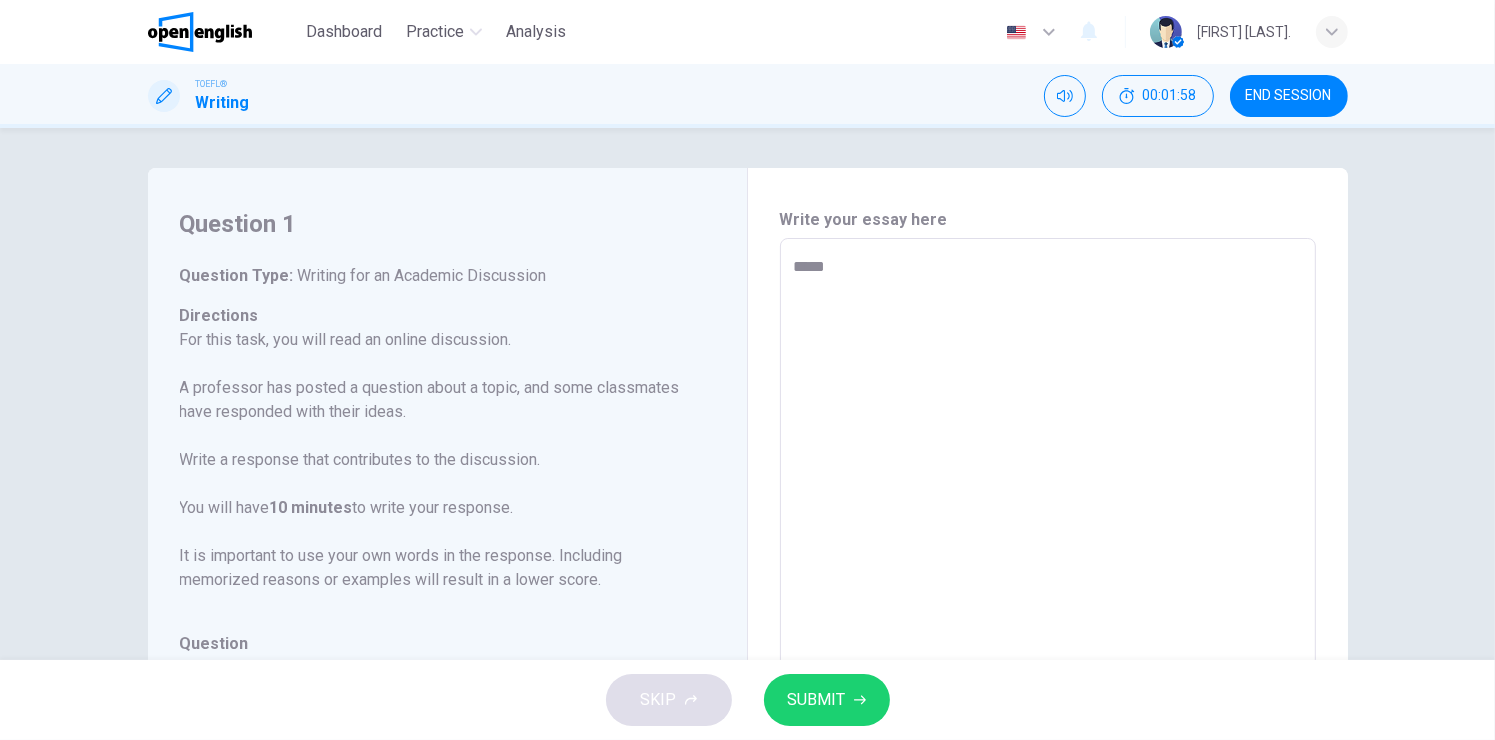 type on "******" 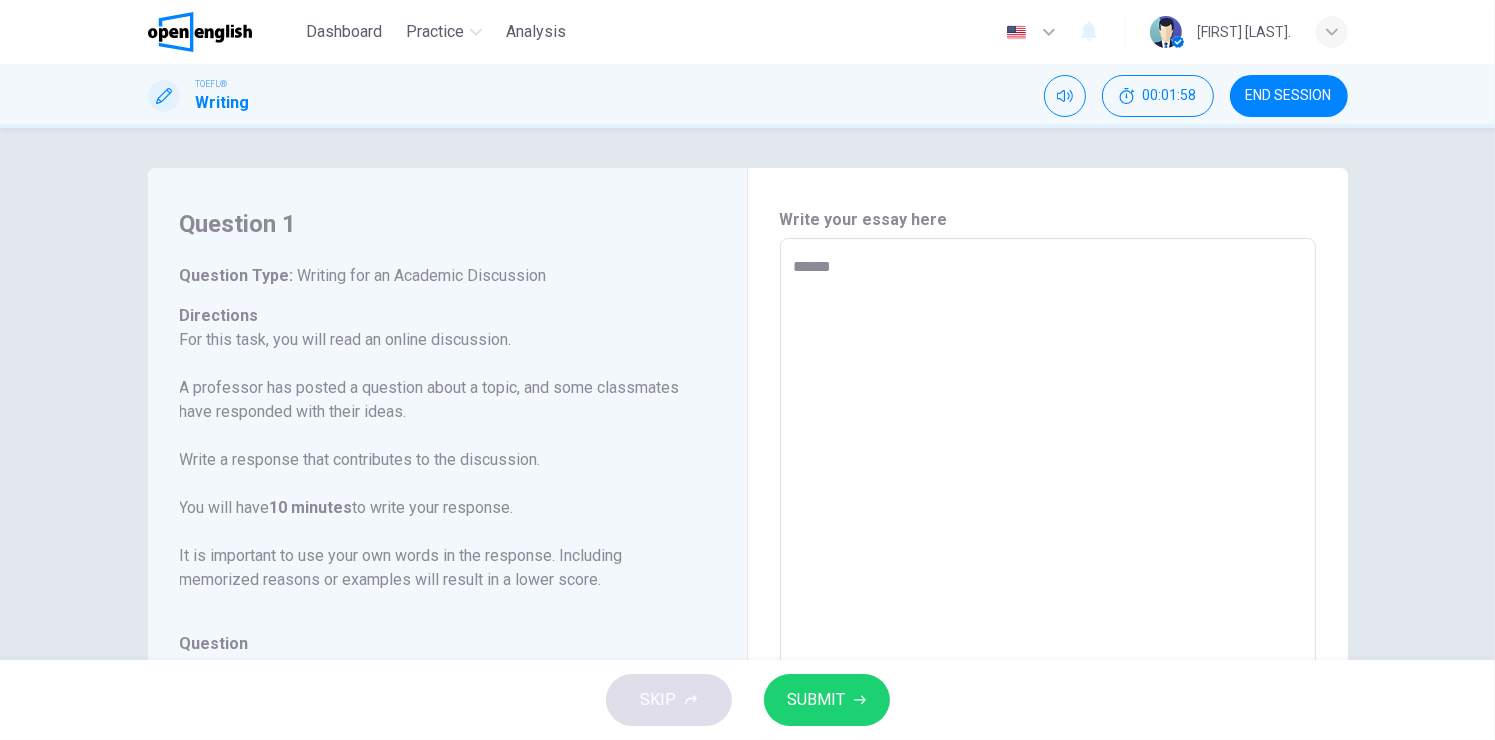 type on "*******" 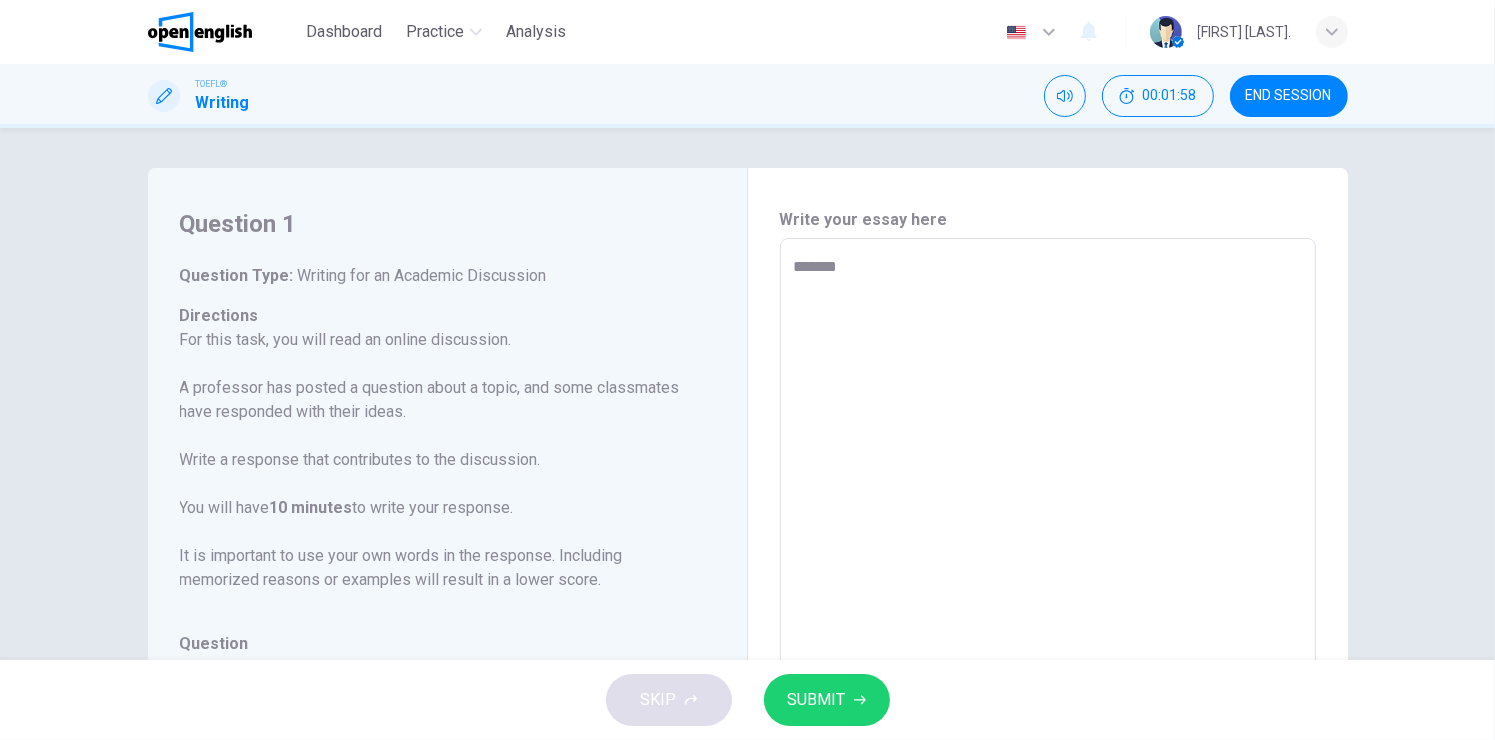 type on "*" 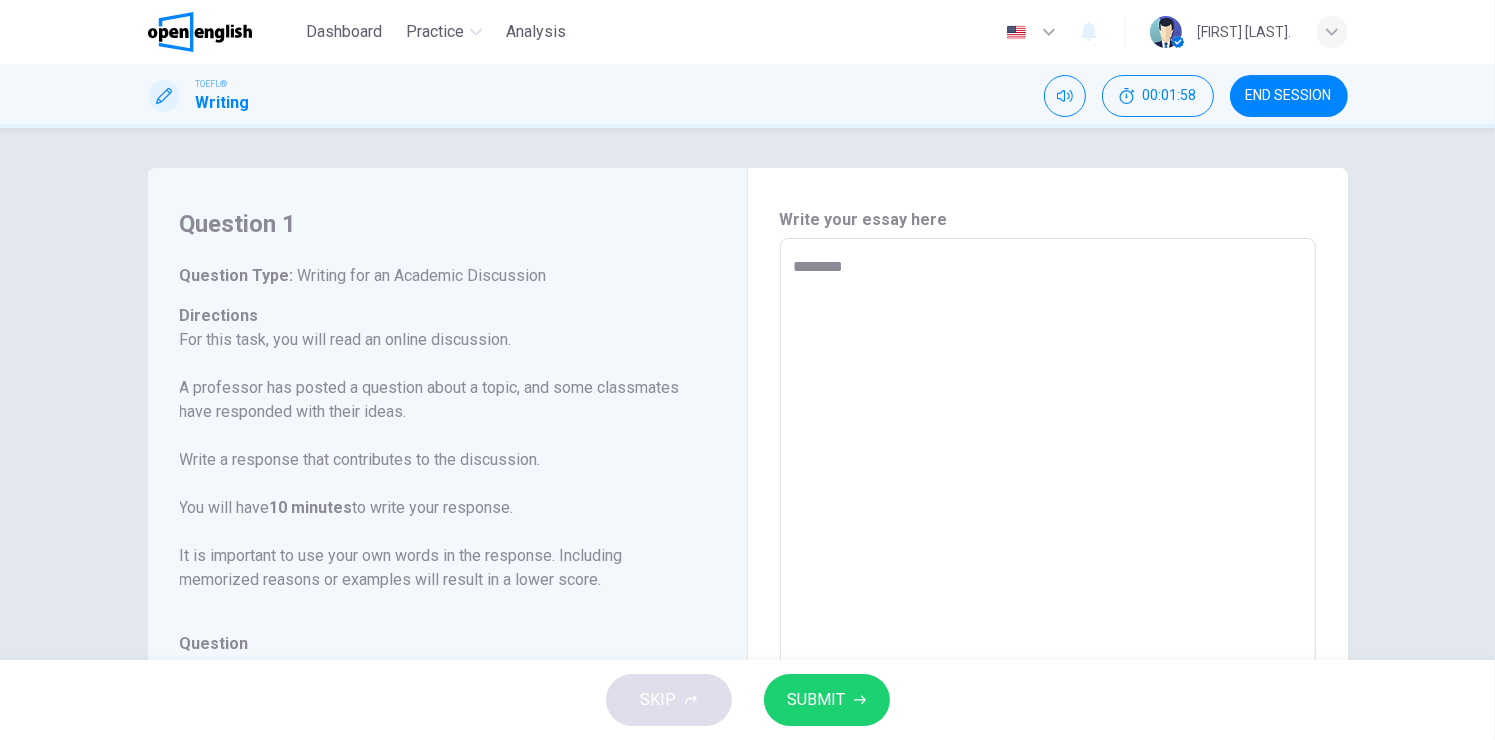 type on "*" 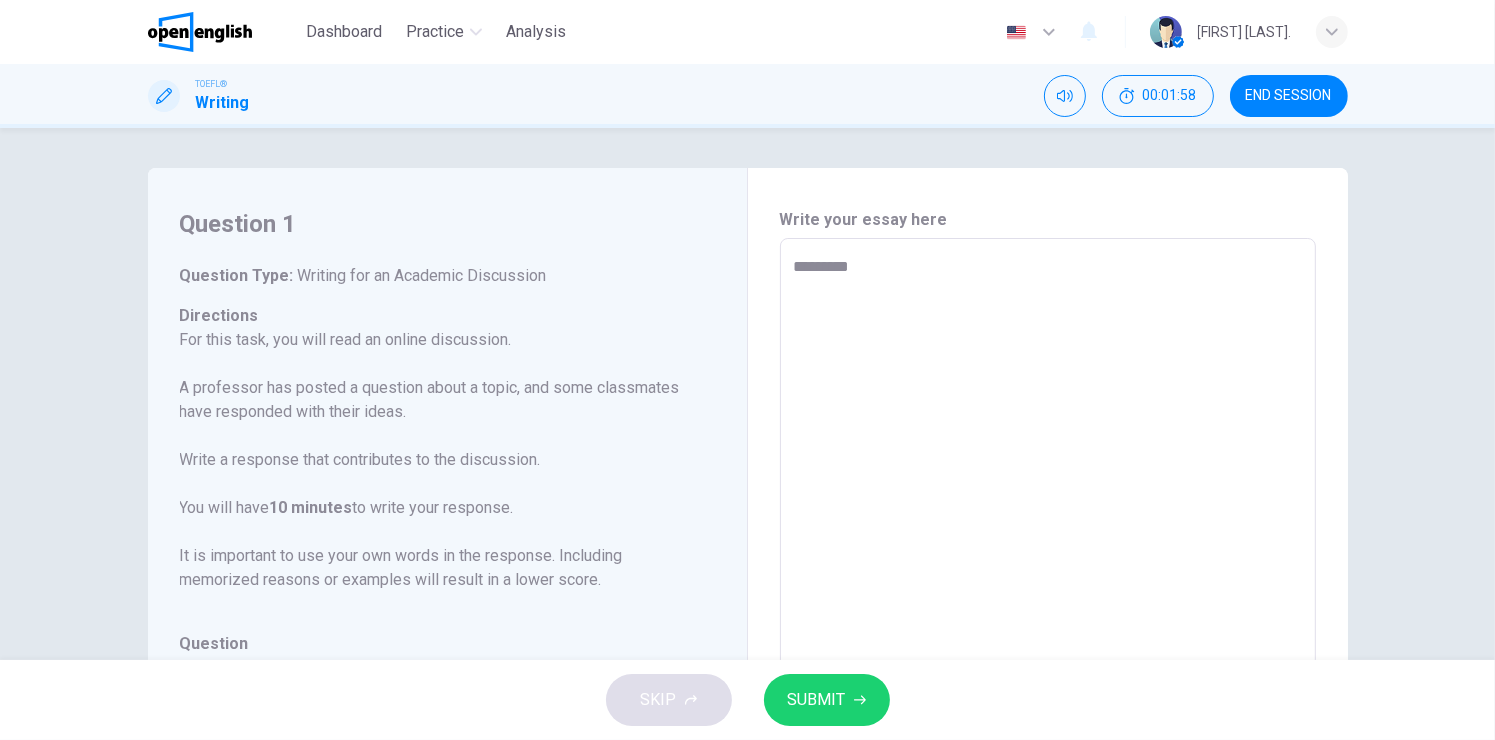 type on "*" 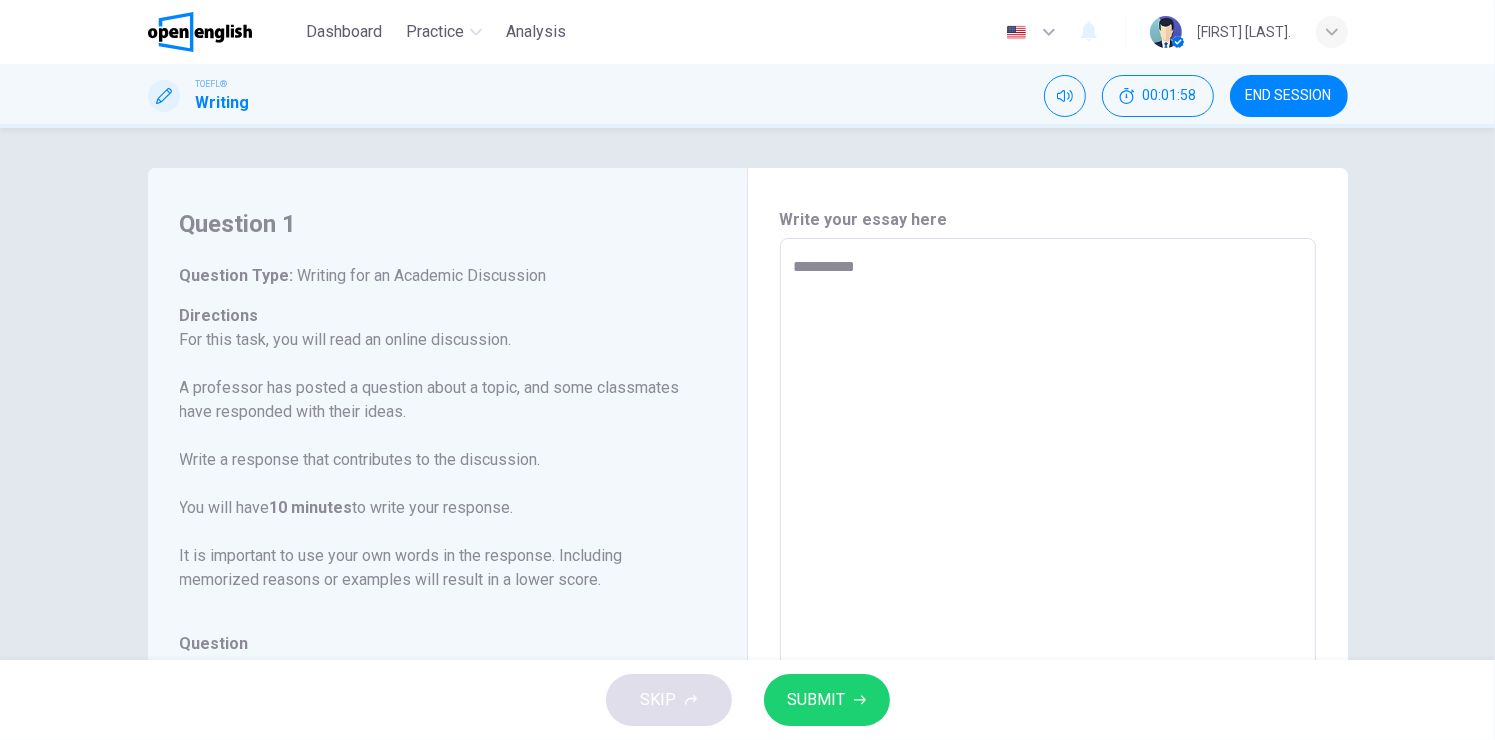 type on "*" 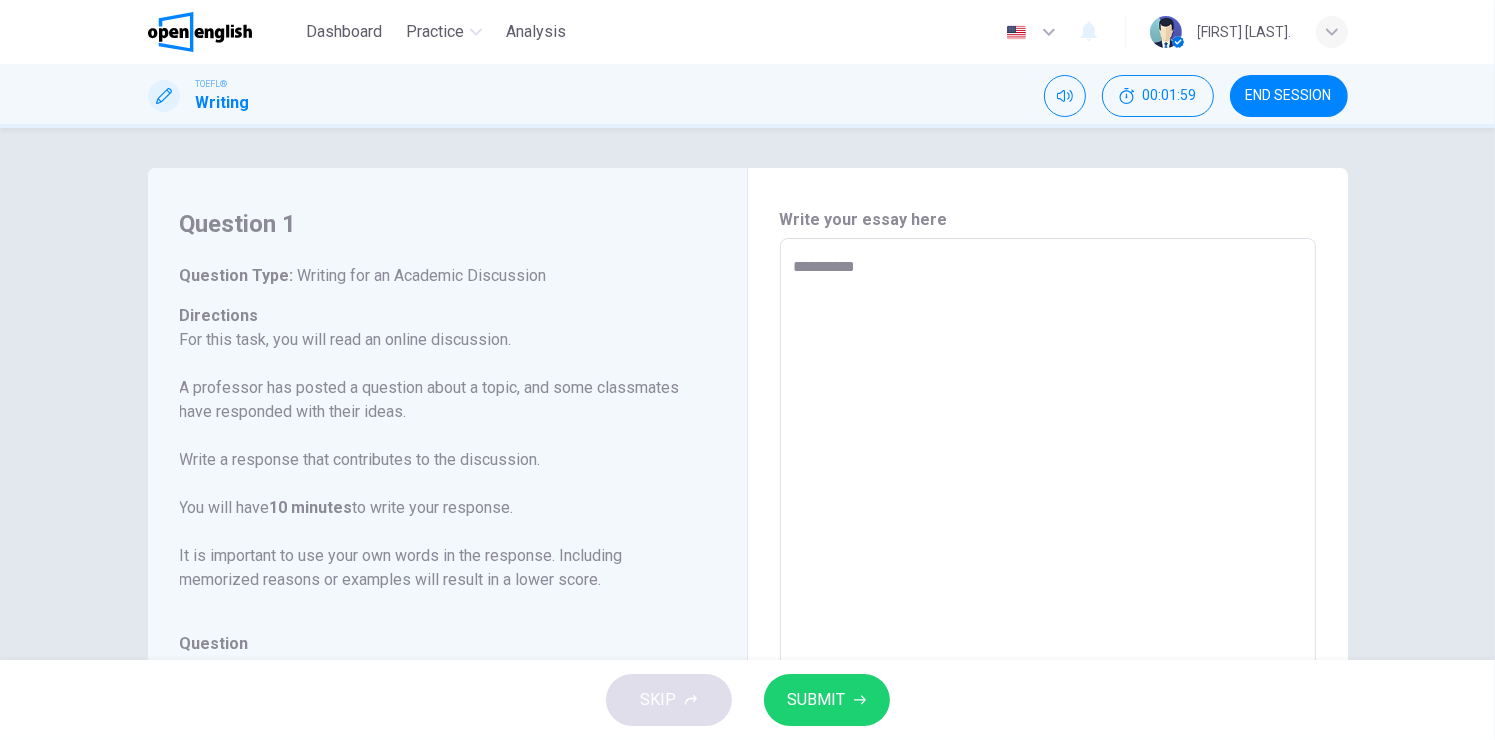 type on "**********" 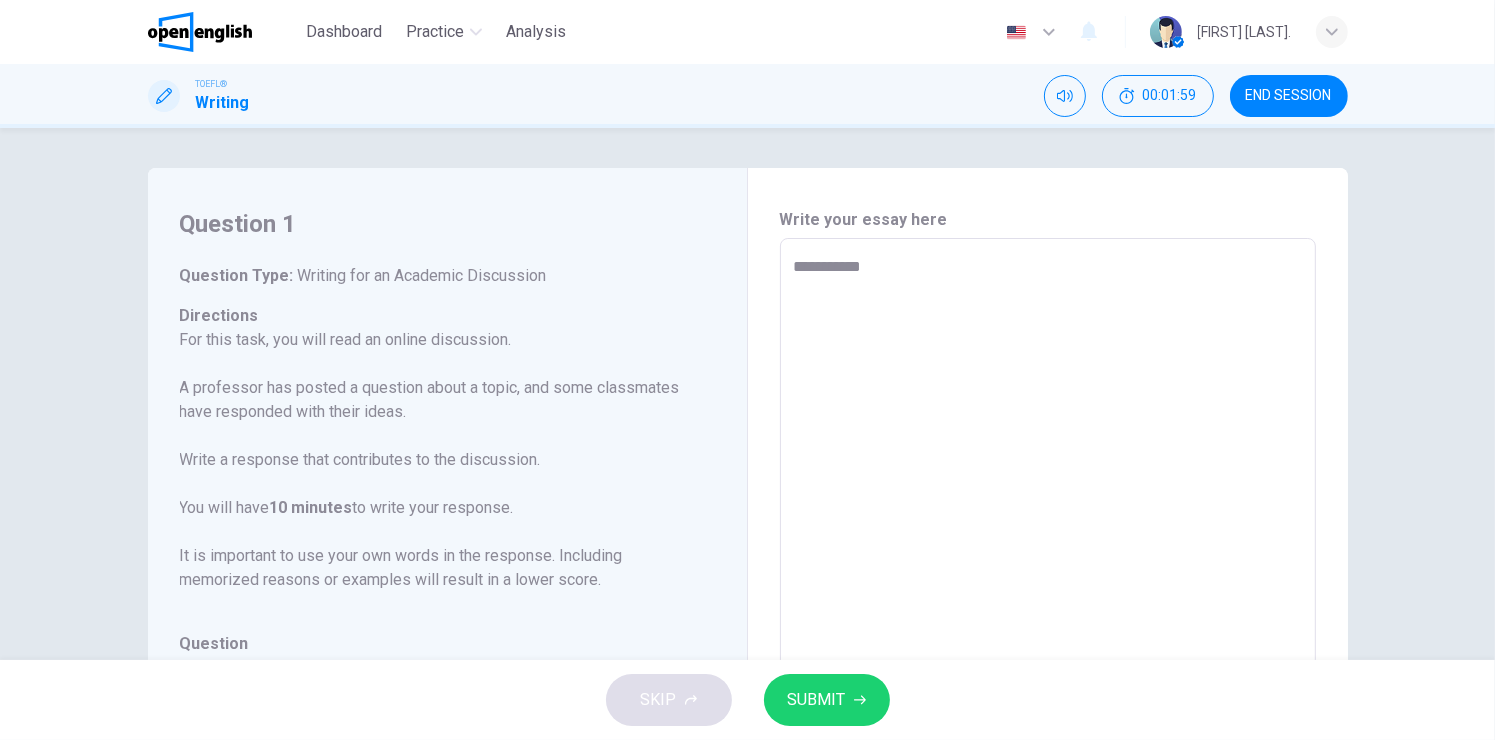 type on "**********" 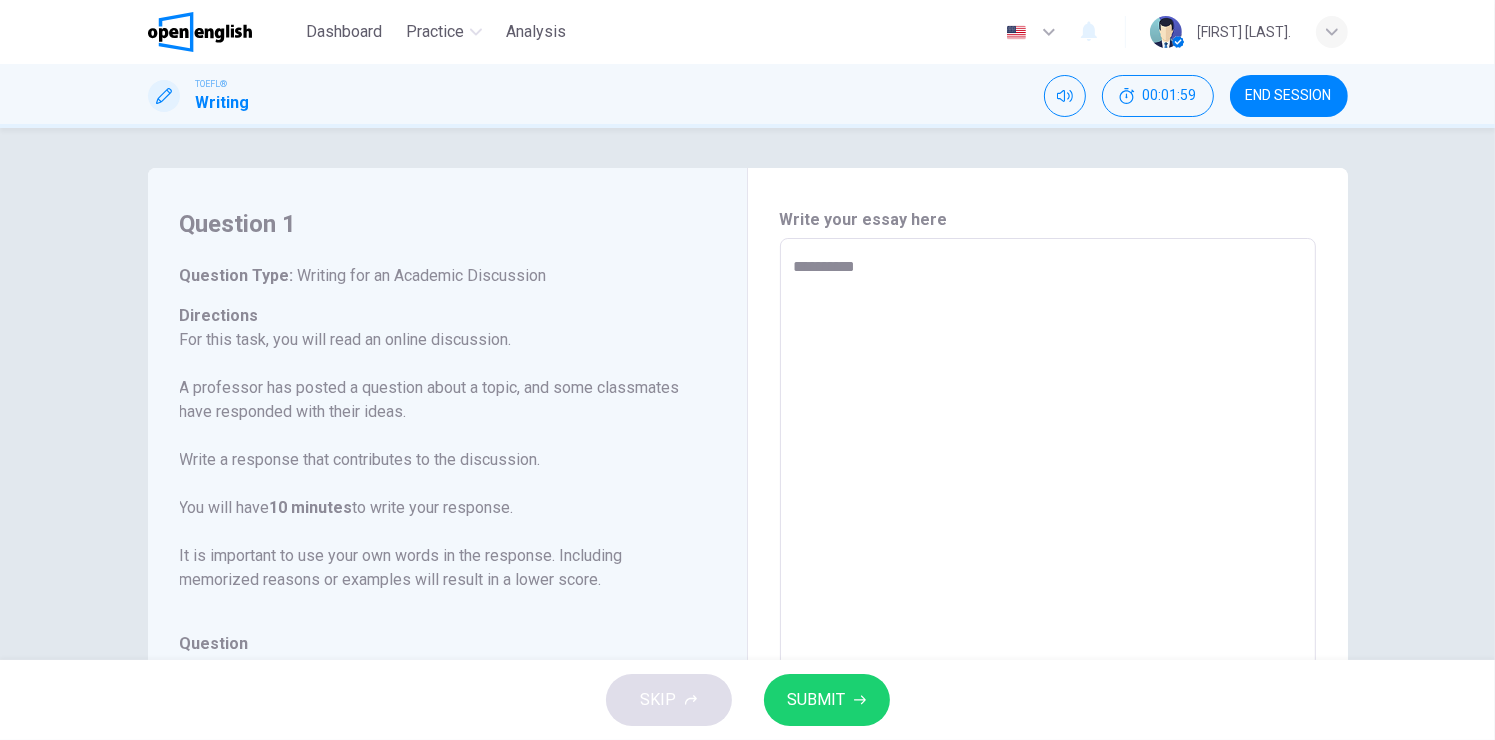 type on "*" 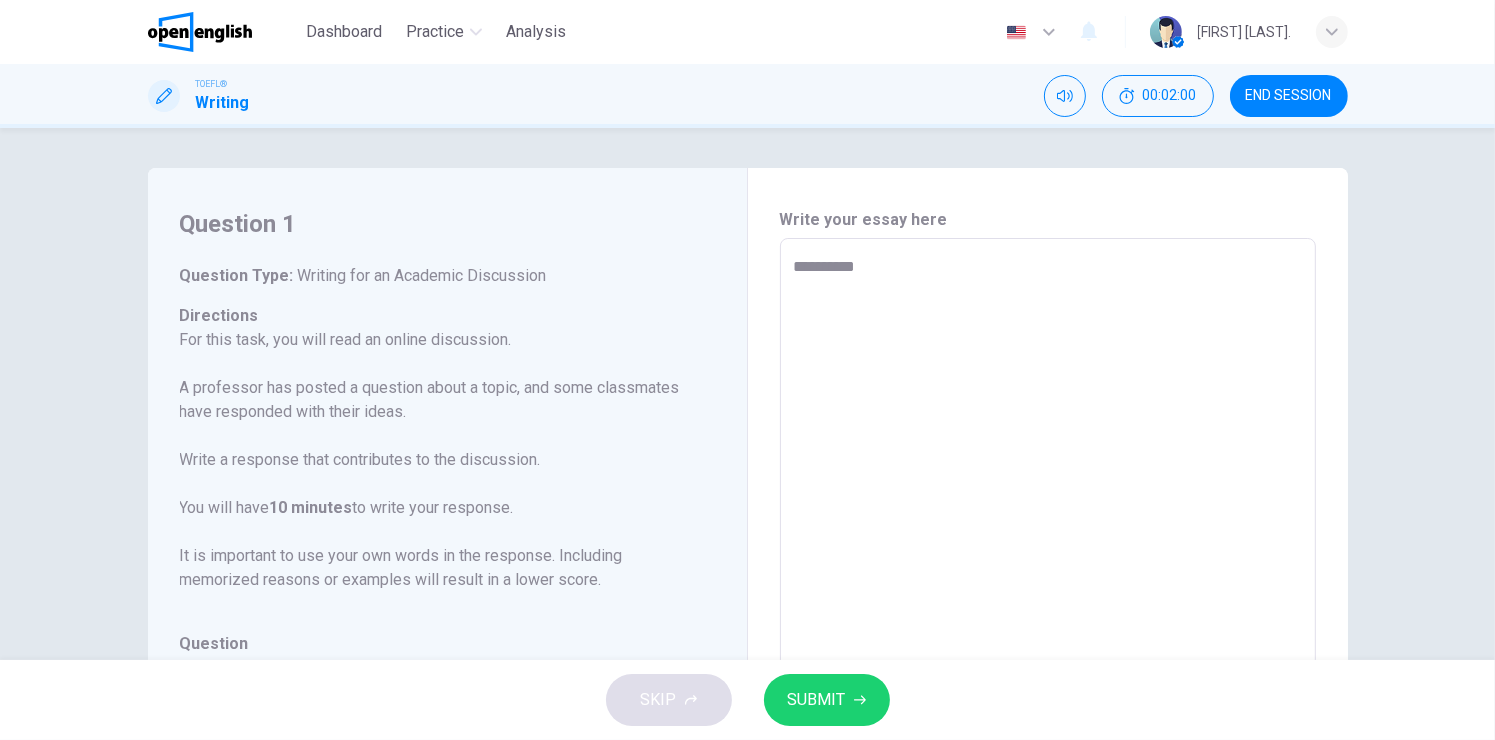 type on "**********" 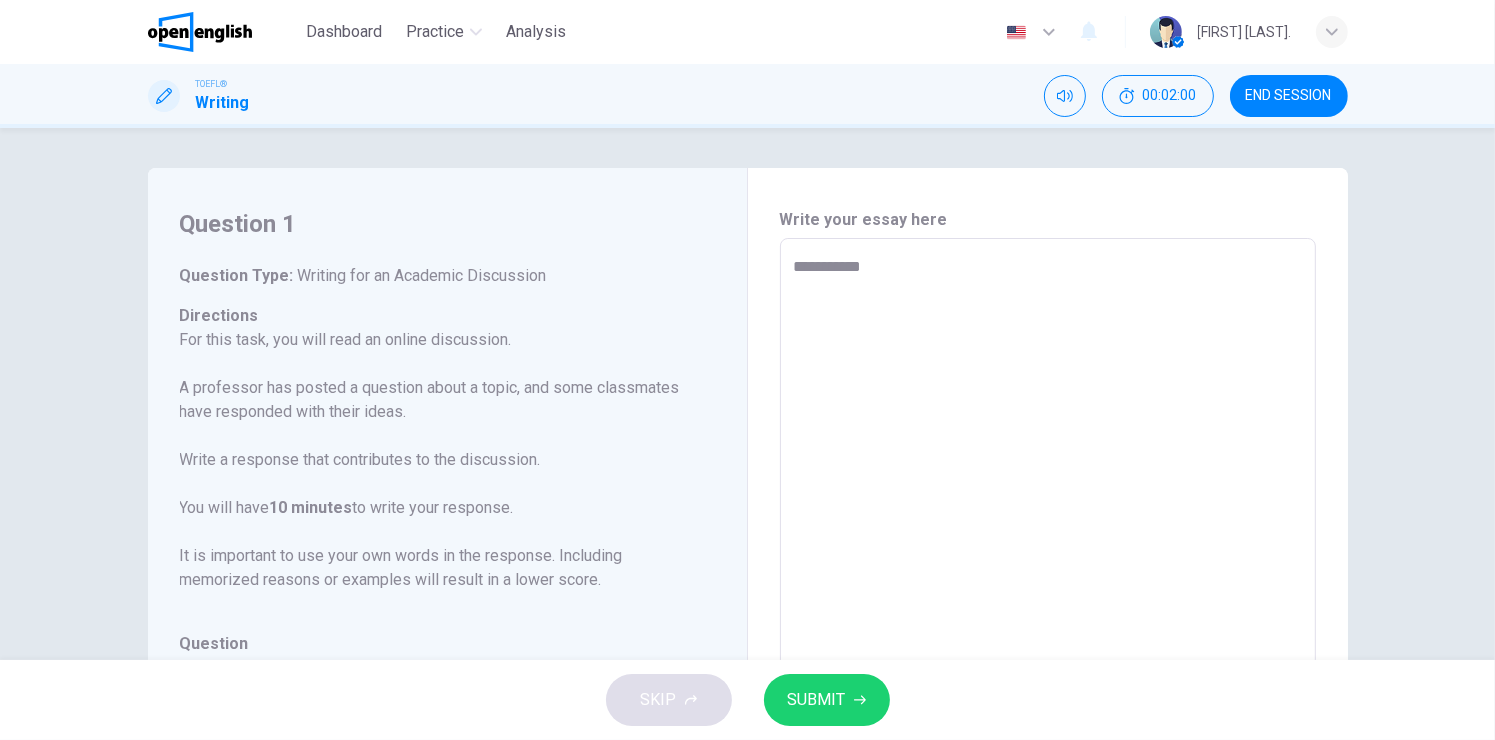 type on "**********" 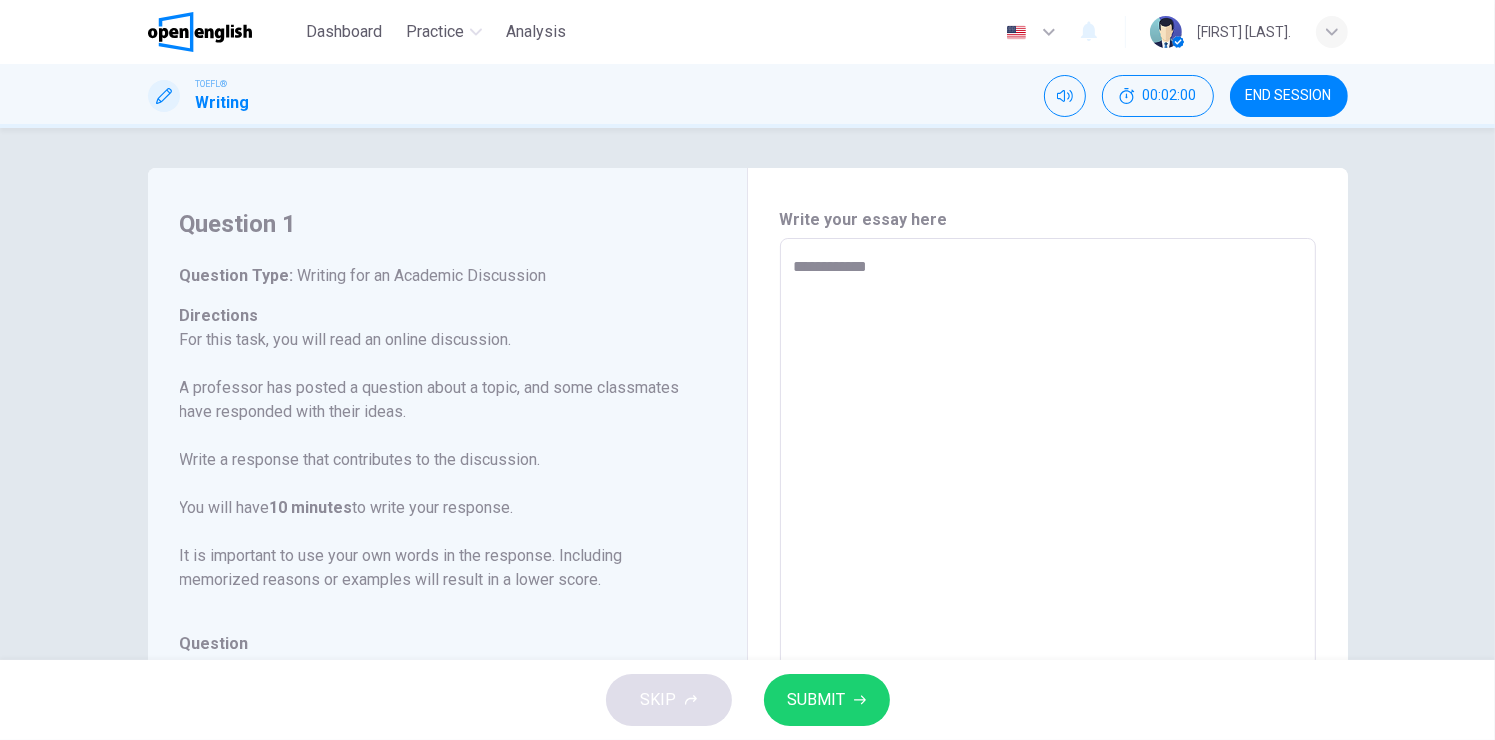 type on "*" 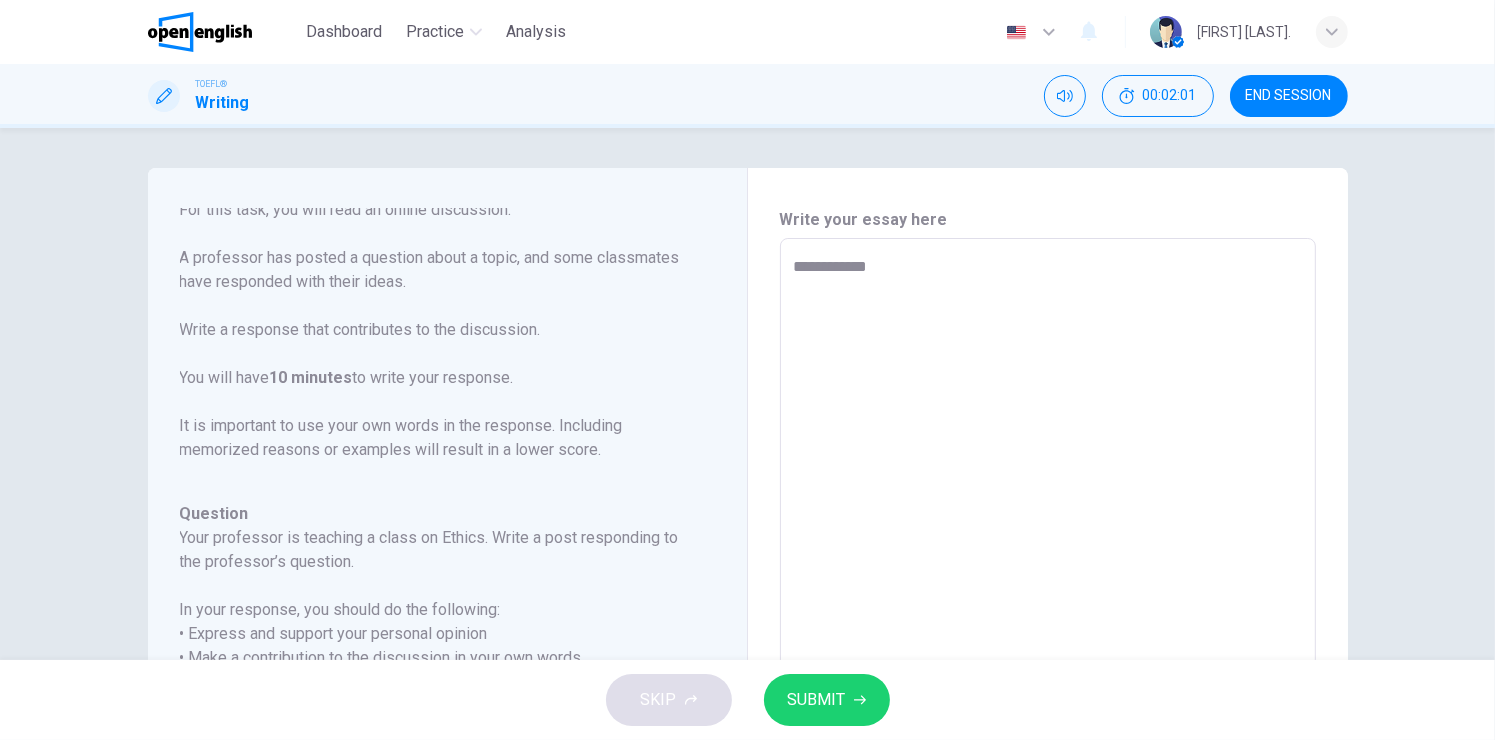 scroll, scrollTop: 245, scrollLeft: 0, axis: vertical 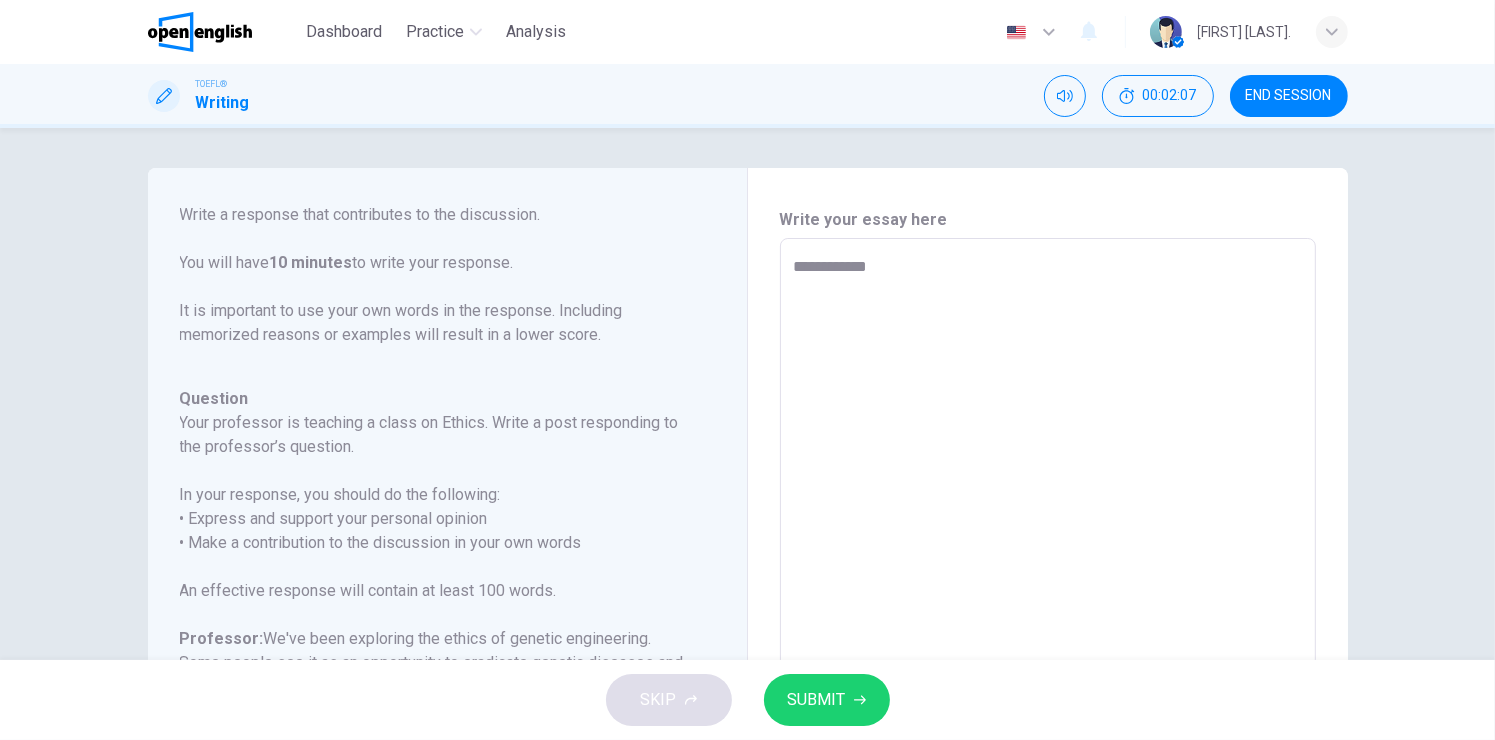 type on "**********" 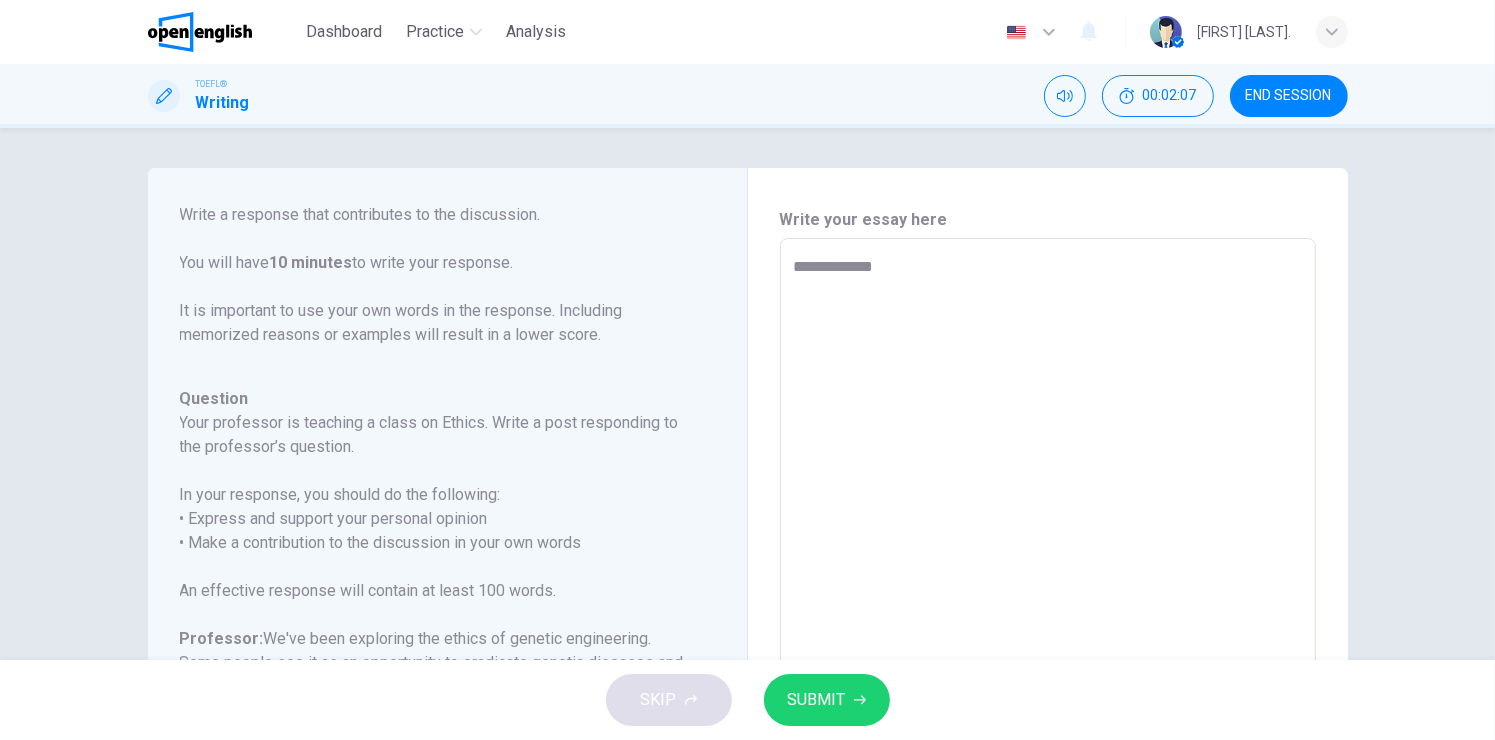 type on "**********" 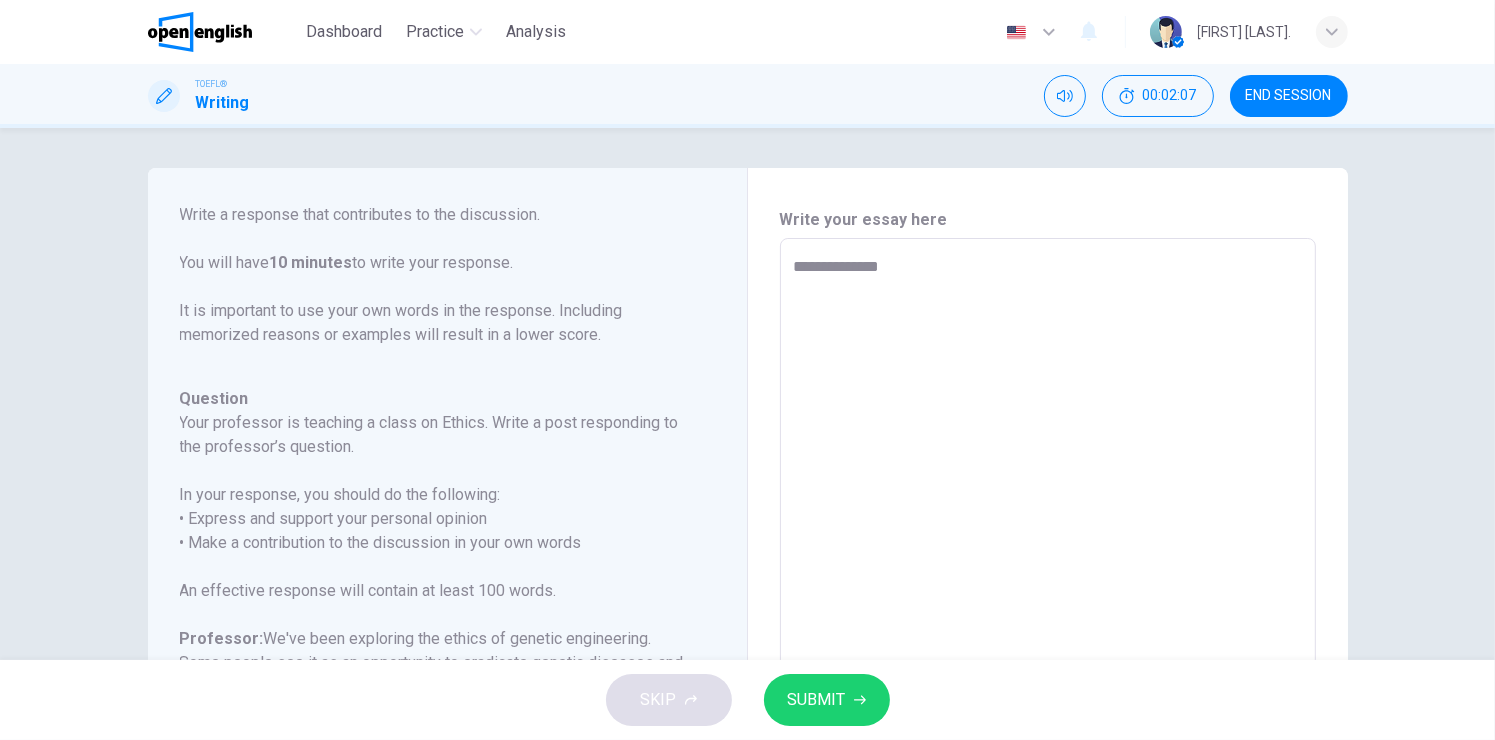 type on "*" 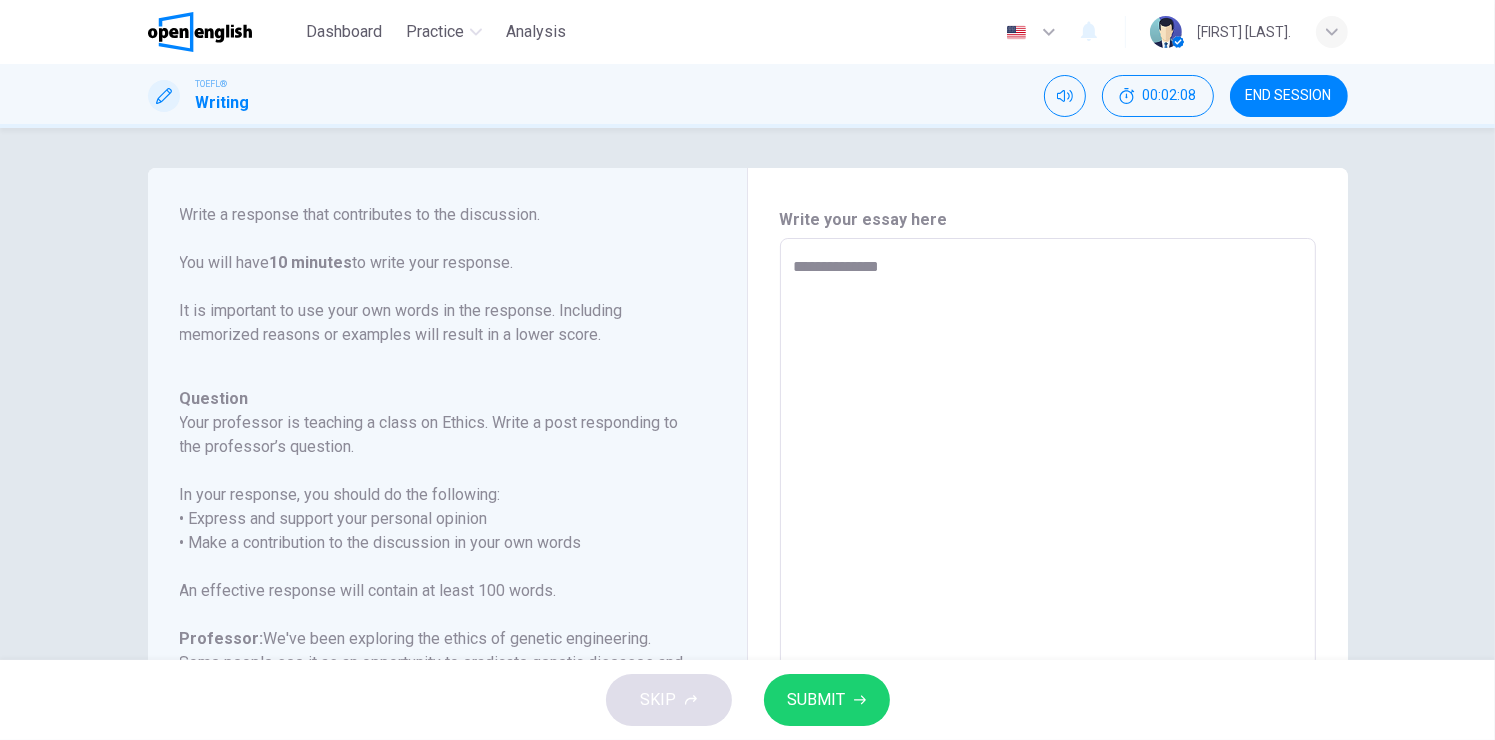 type on "**********" 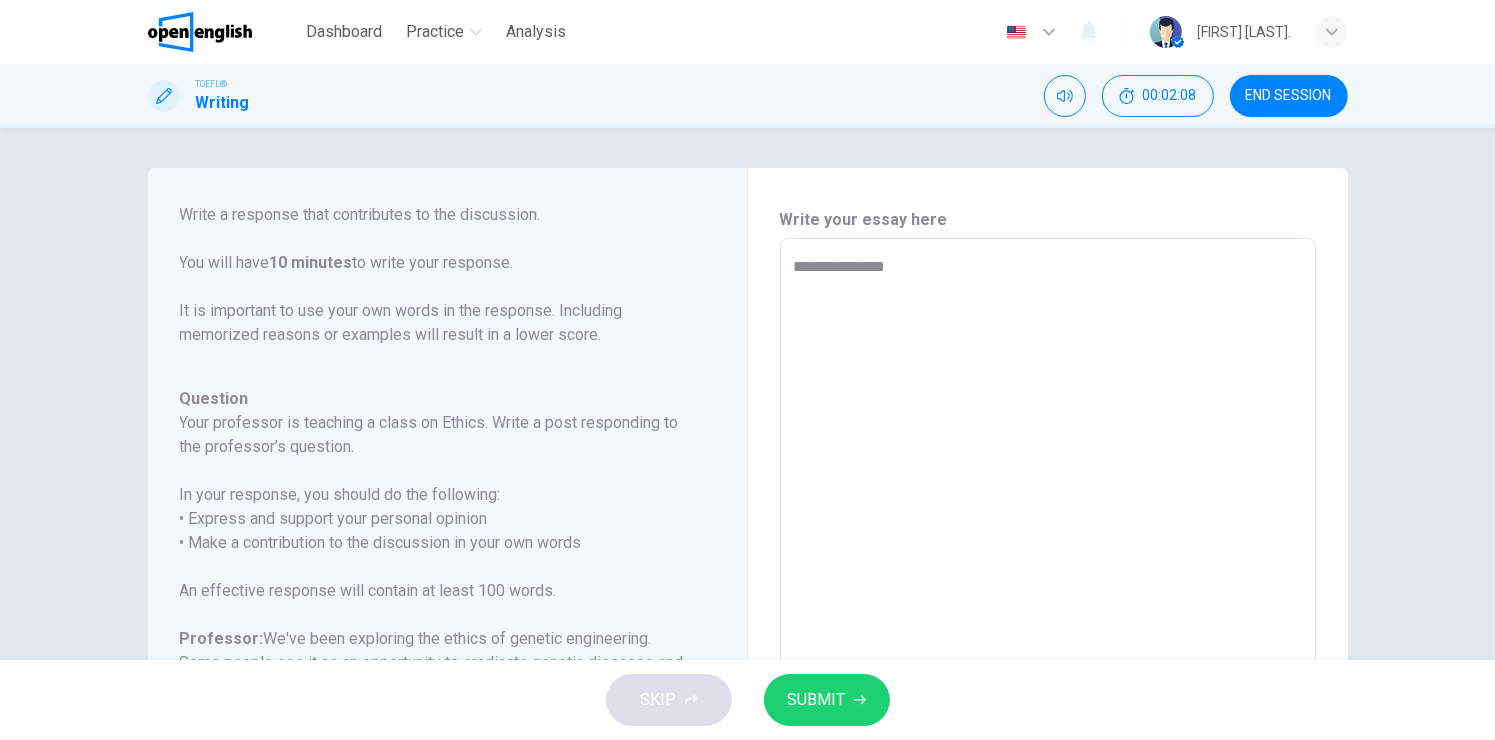type on "*" 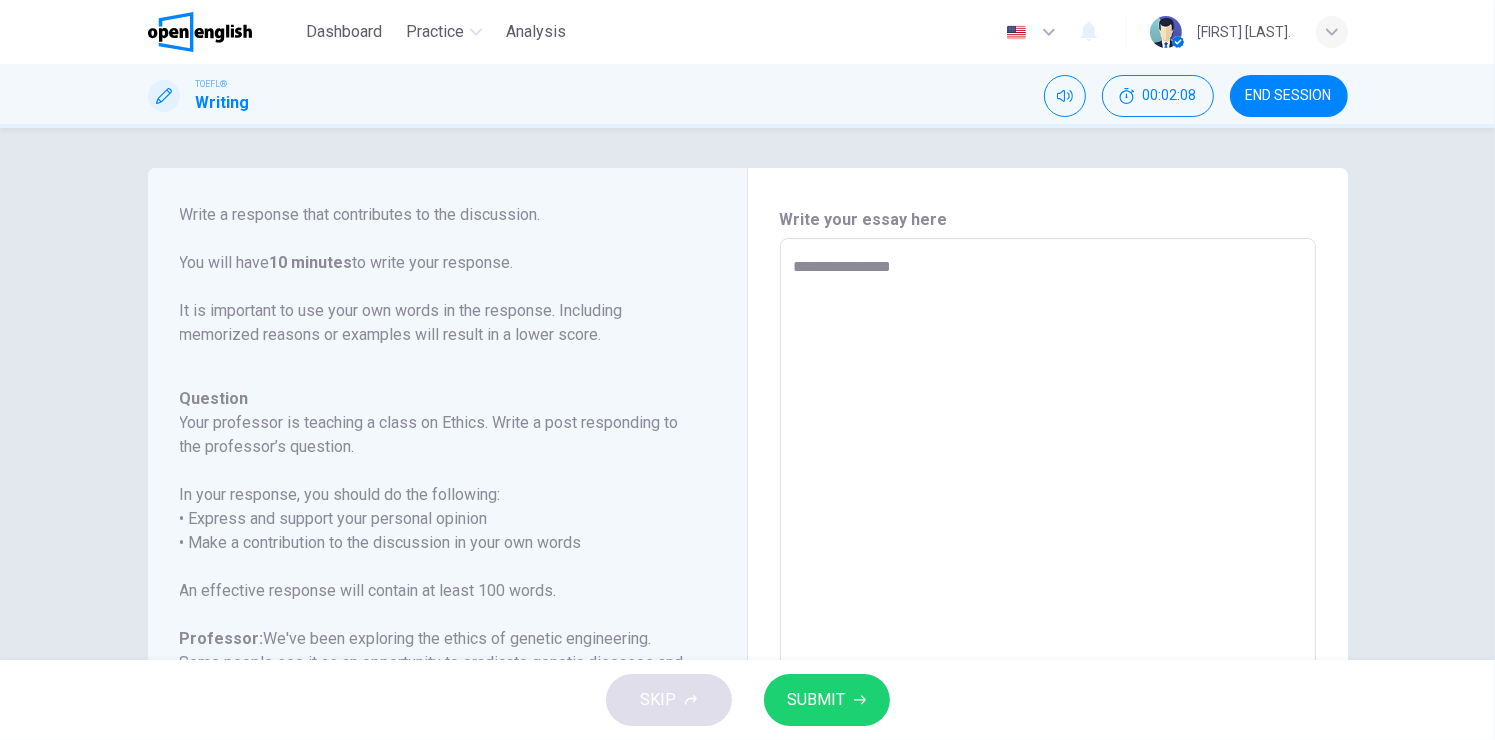 type on "*" 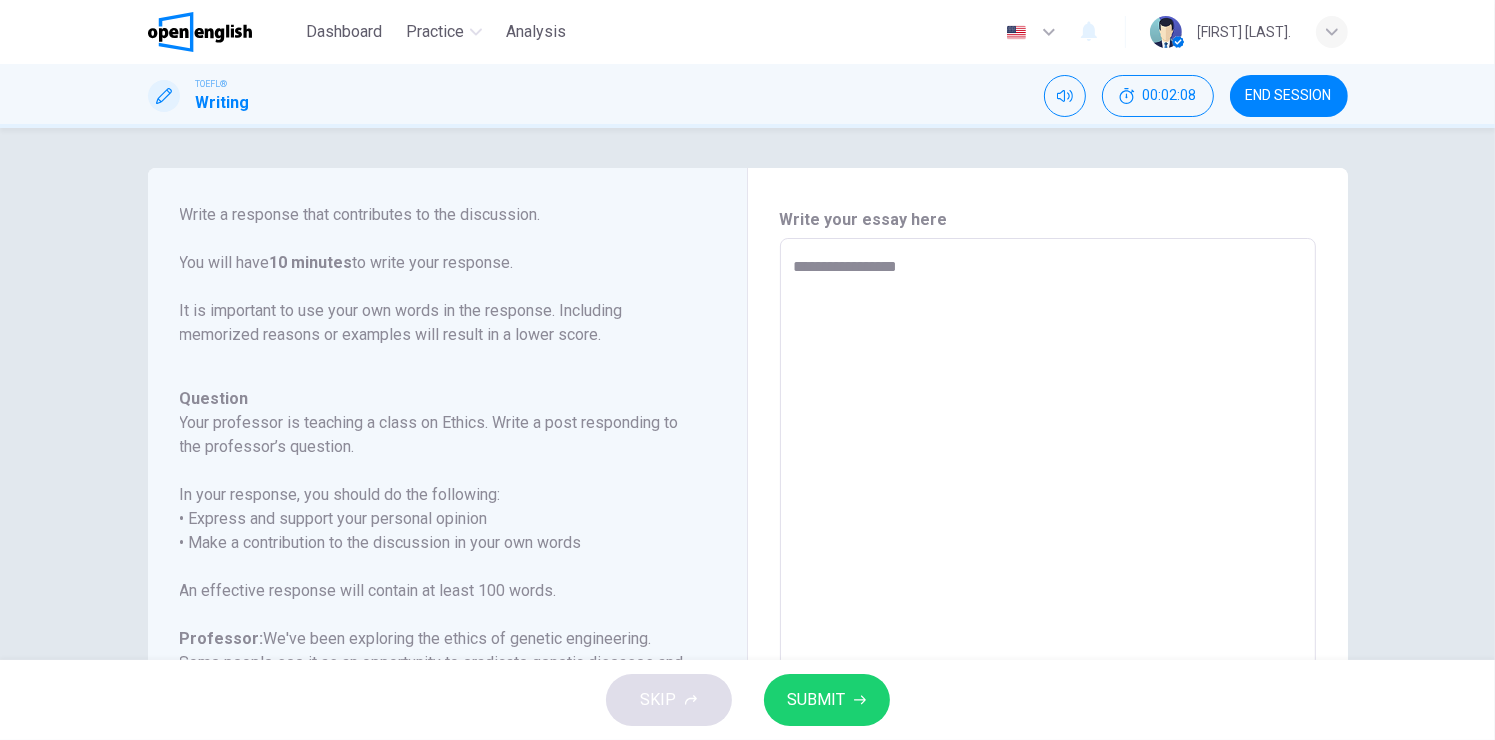 type on "**********" 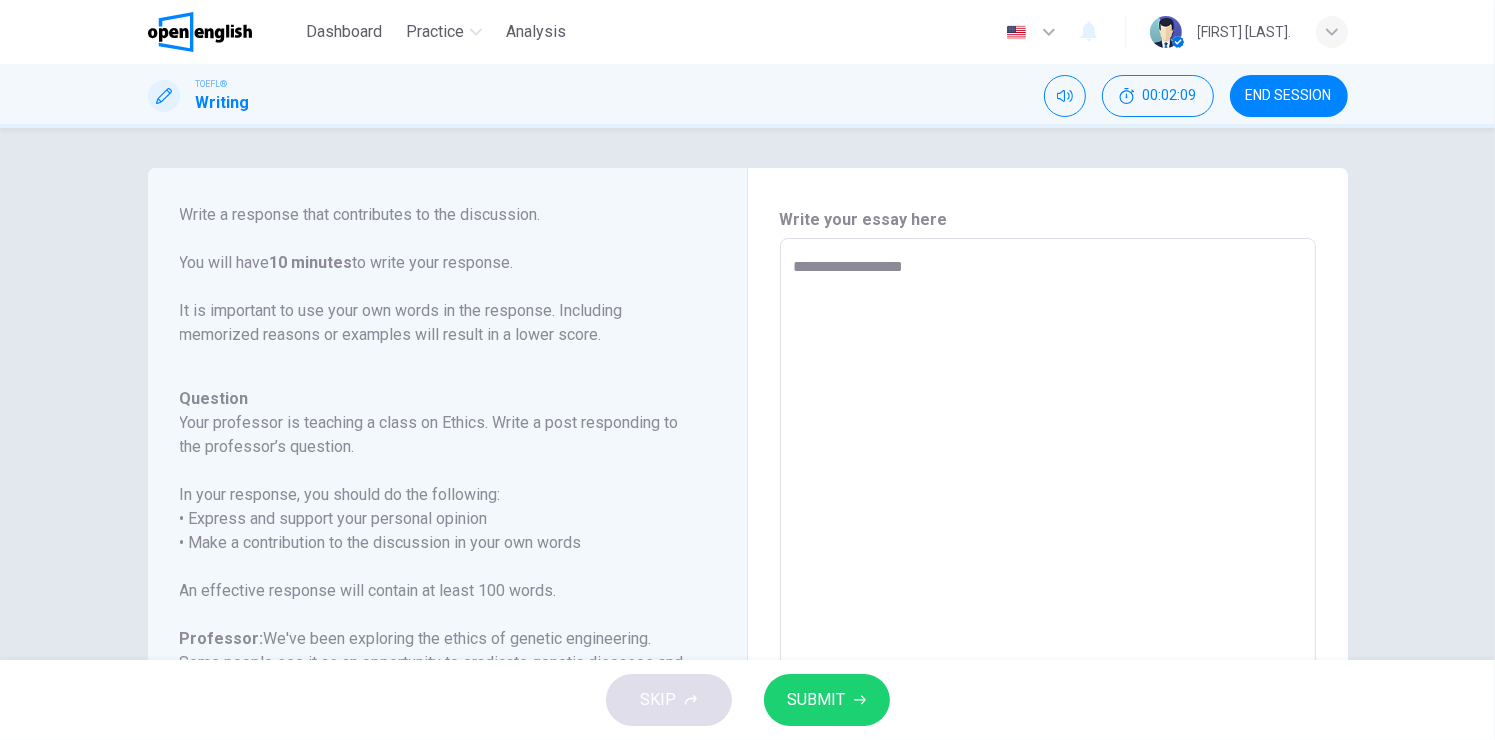 type on "*" 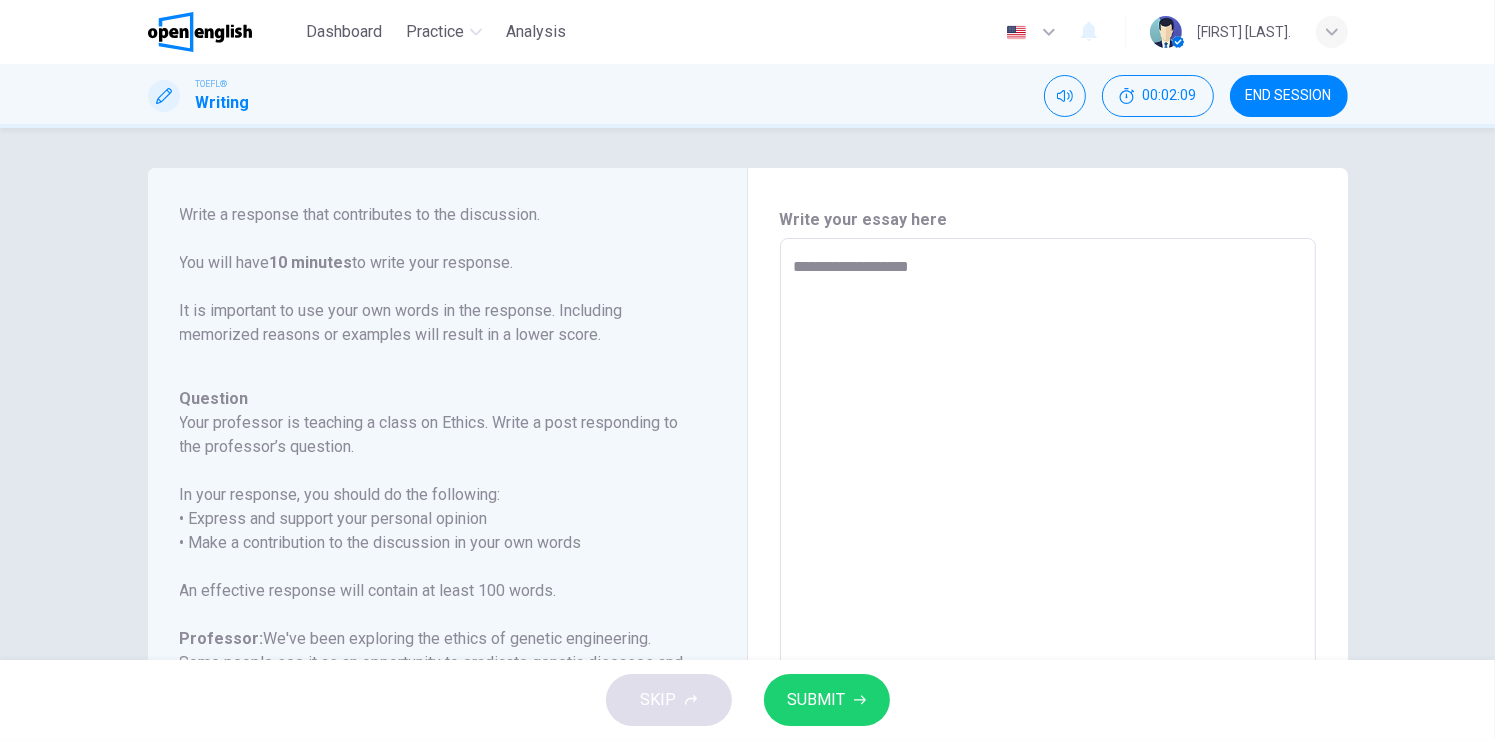 type on "*" 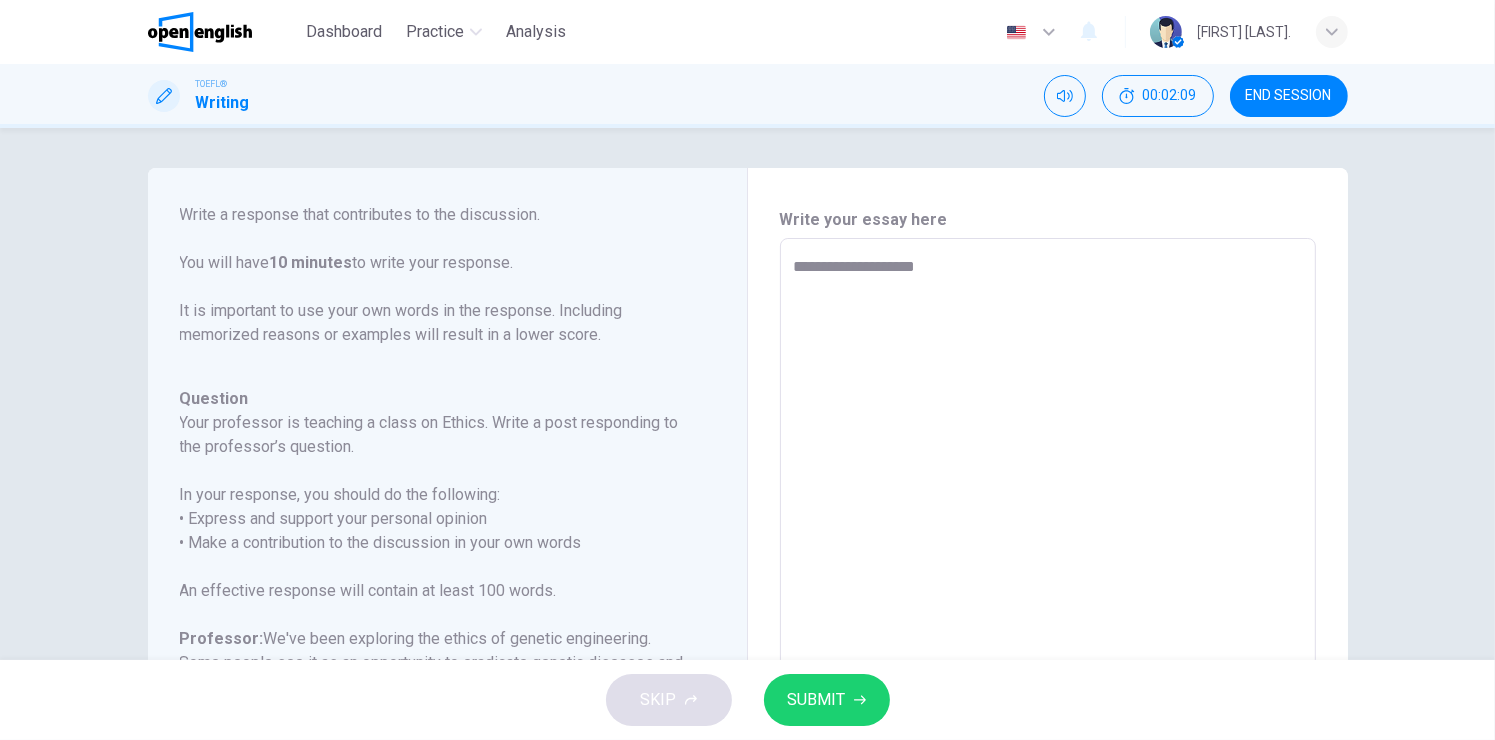 type on "**********" 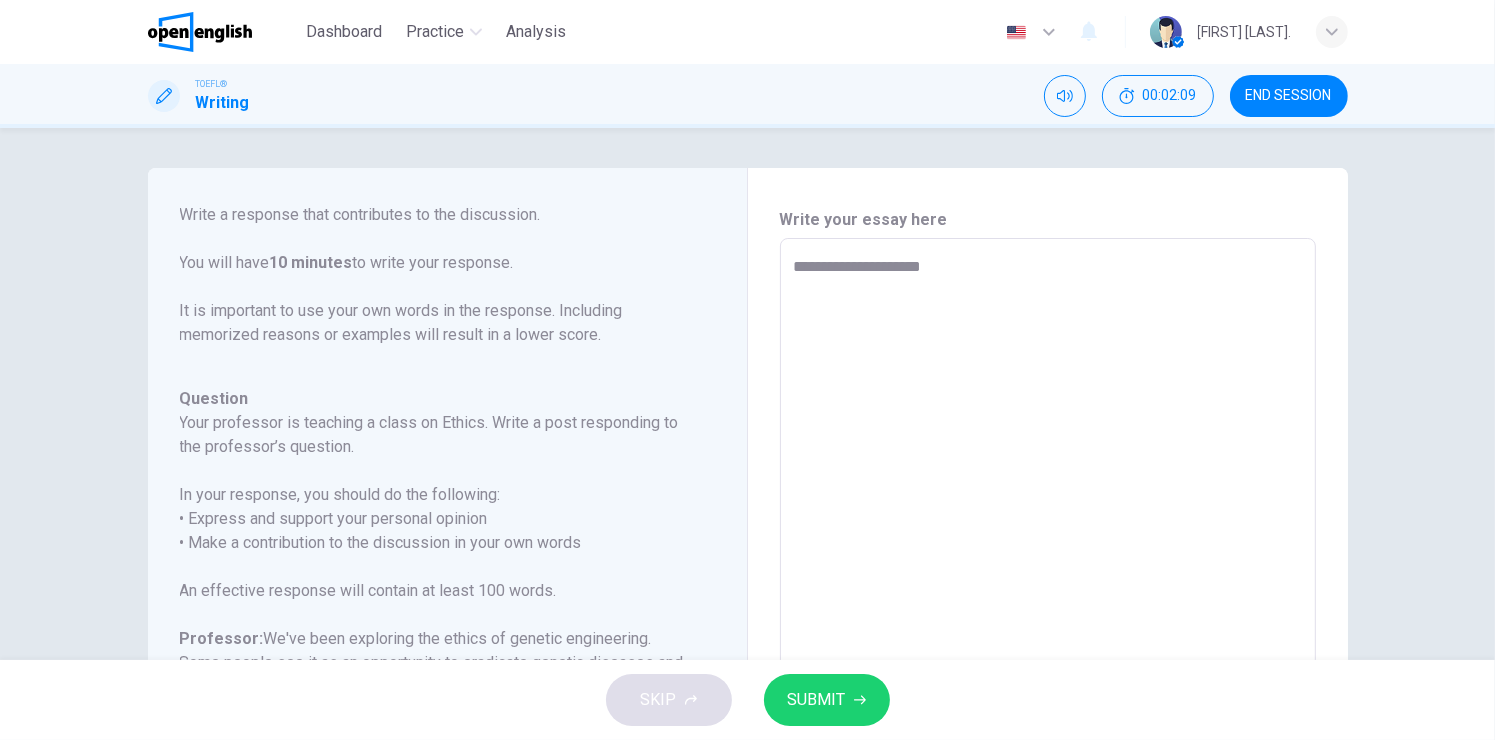 type on "*" 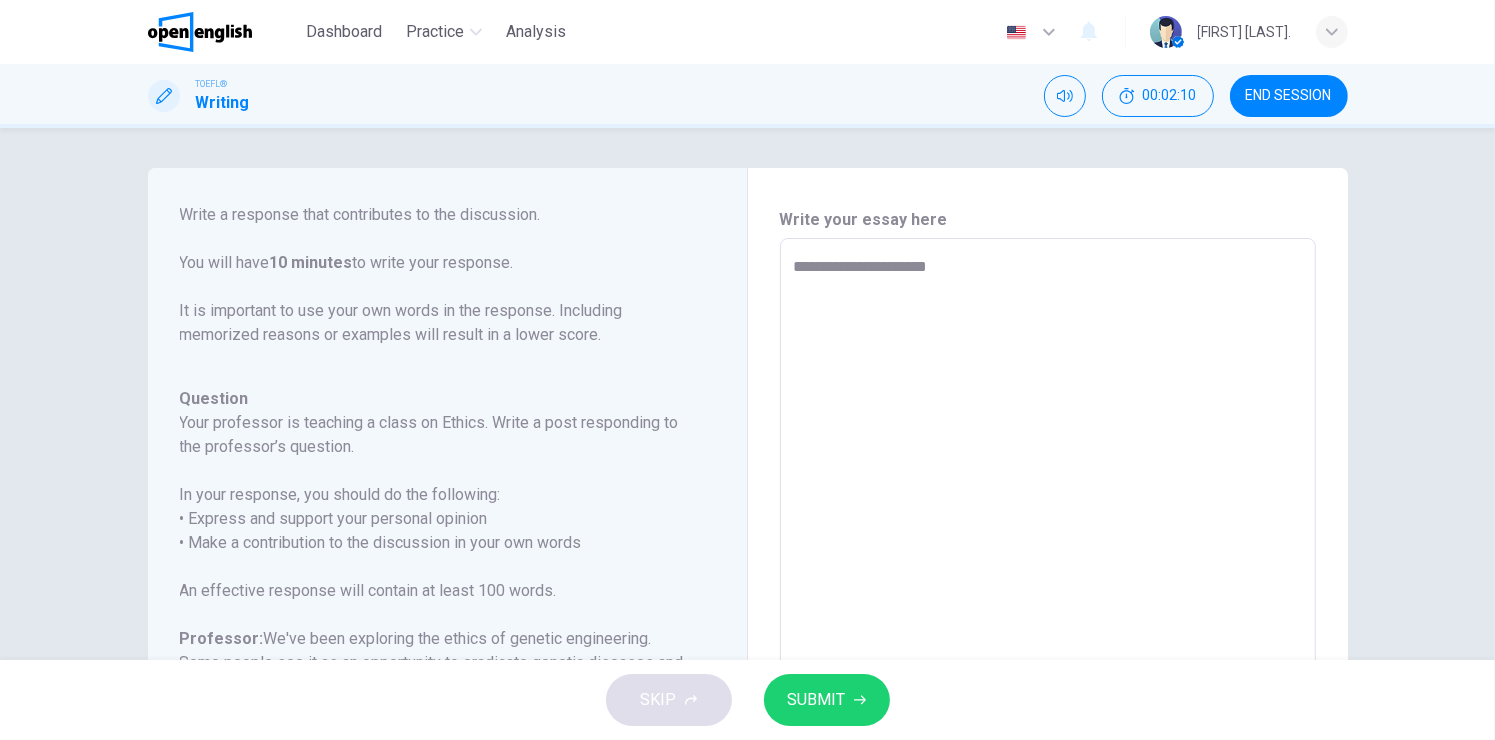 type on "**********" 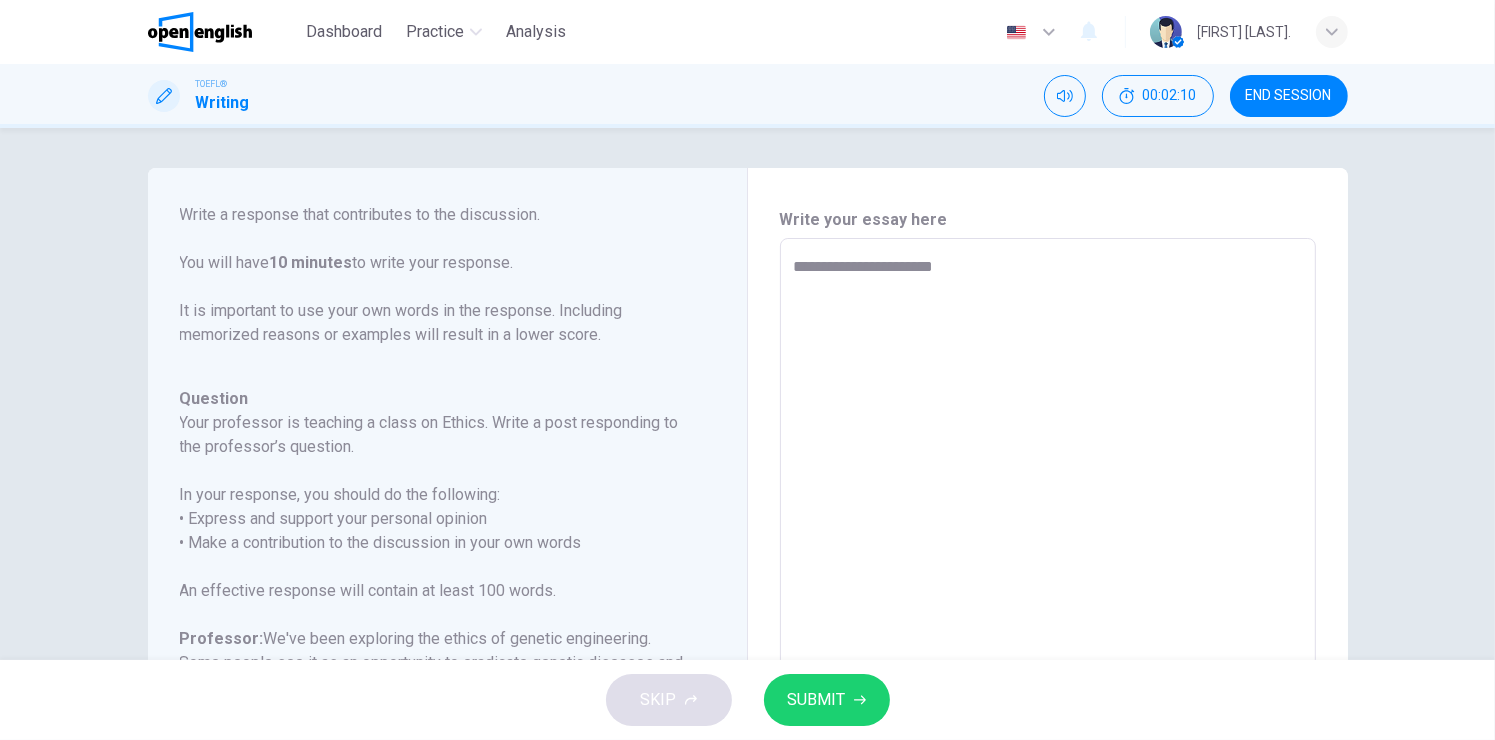type on "**********" 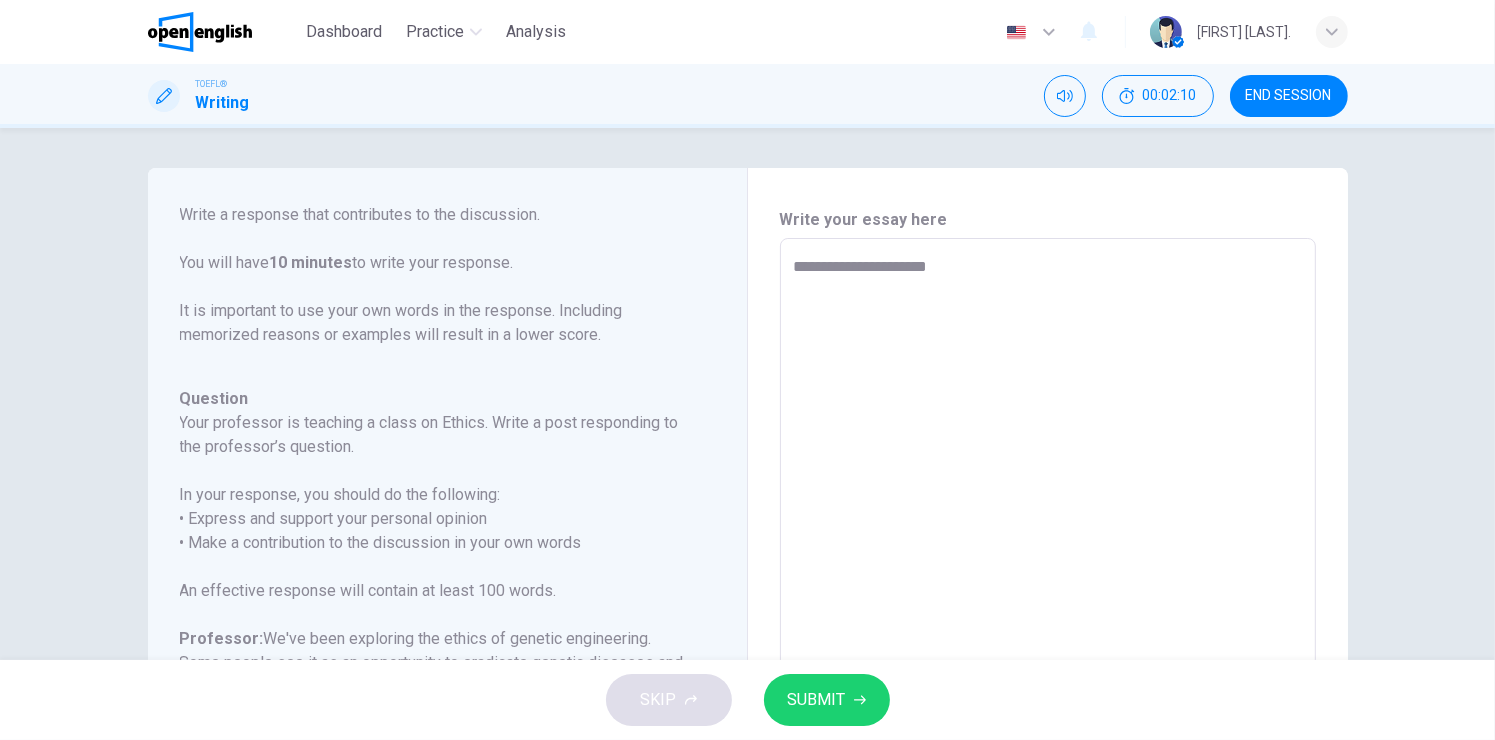 type on "*" 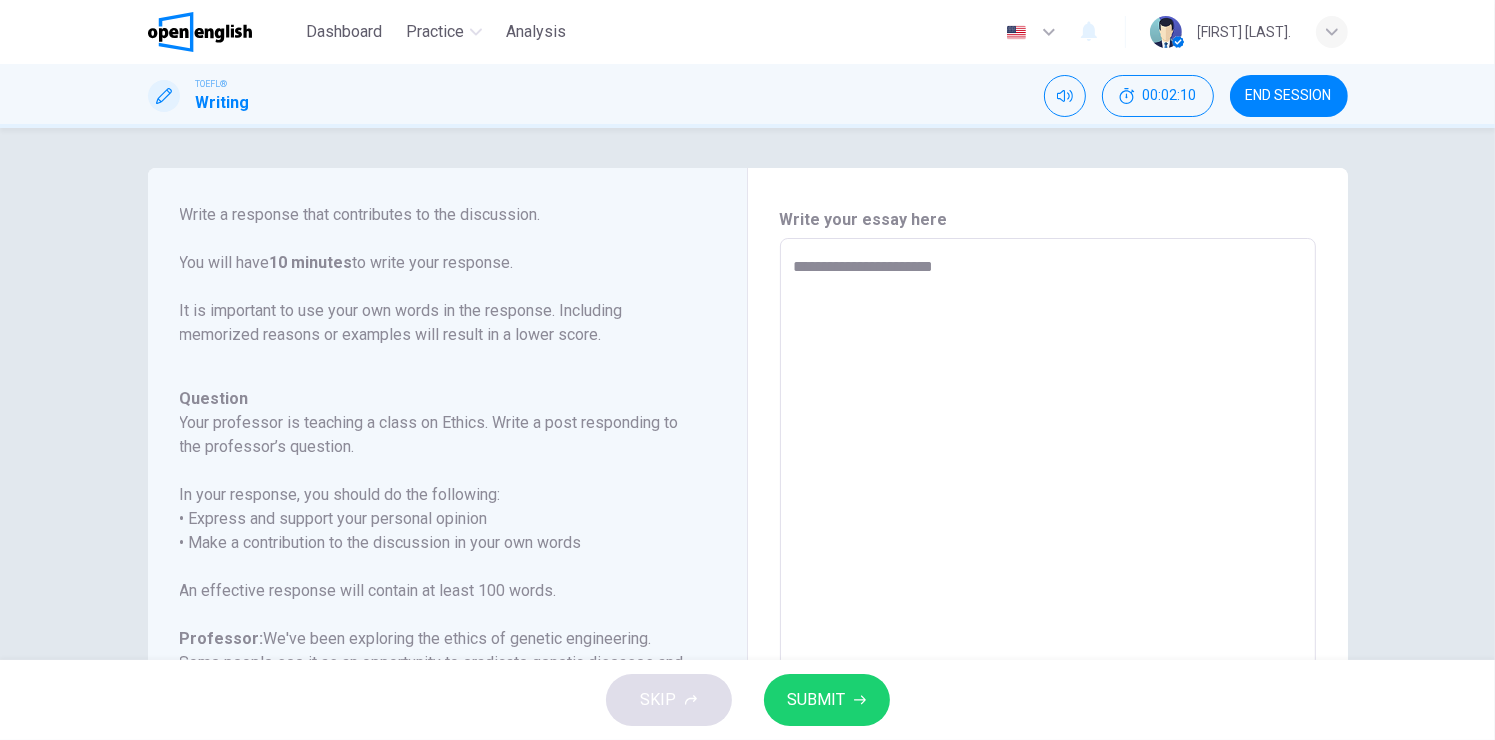 type on "*" 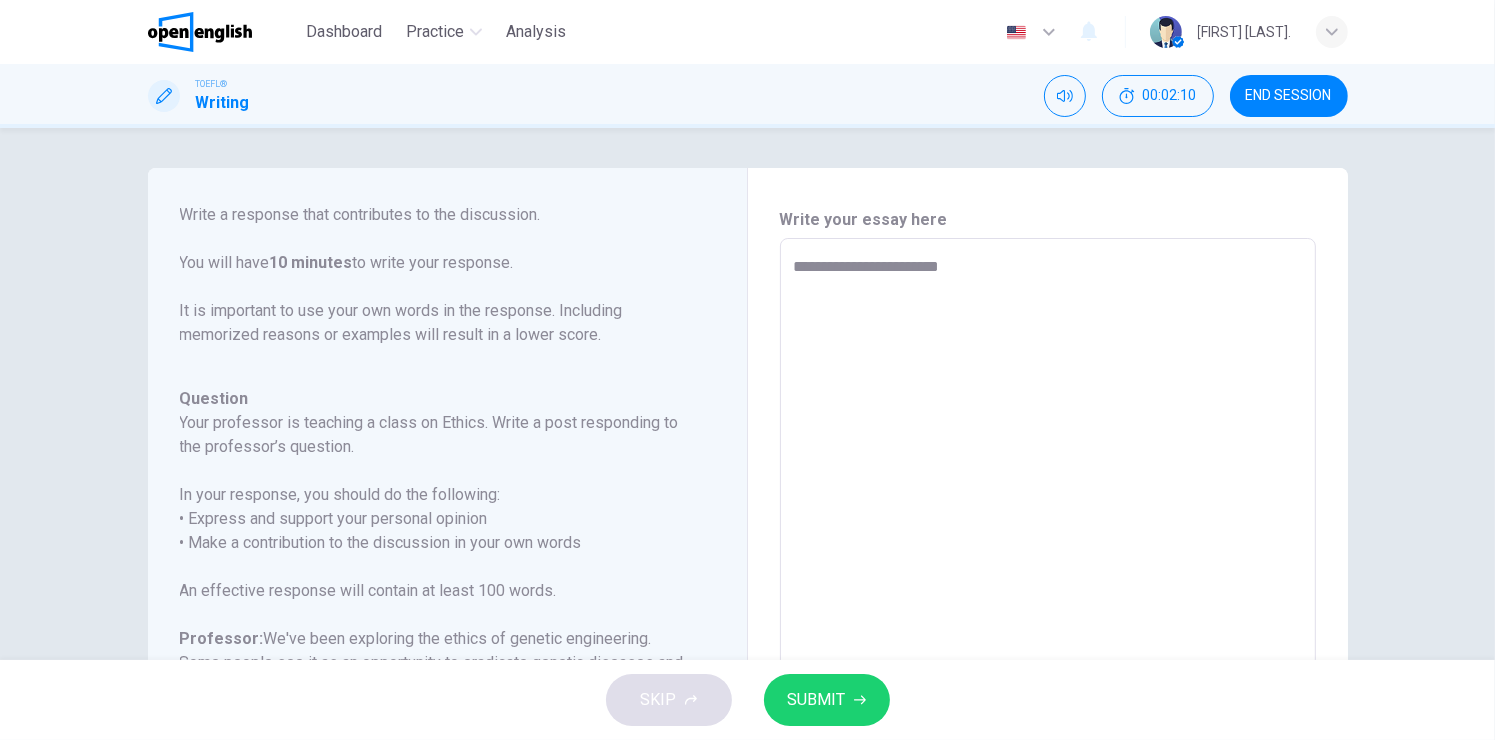 type on "*" 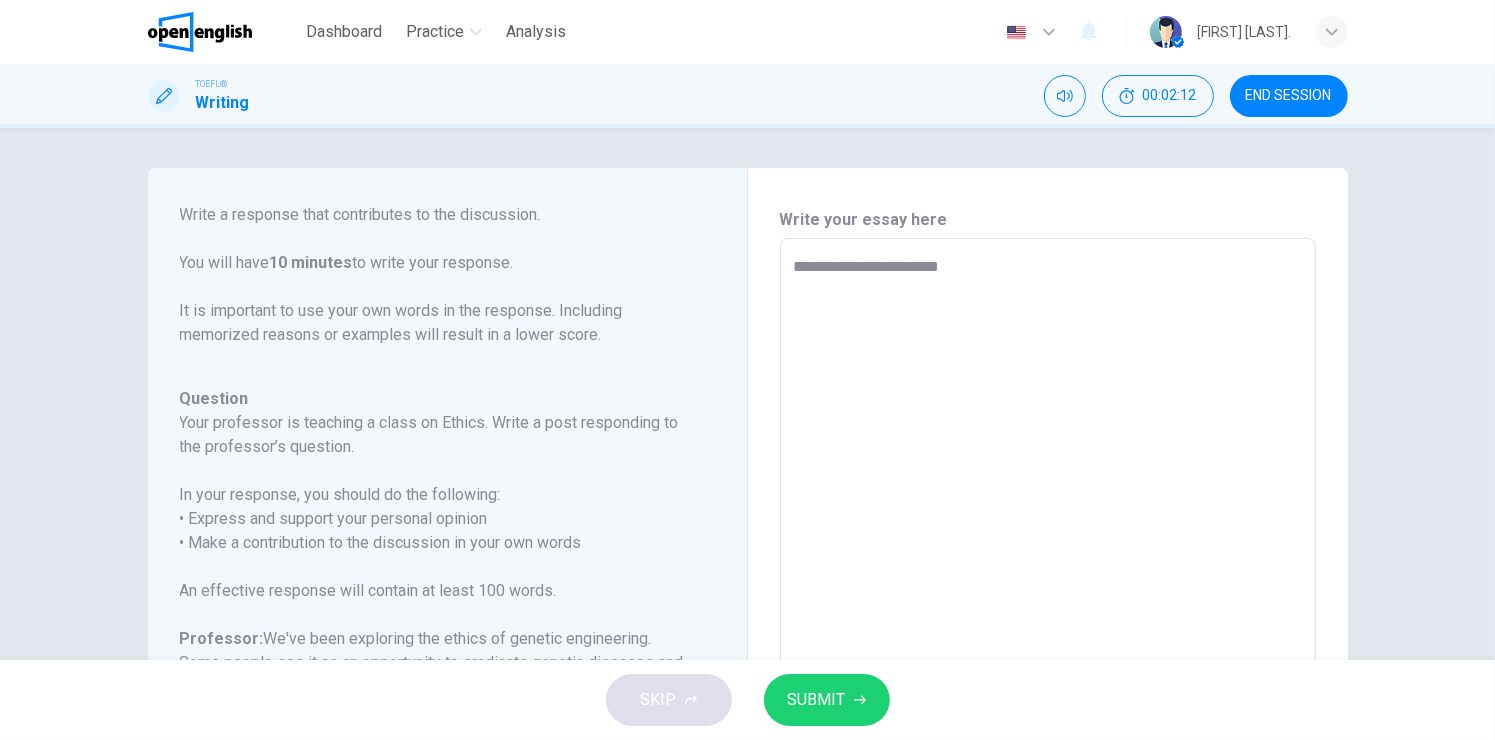type on "**********" 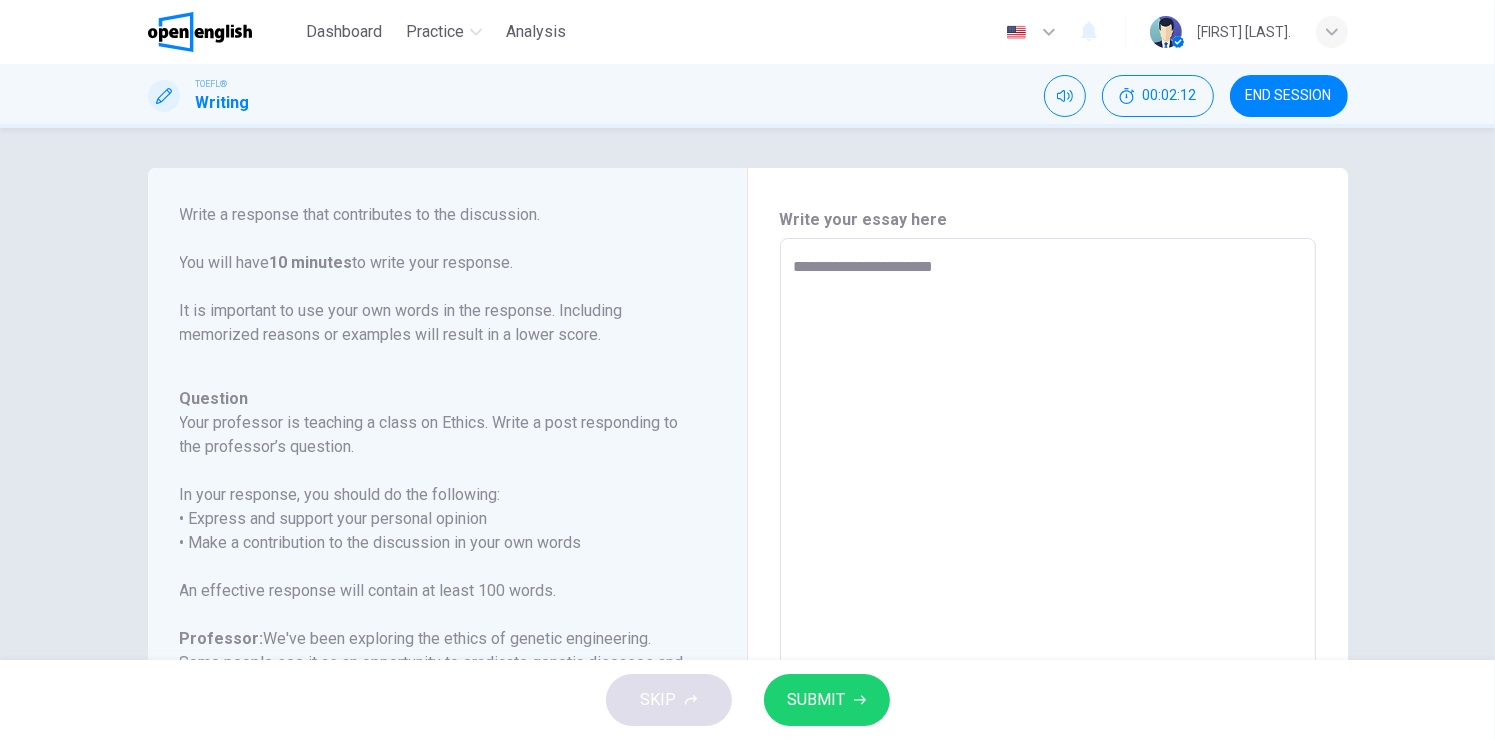 type on "**********" 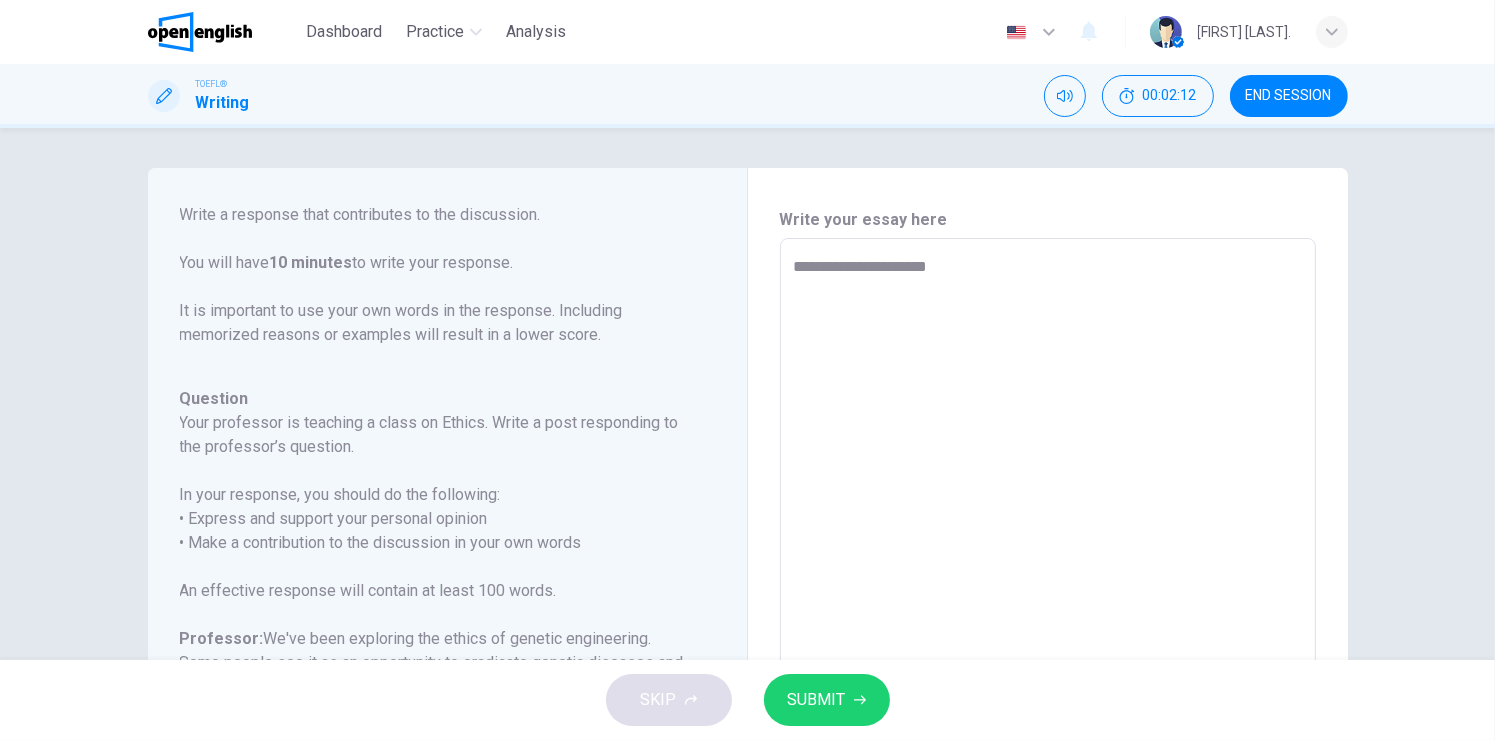 type on "*" 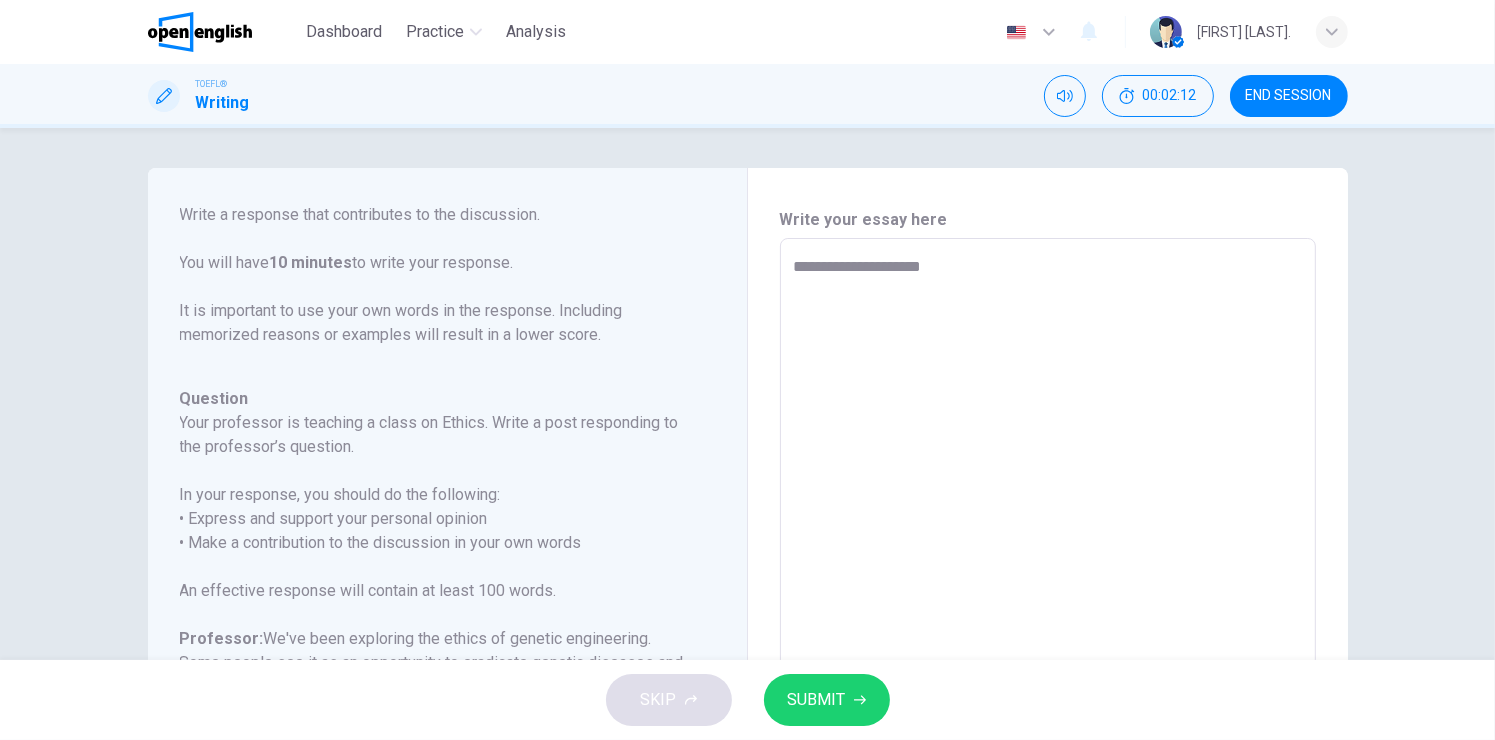 type on "*" 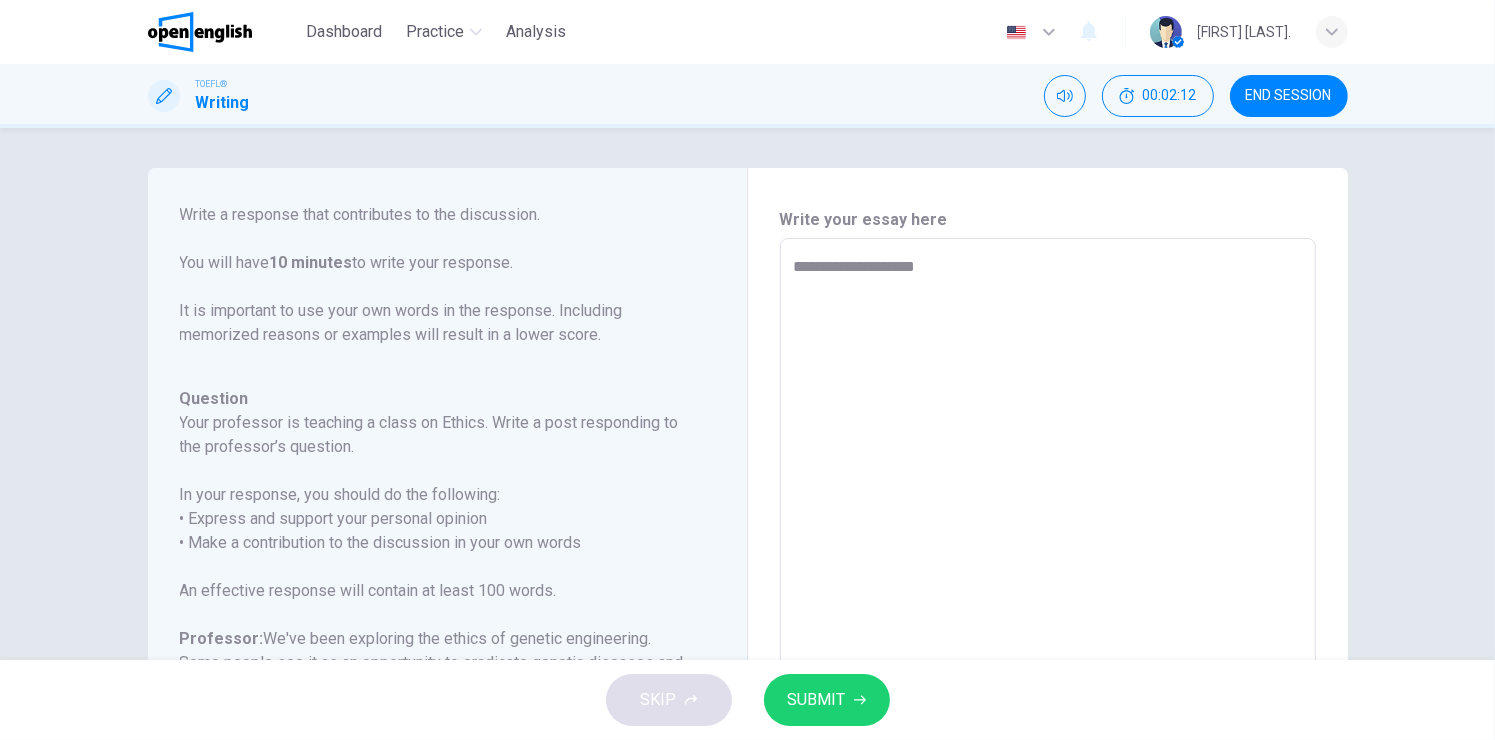 type on "*" 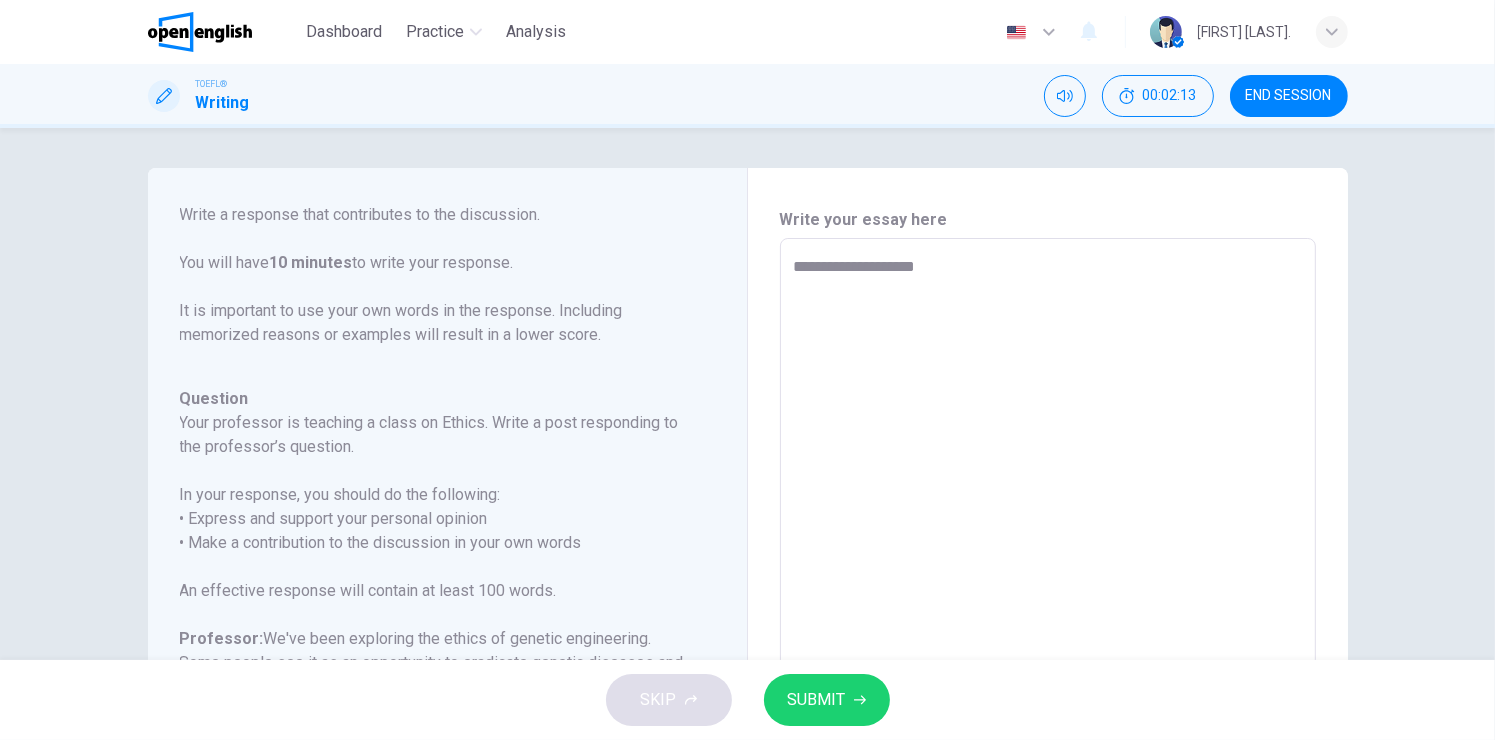 type on "**********" 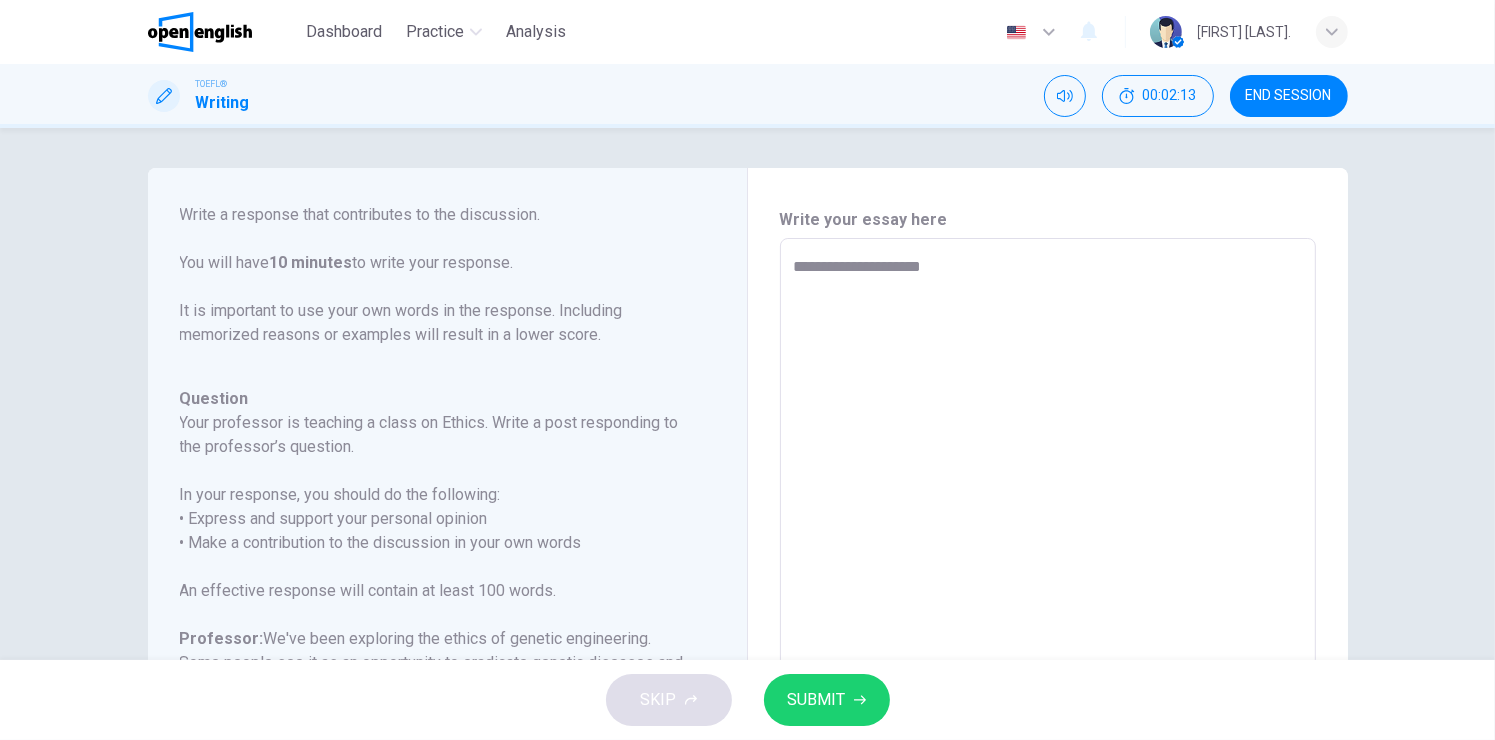 type on "**********" 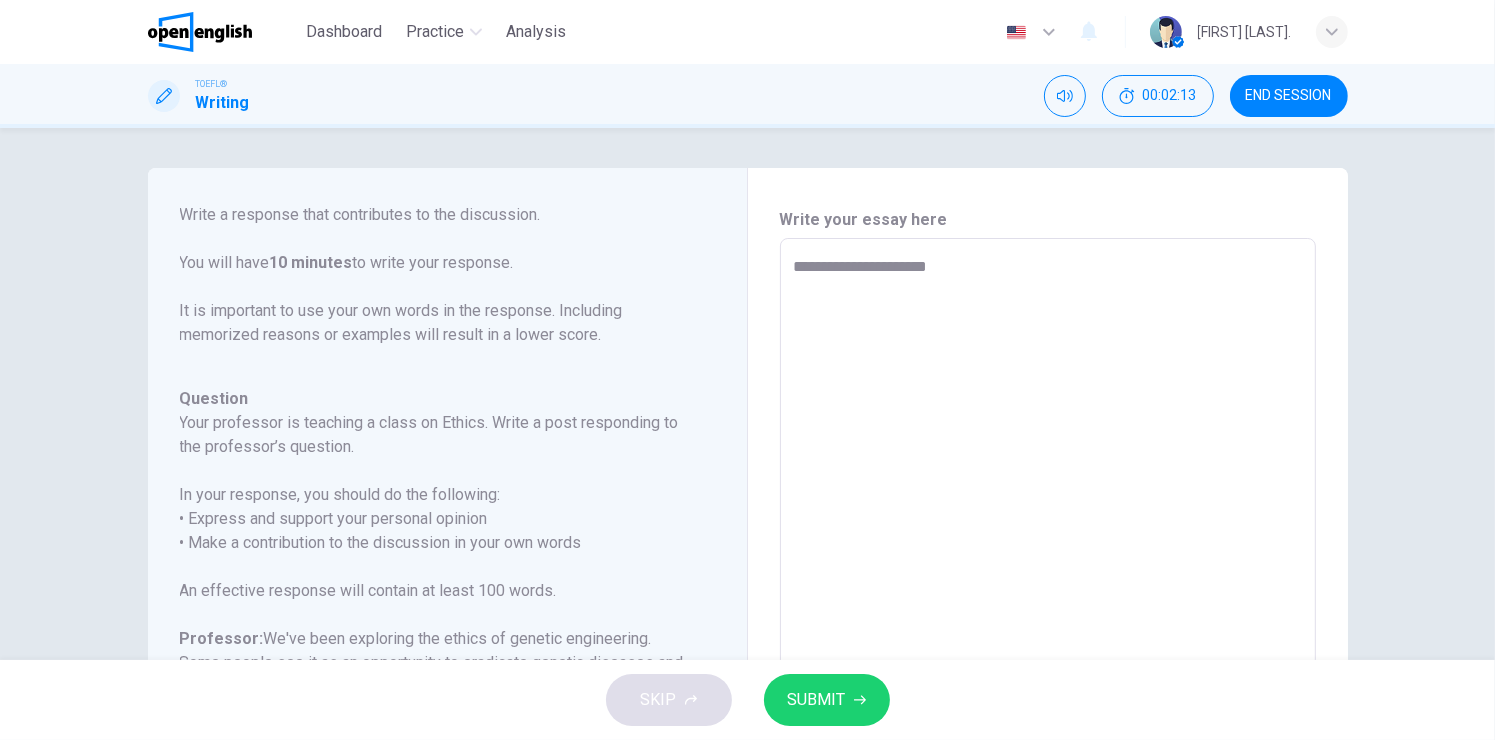 type on "*" 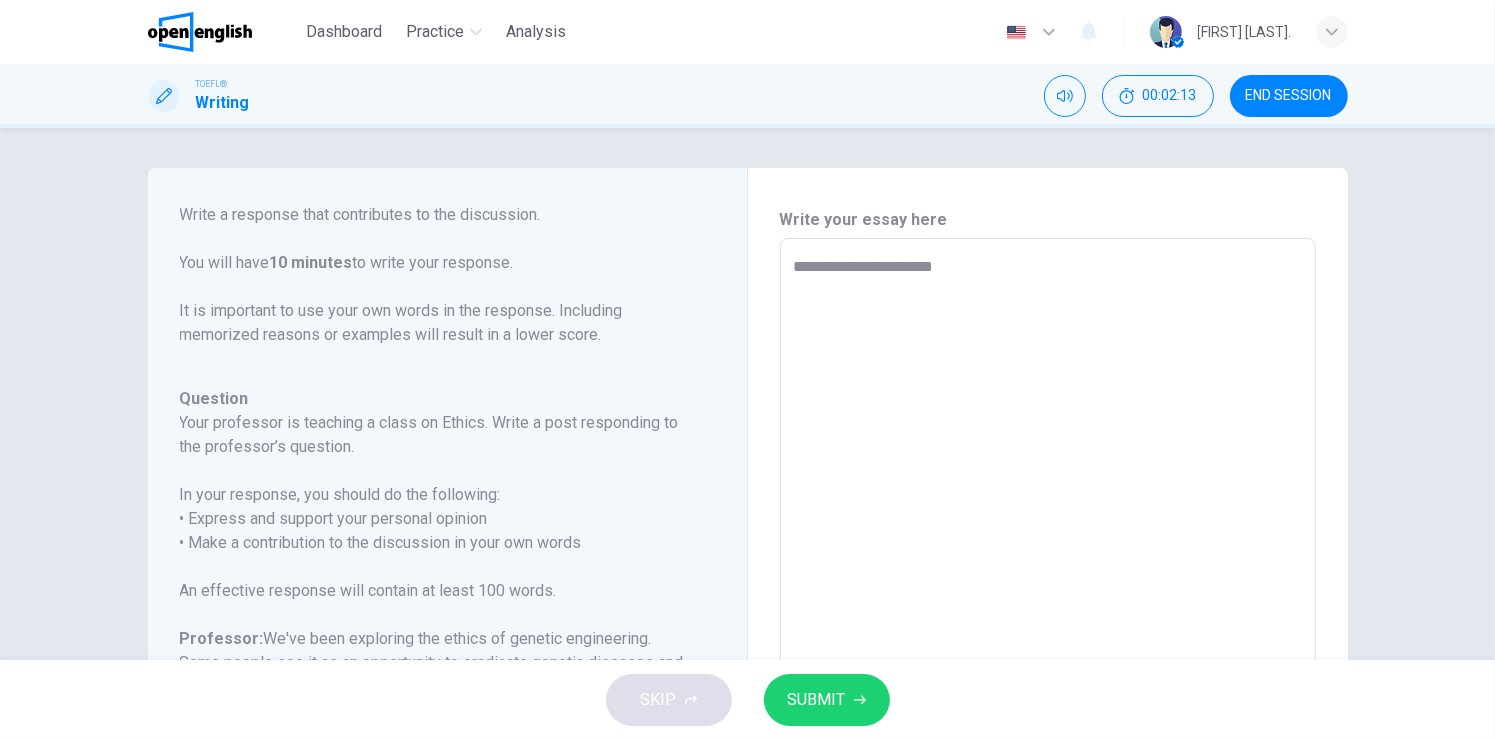type on "*" 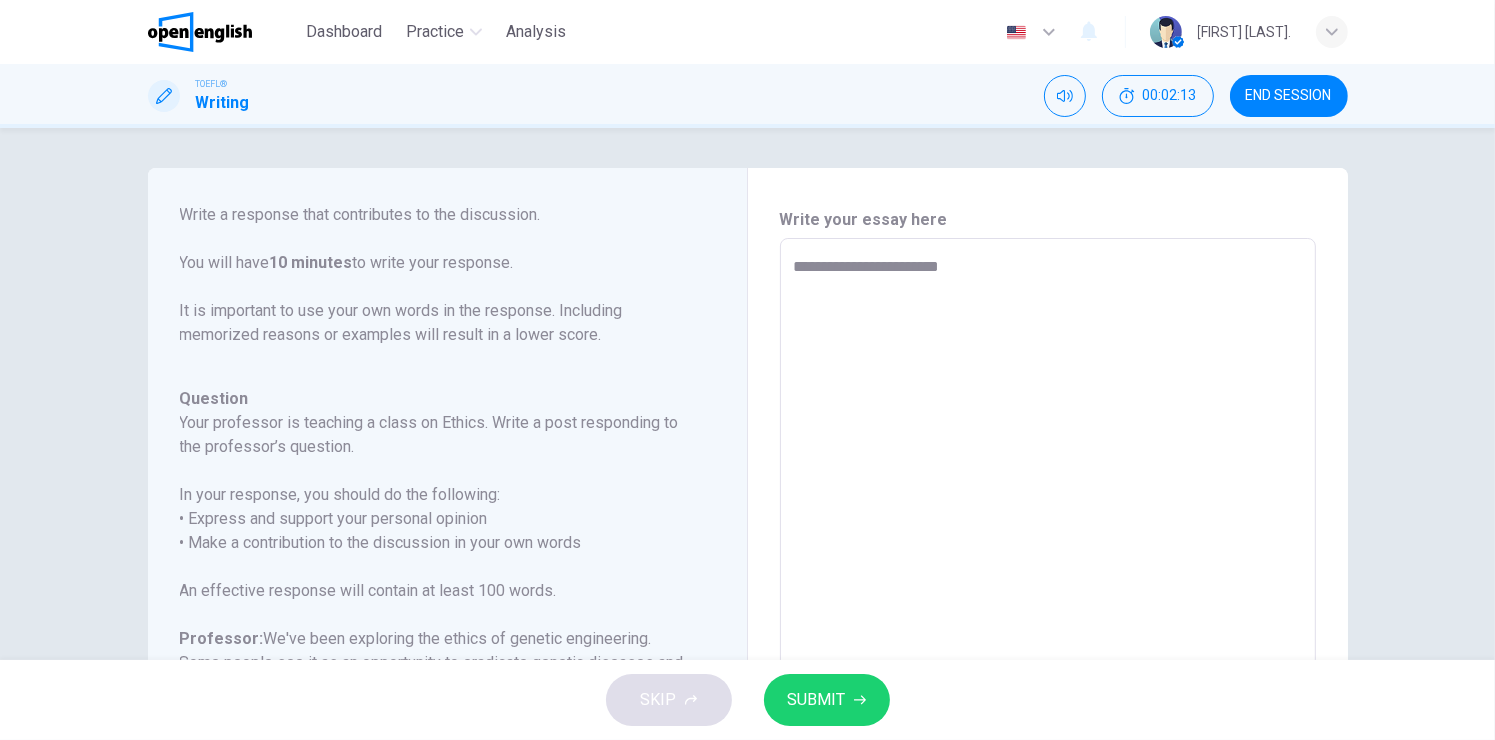 type on "*" 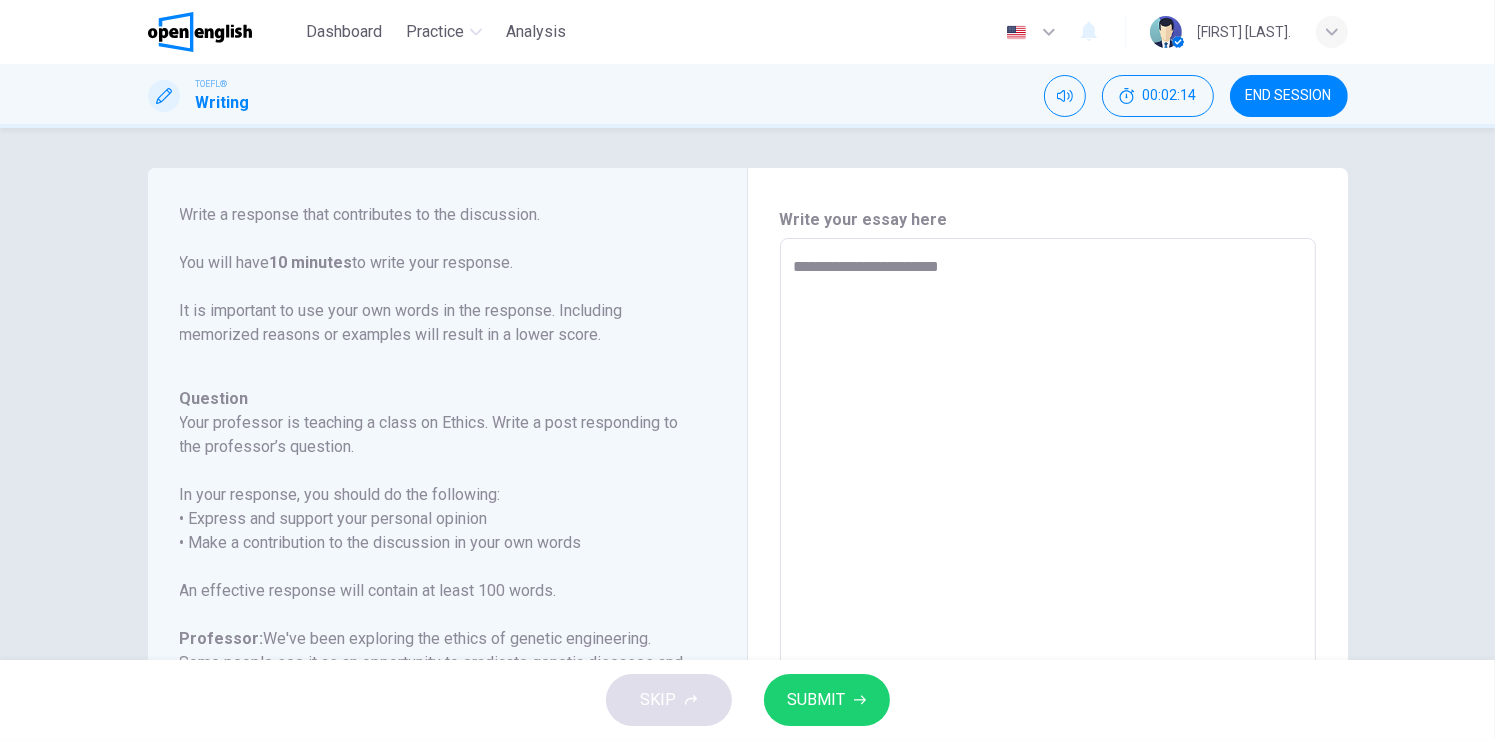 type on "**********" 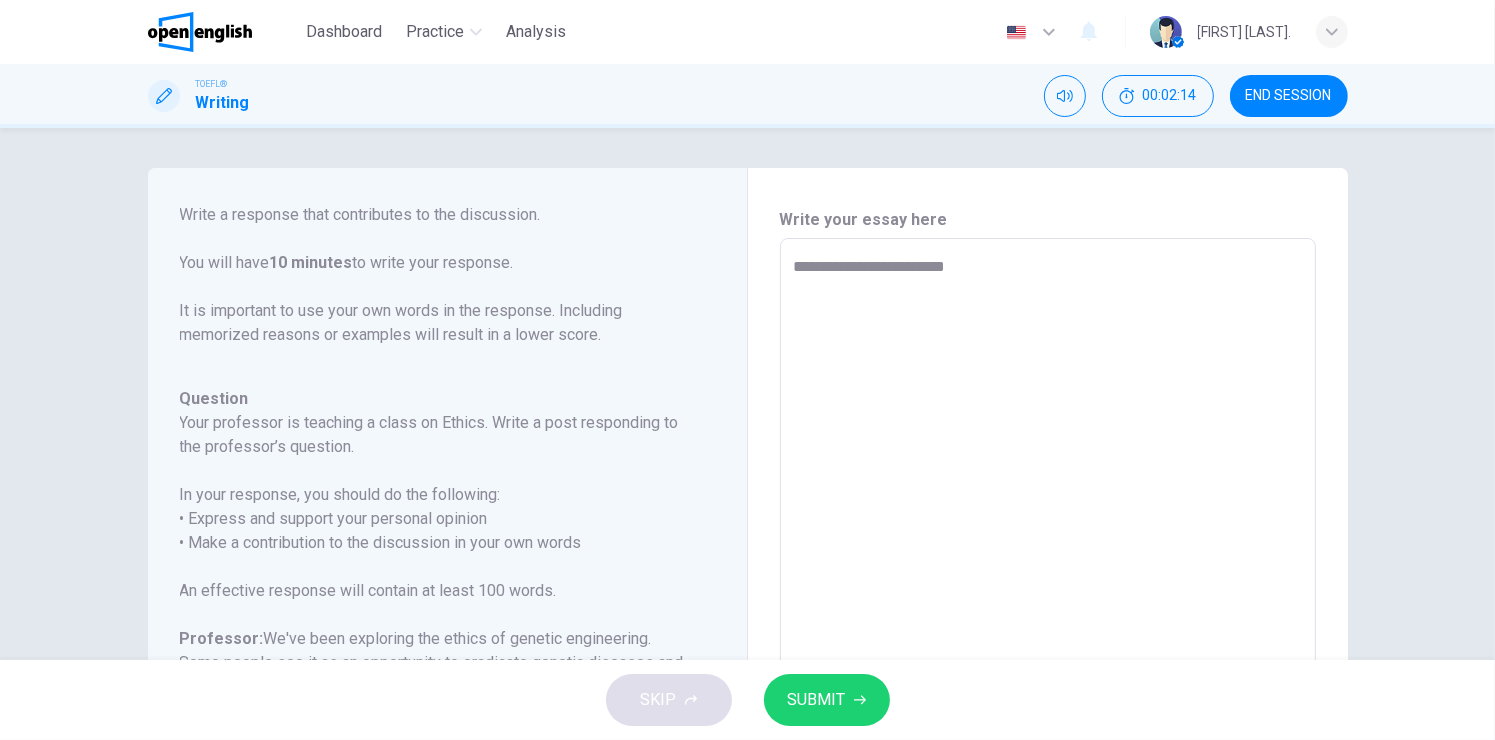 type on "**********" 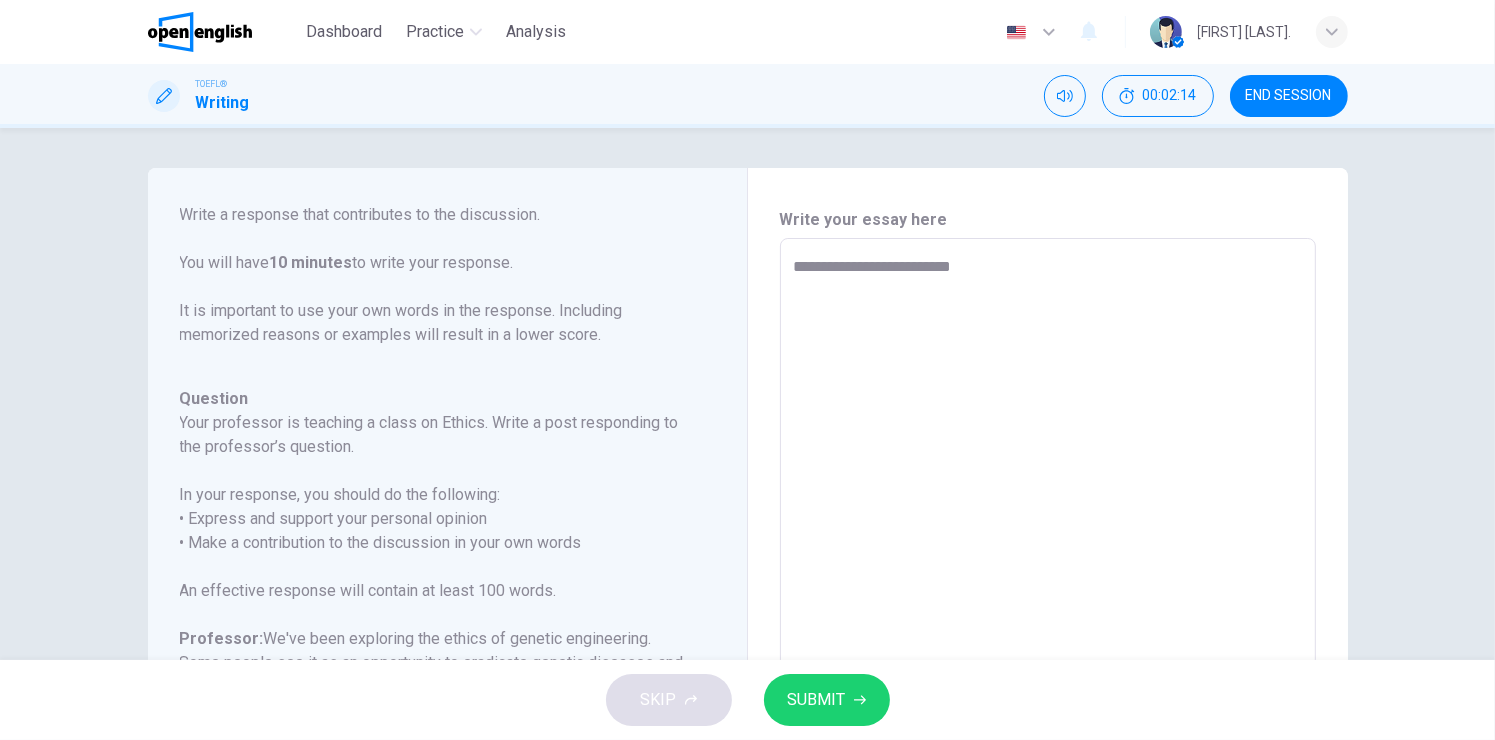 type on "*" 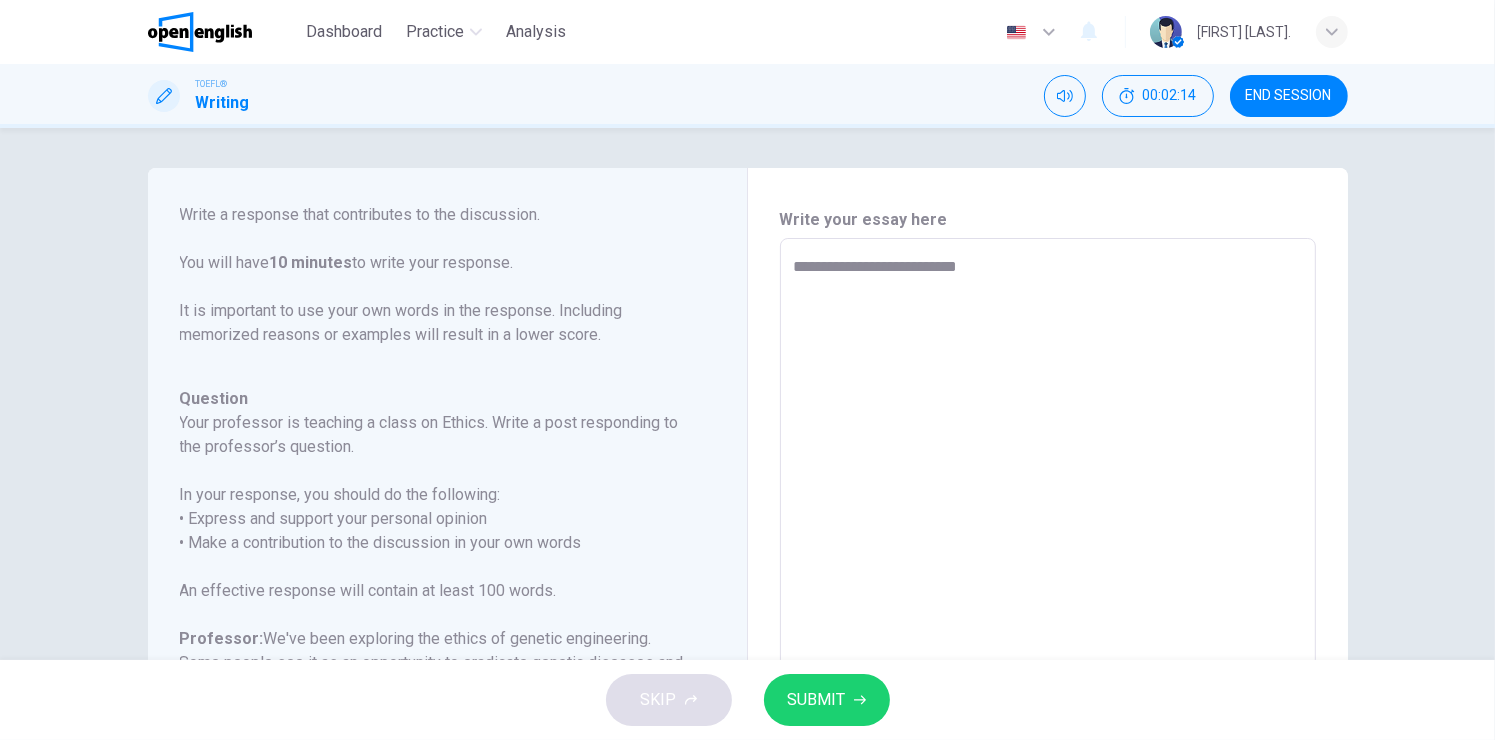 type on "*" 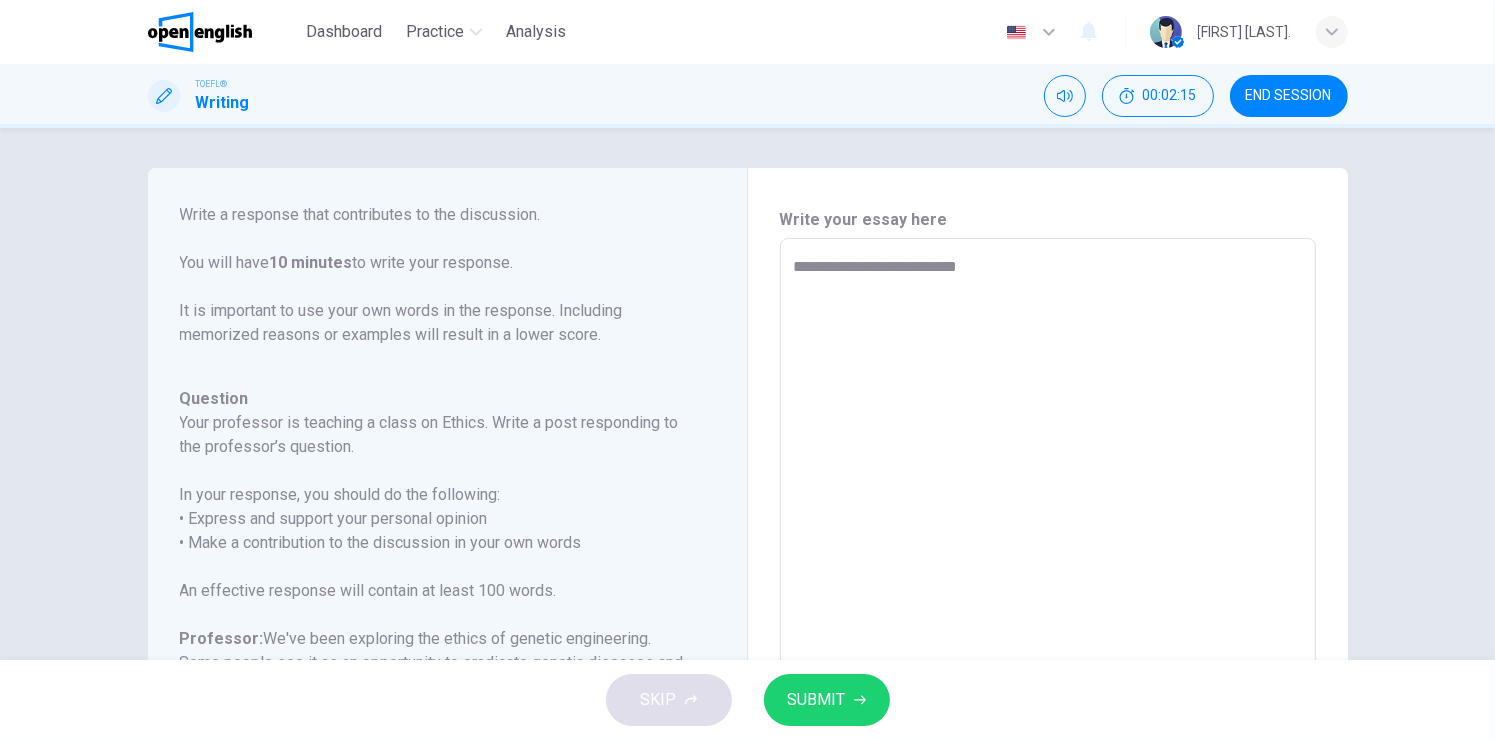 type on "**********" 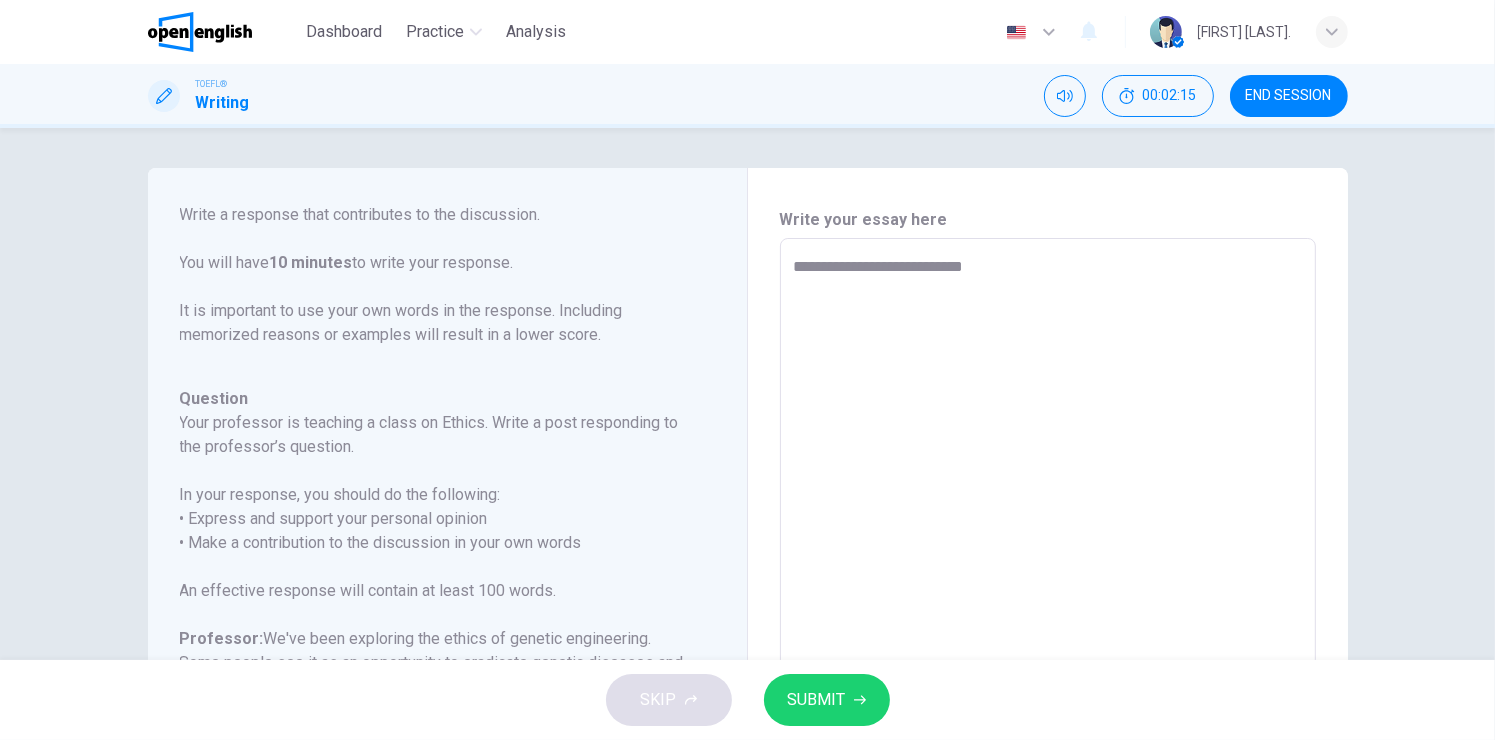 type on "**********" 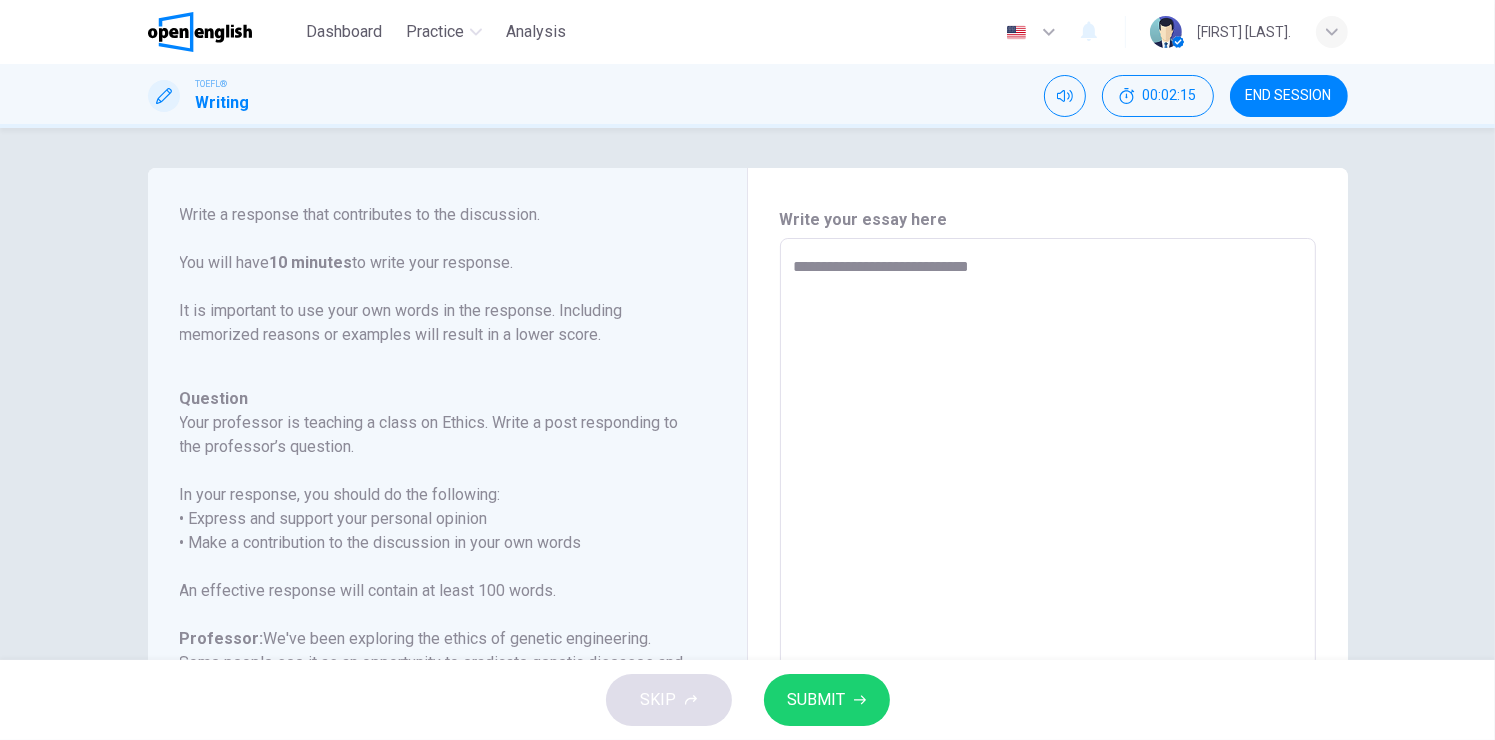 type on "*" 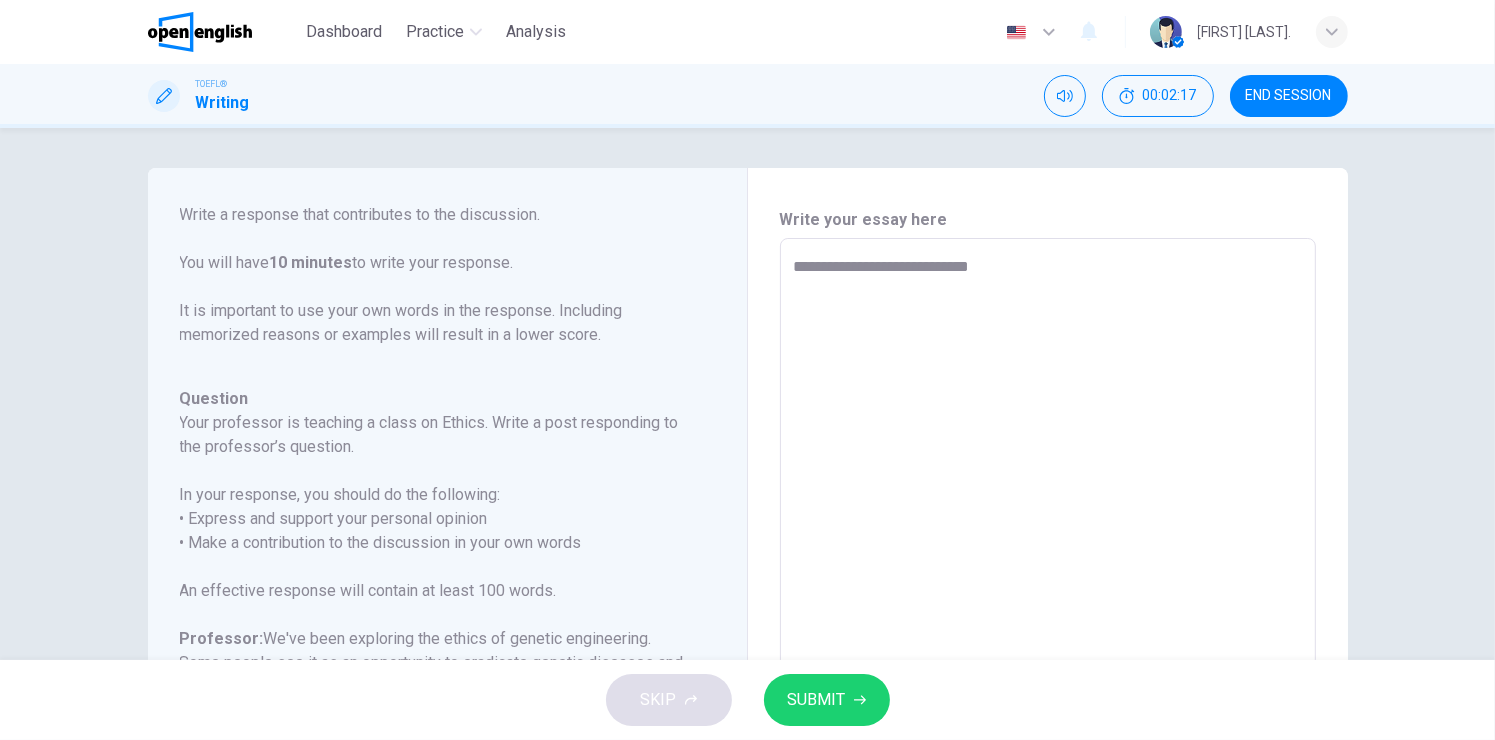 type on "**********" 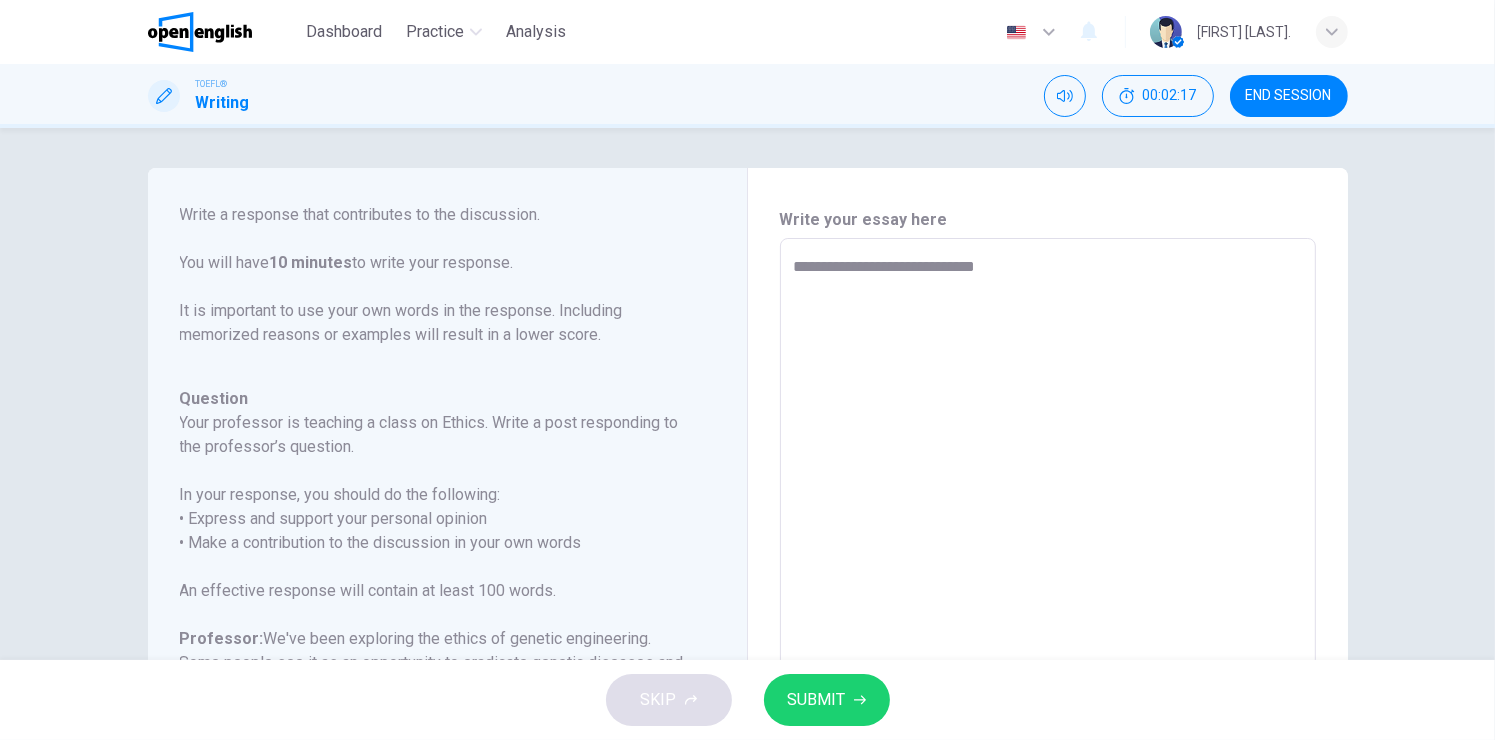 type on "*" 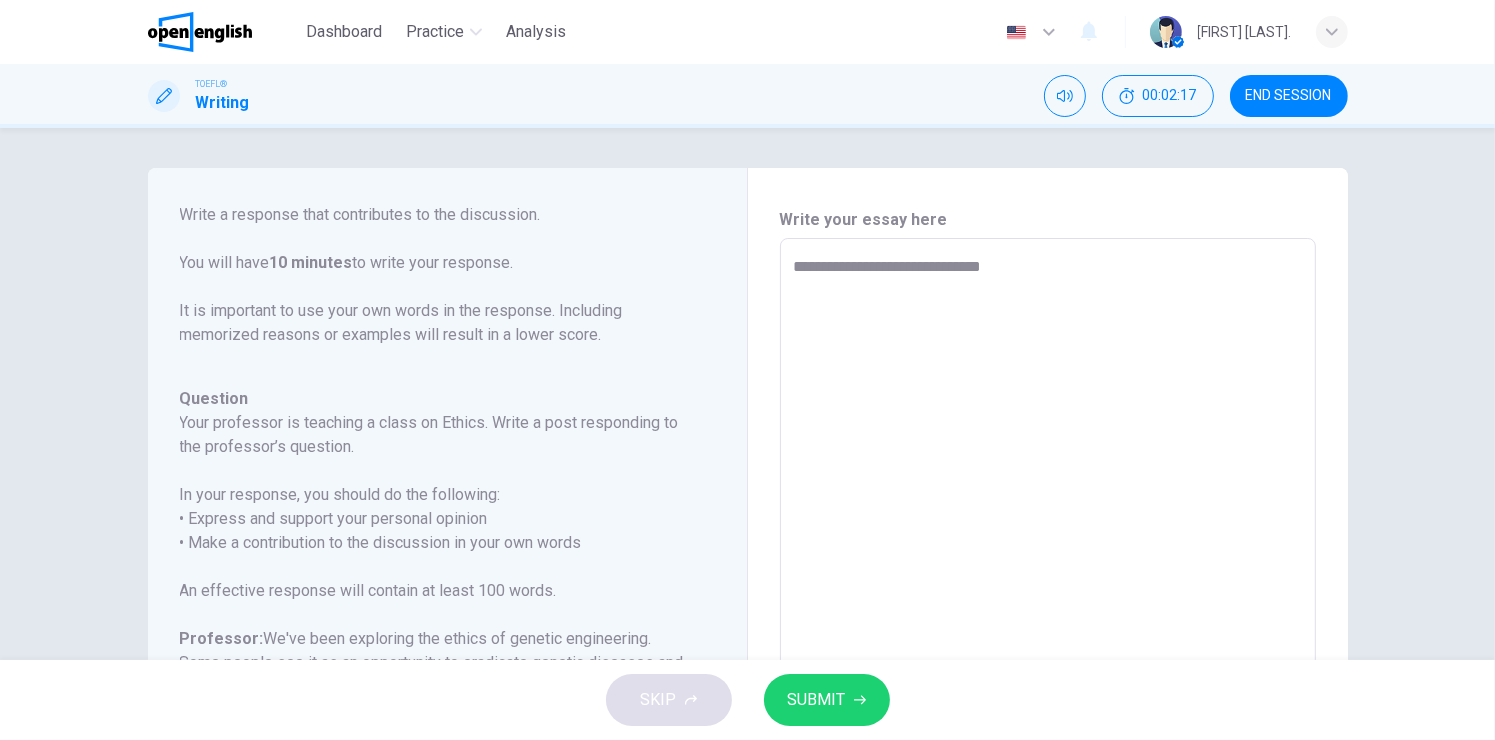 type on "*" 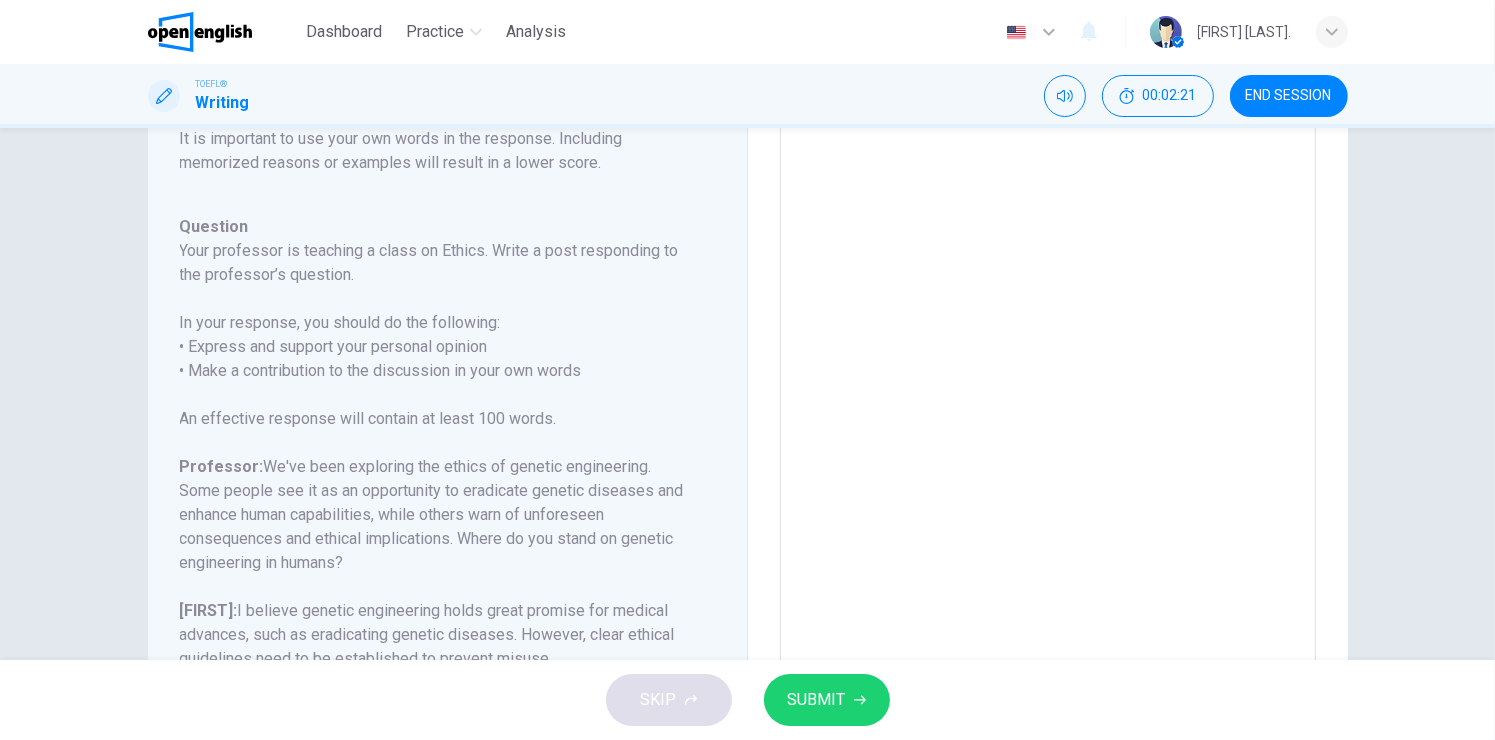 scroll, scrollTop: 0, scrollLeft: 0, axis: both 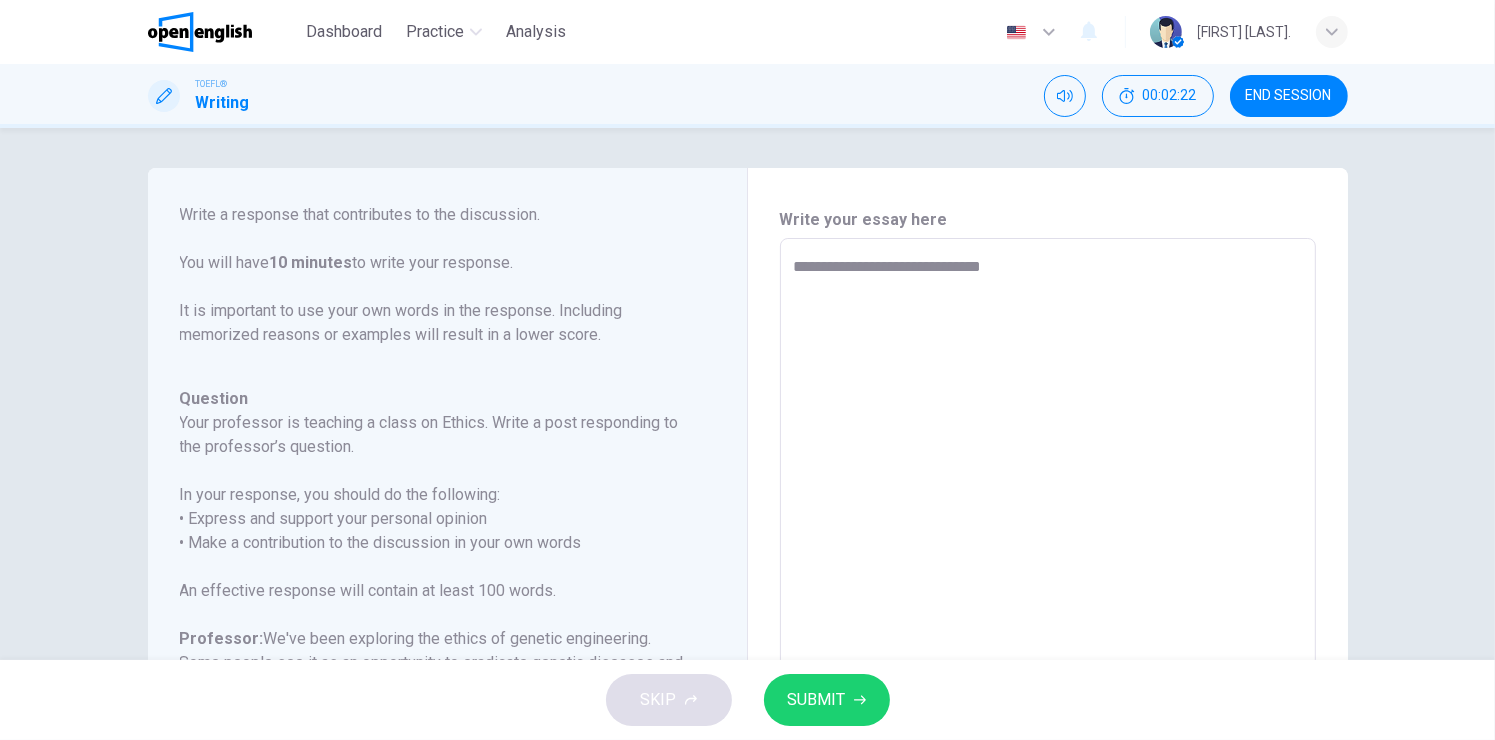 type on "**********" 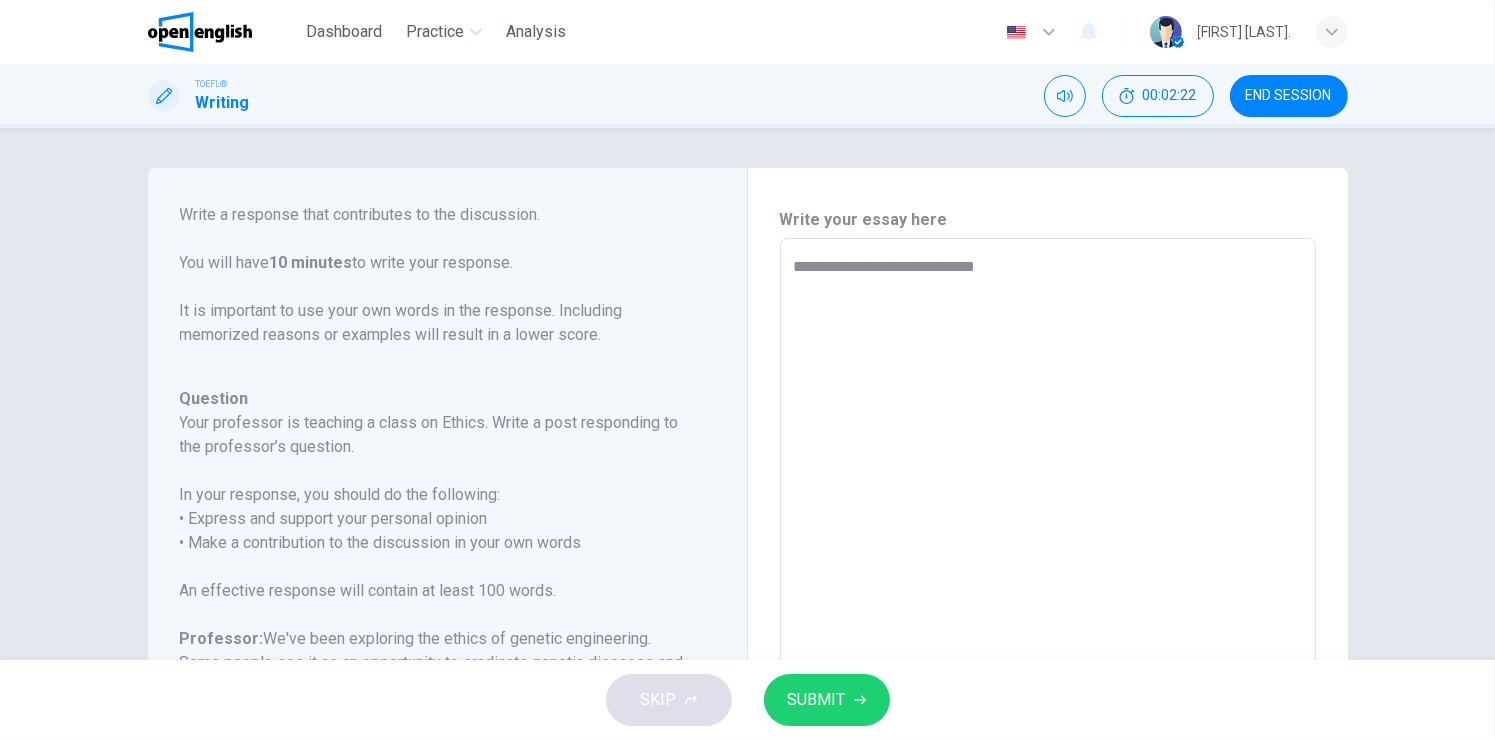 type on "**********" 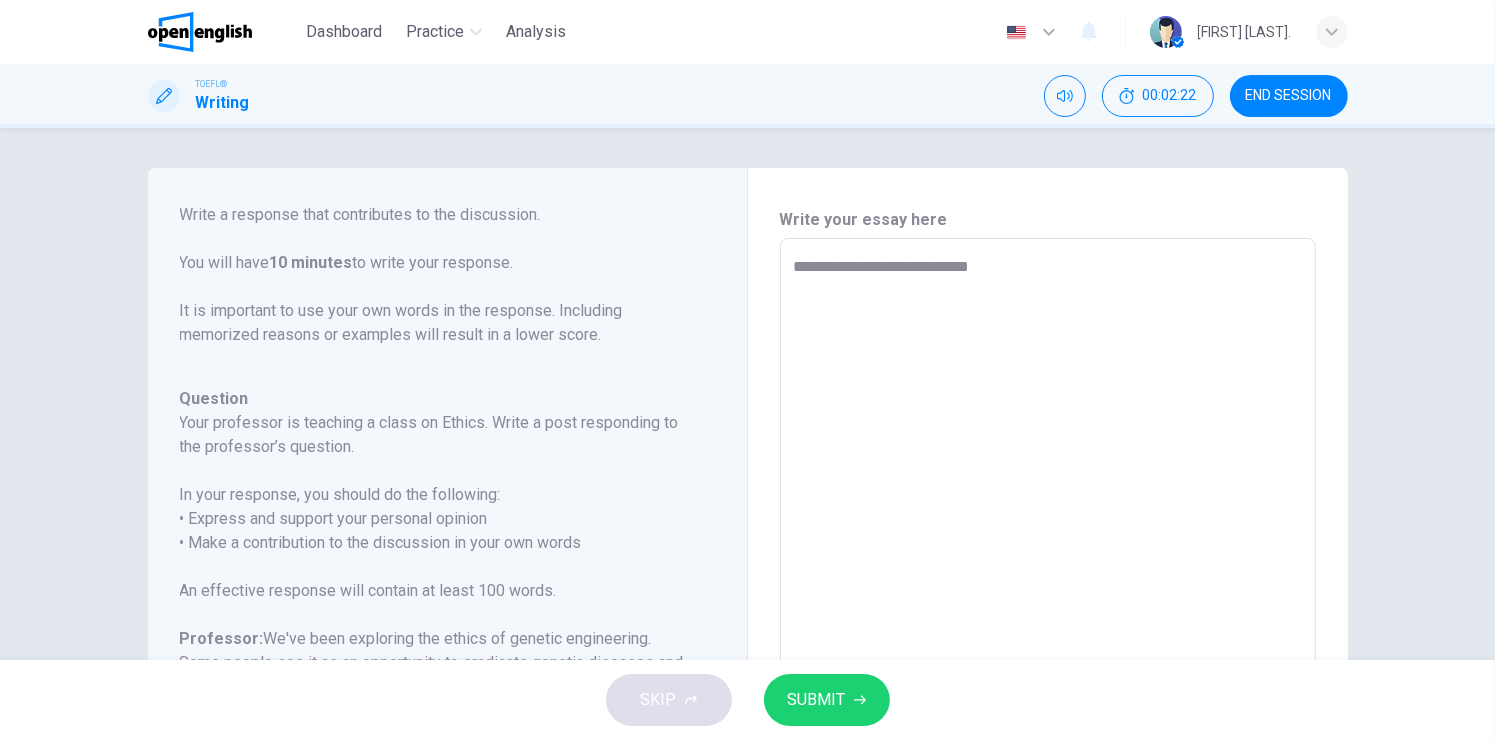 type on "**********" 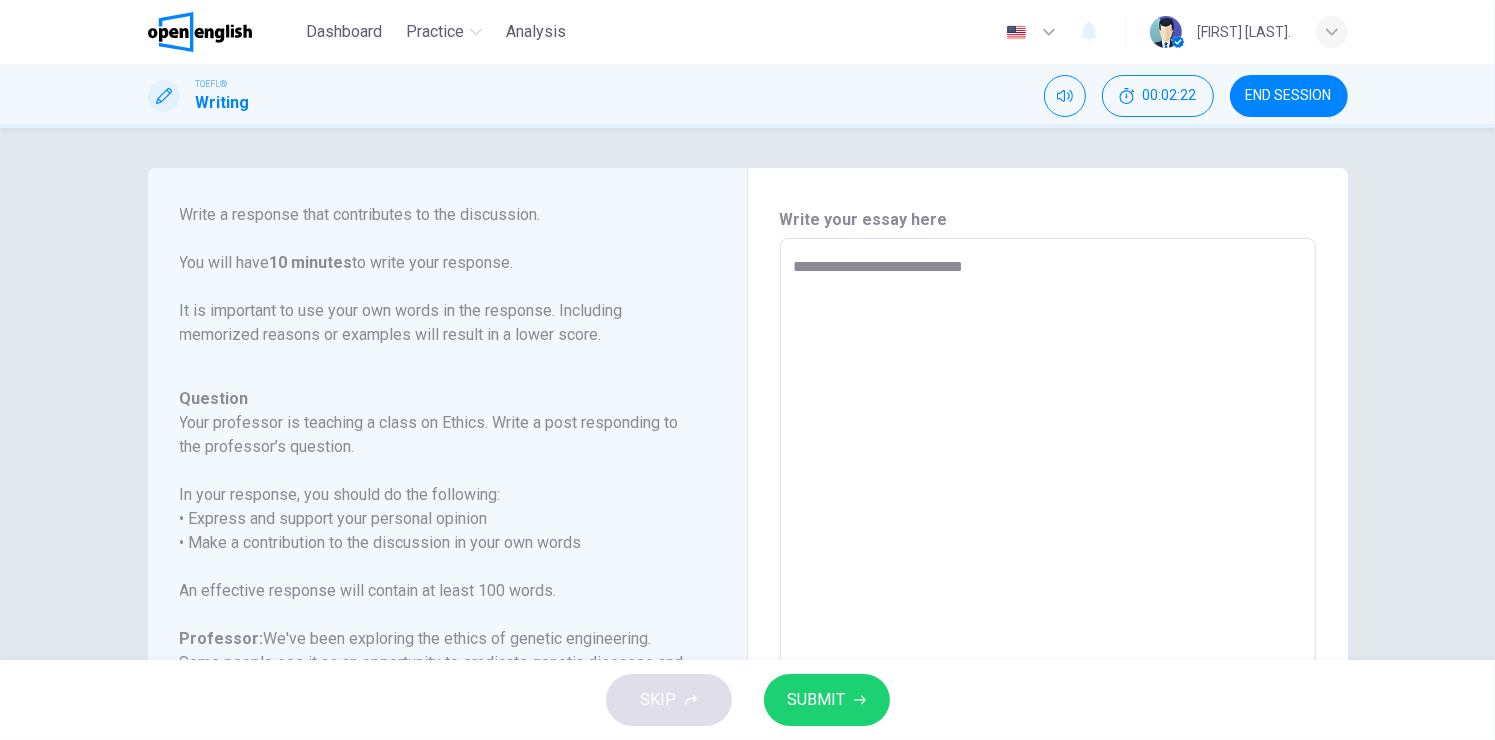 type on "*" 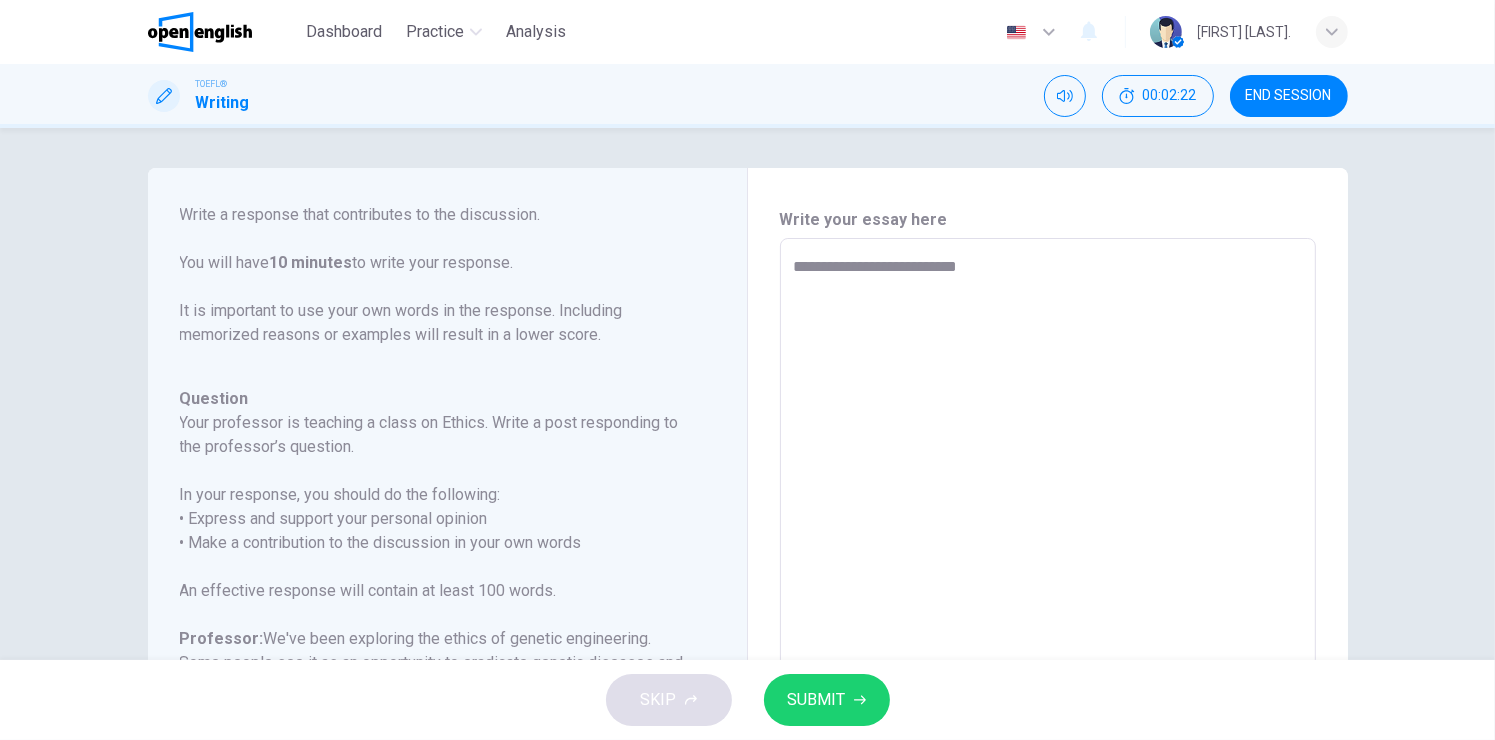 type on "*" 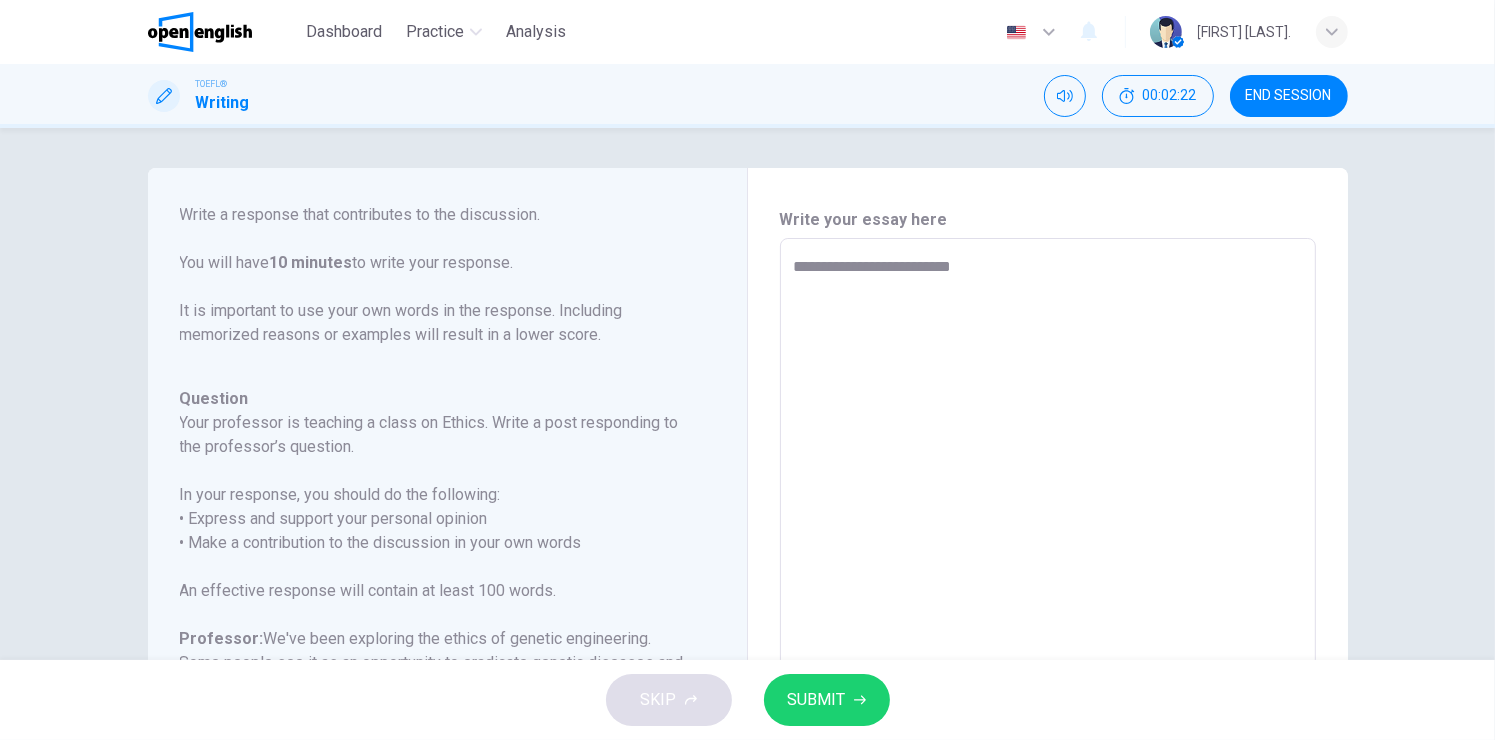 type on "*" 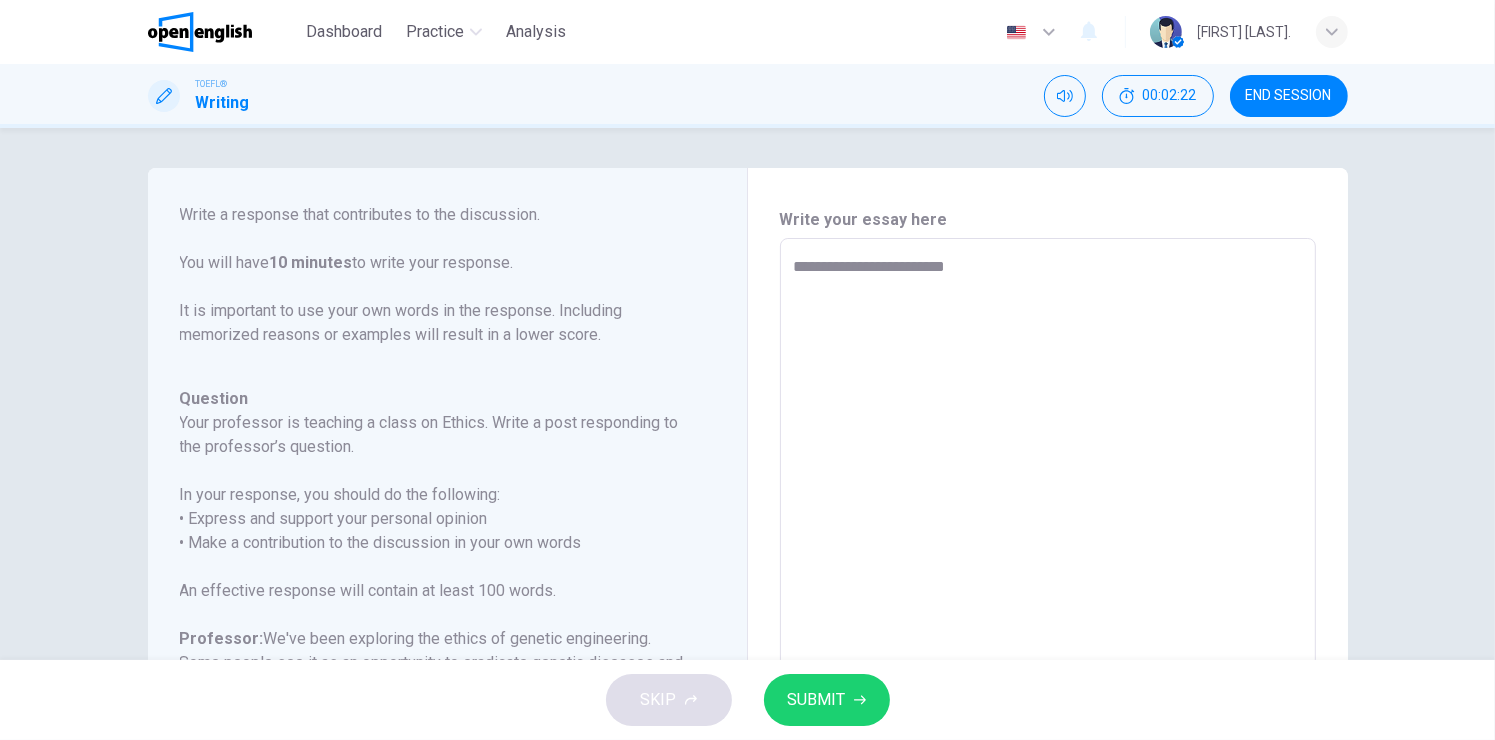 type on "*" 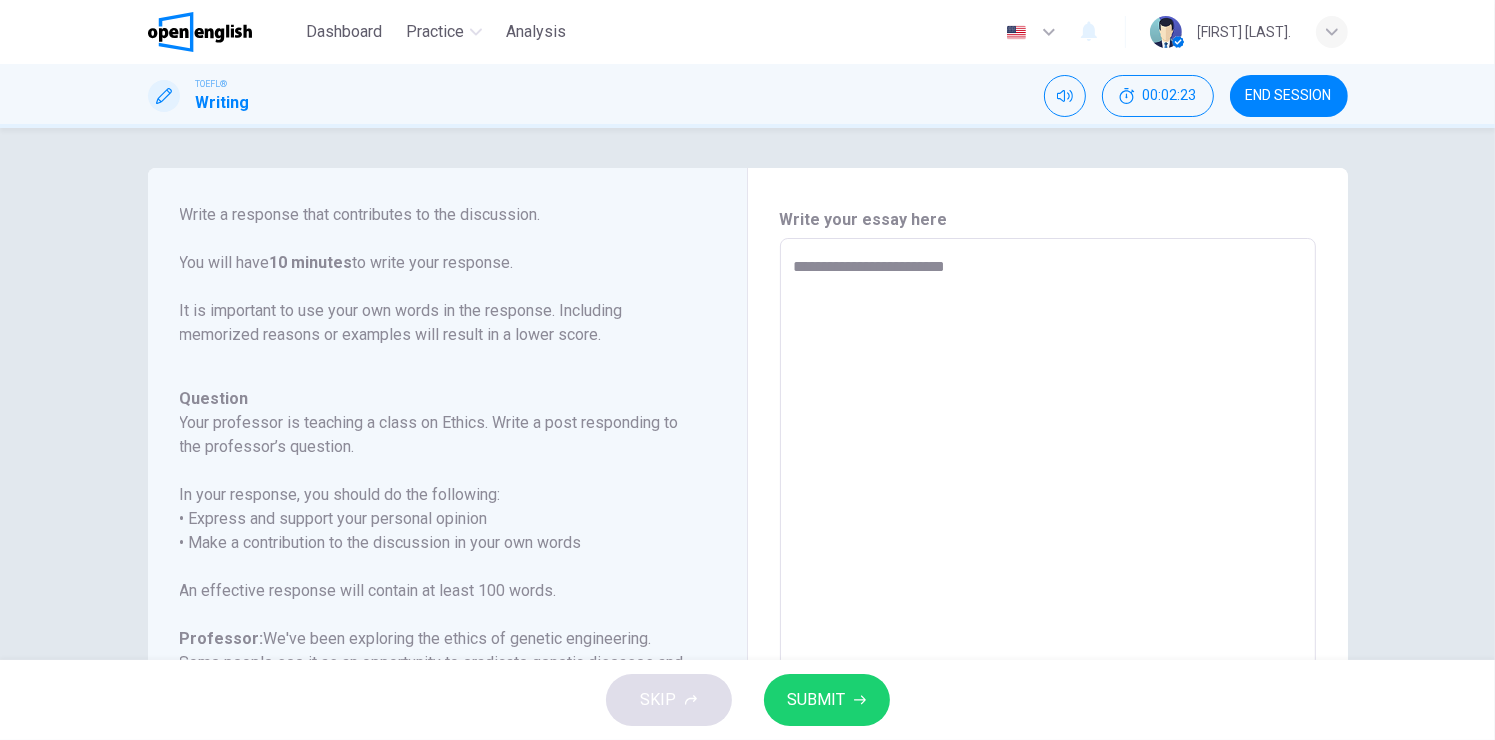 type on "**********" 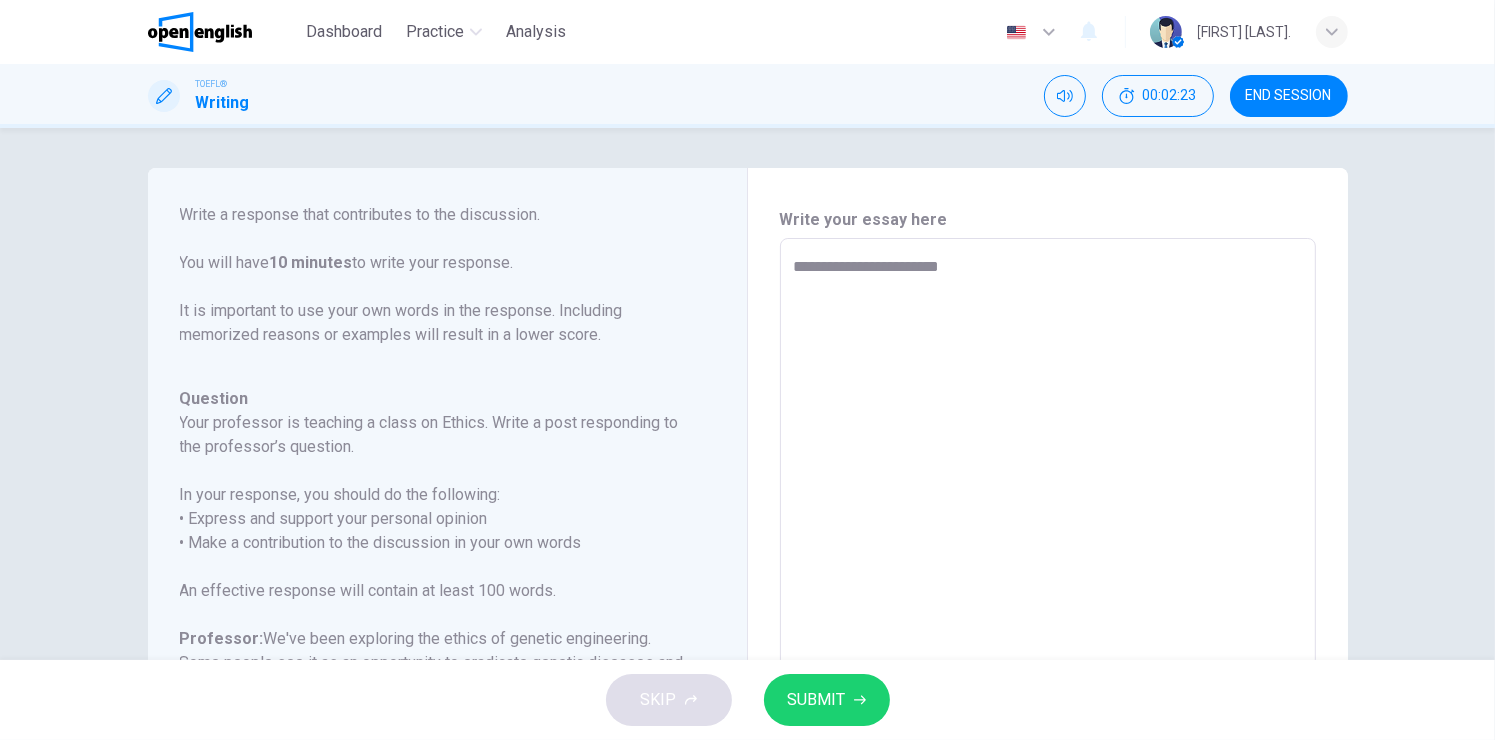 type on "*" 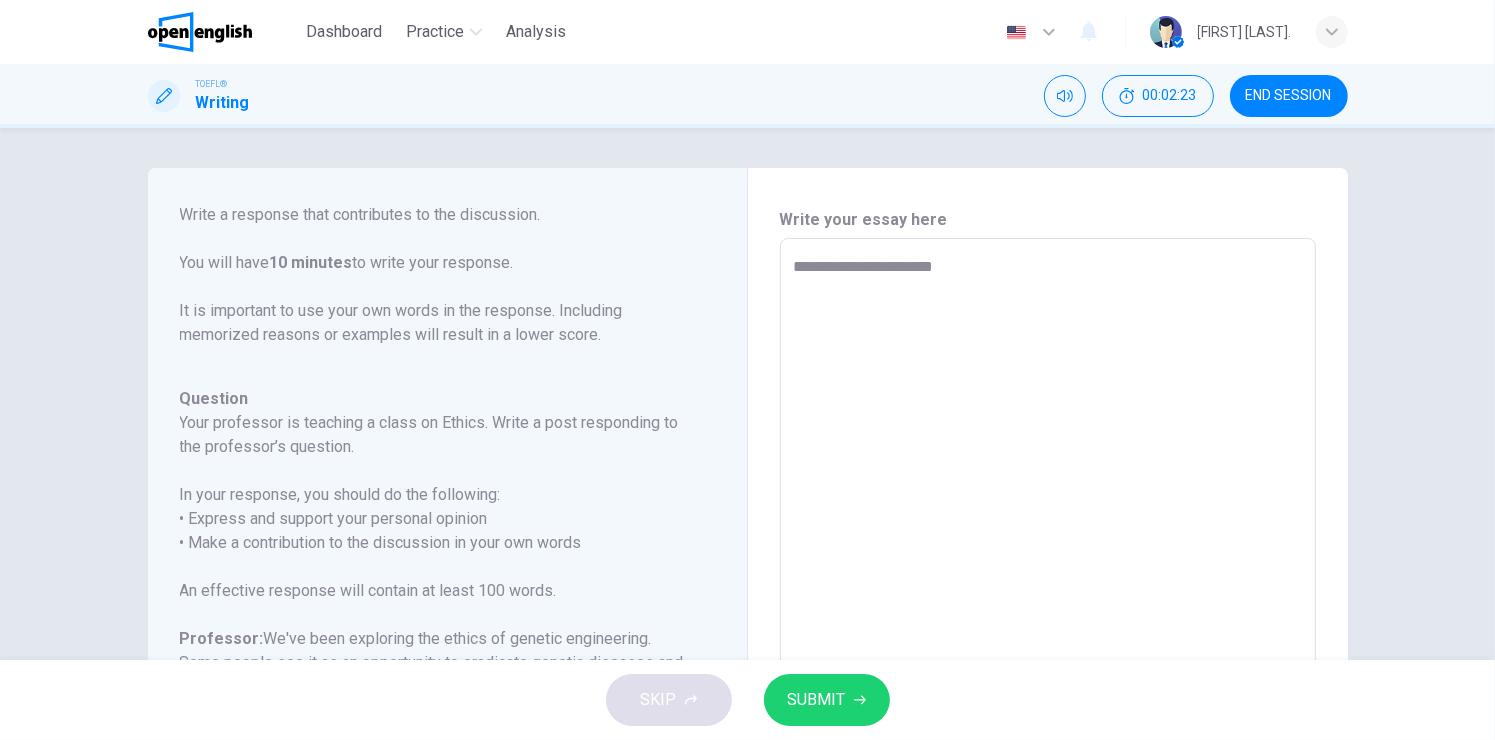 type on "**********" 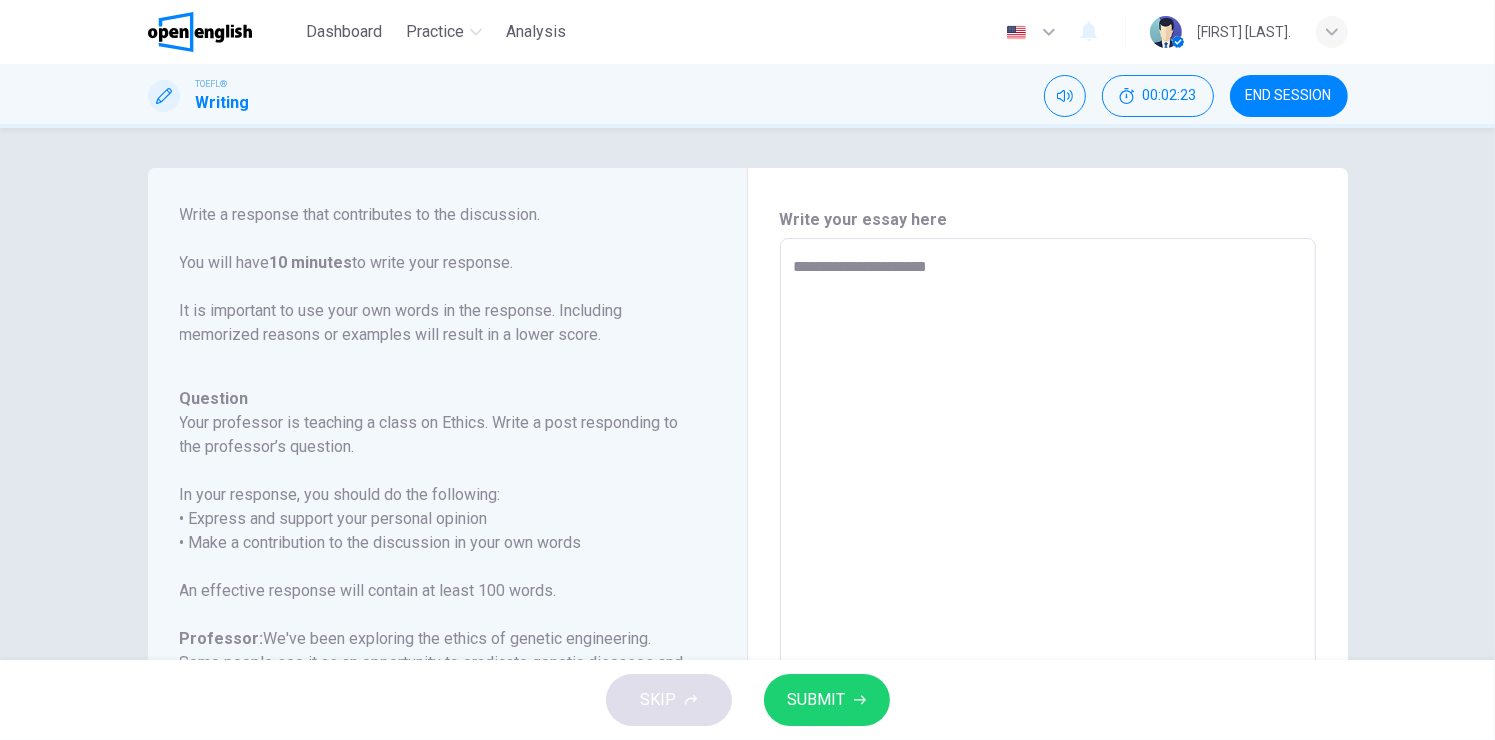 type on "*" 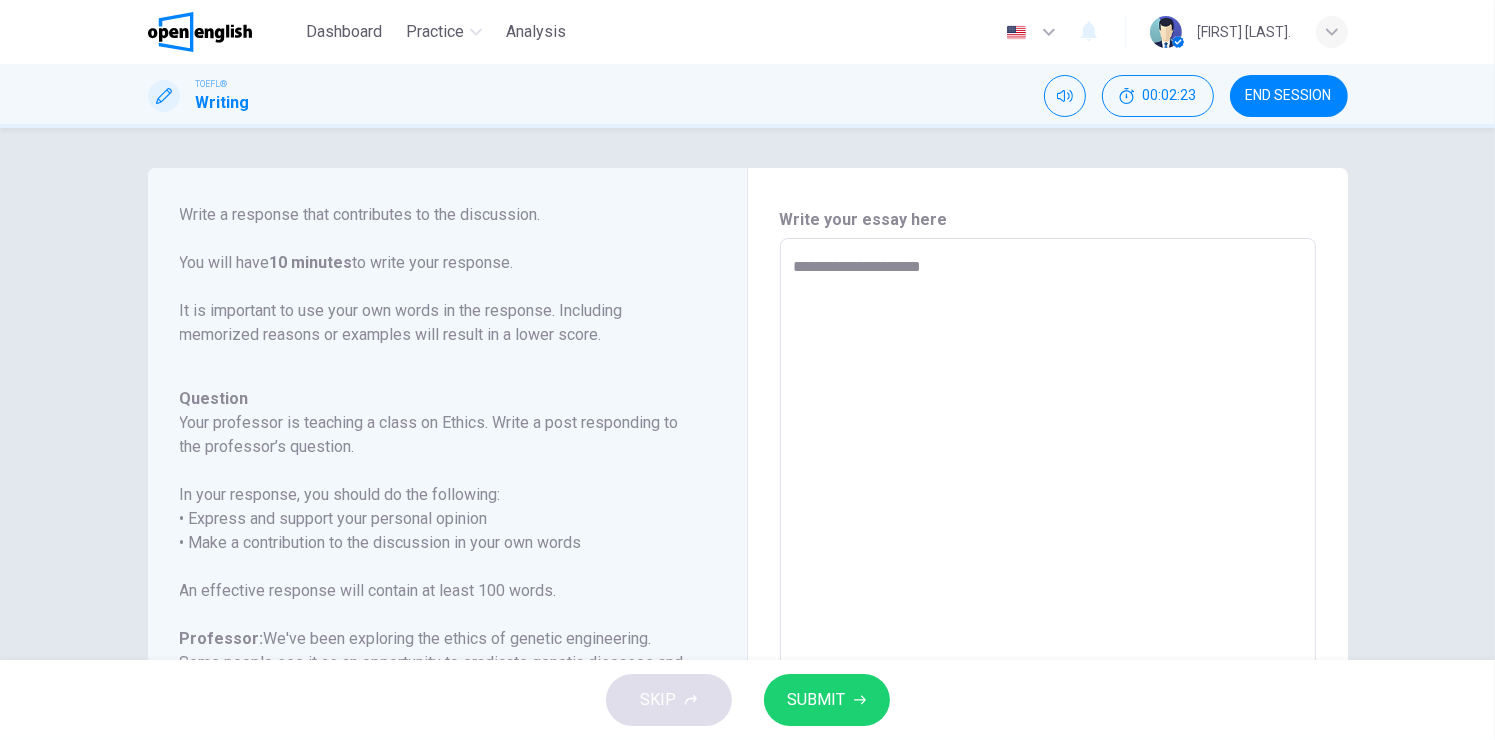 type on "*" 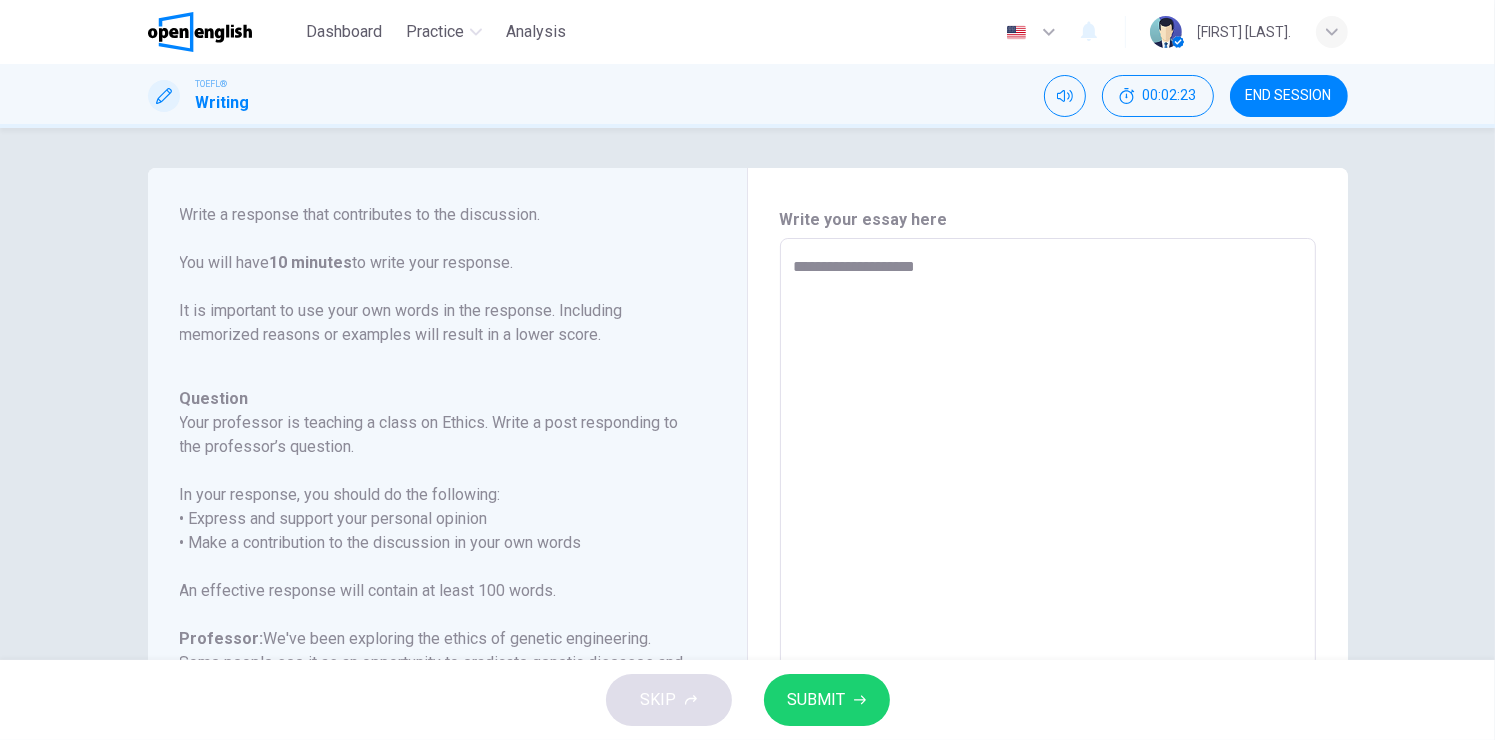 type on "*" 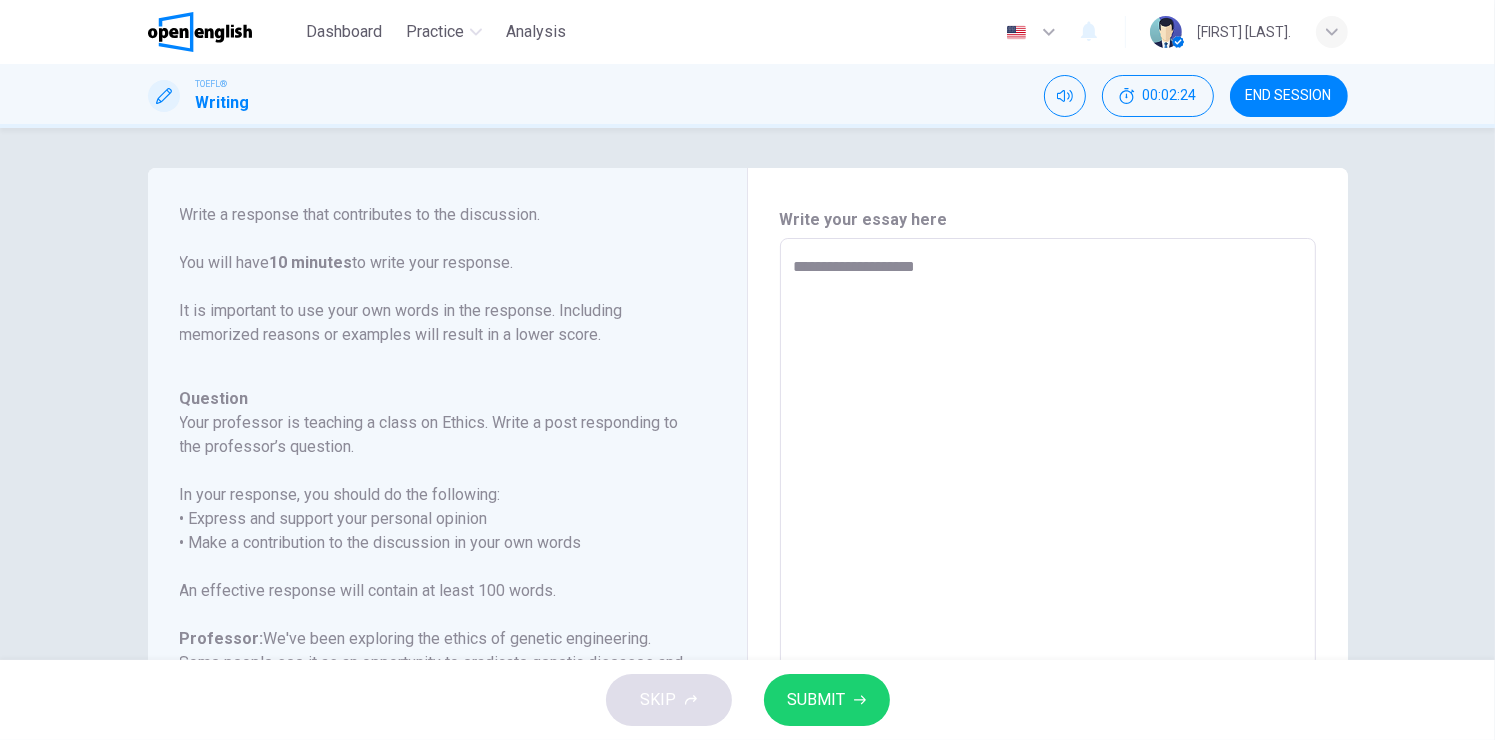 type on "**********" 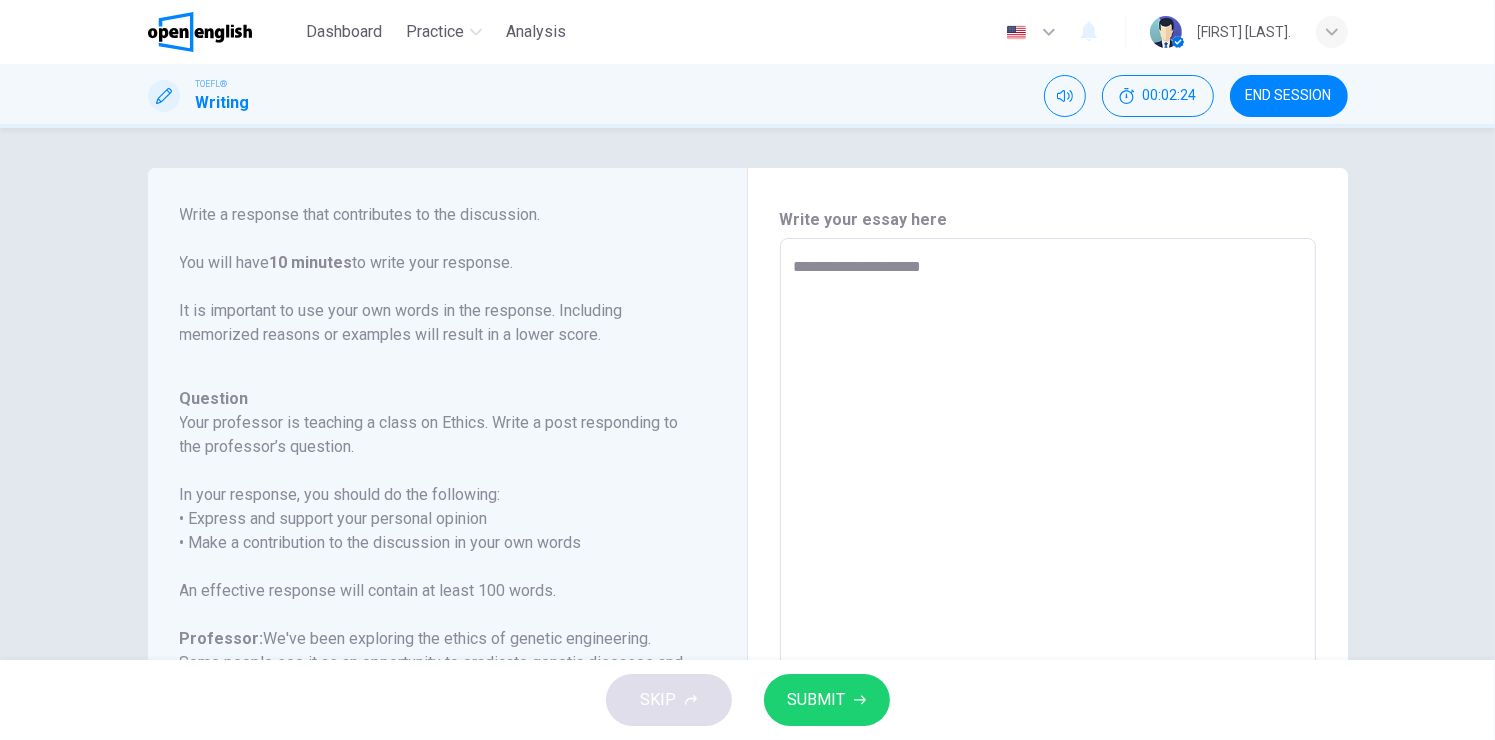type on "*" 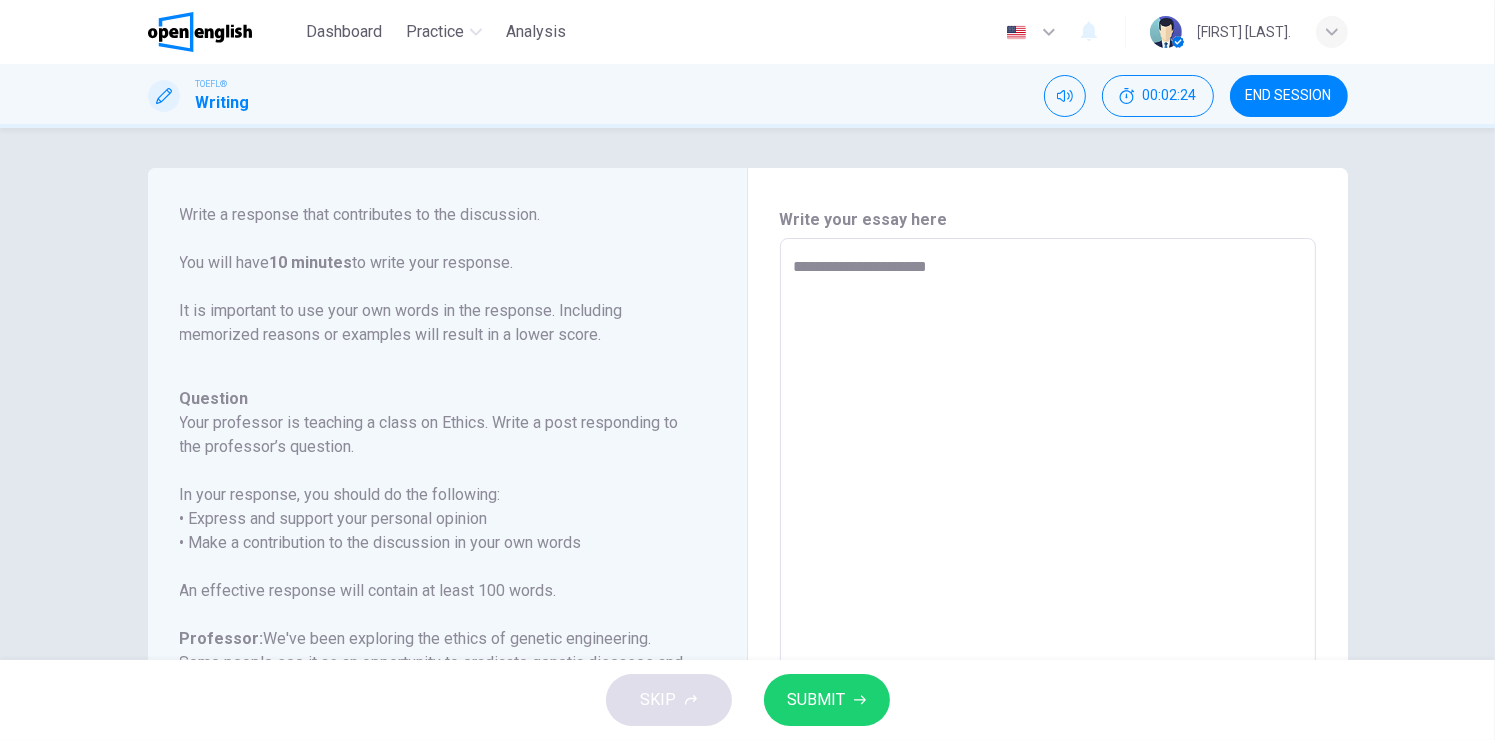 type on "*" 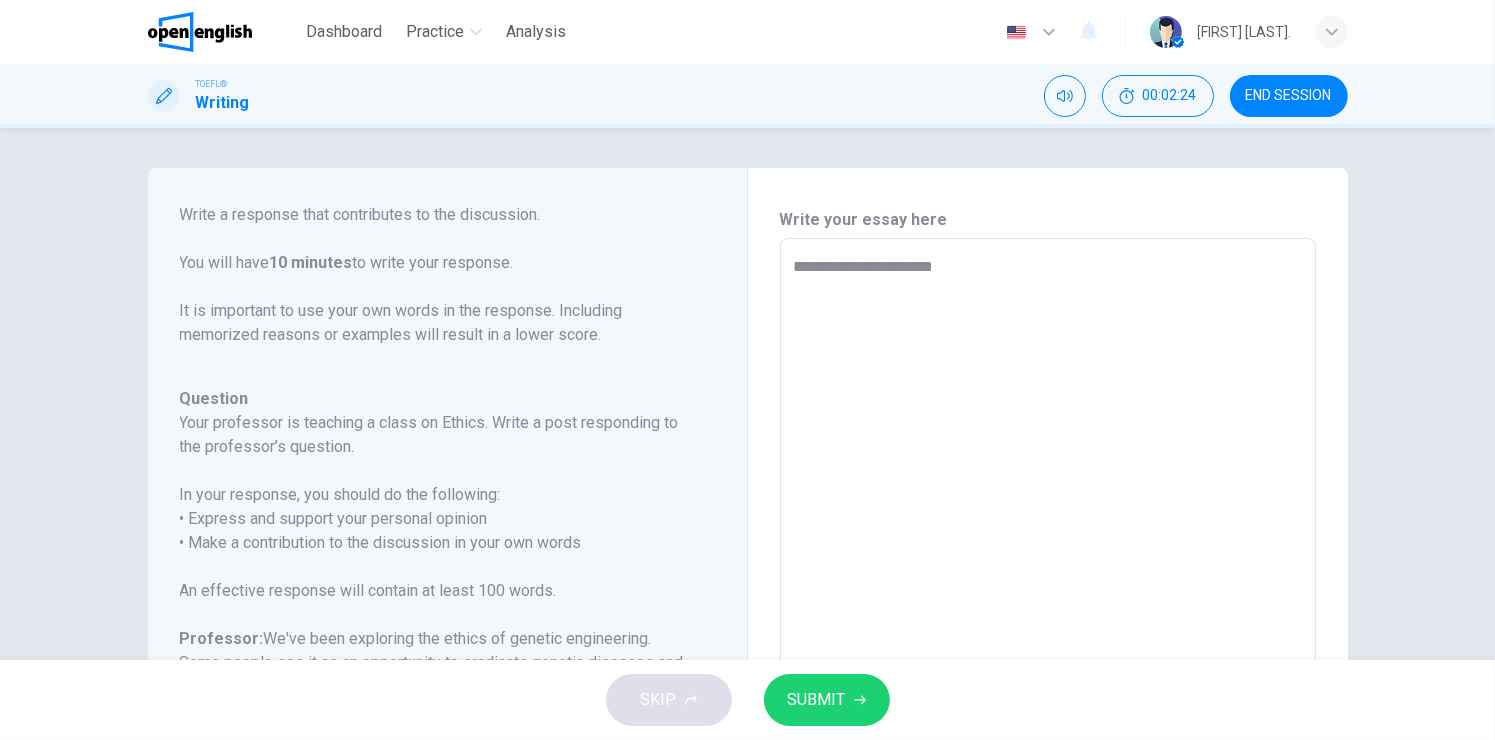 type on "*" 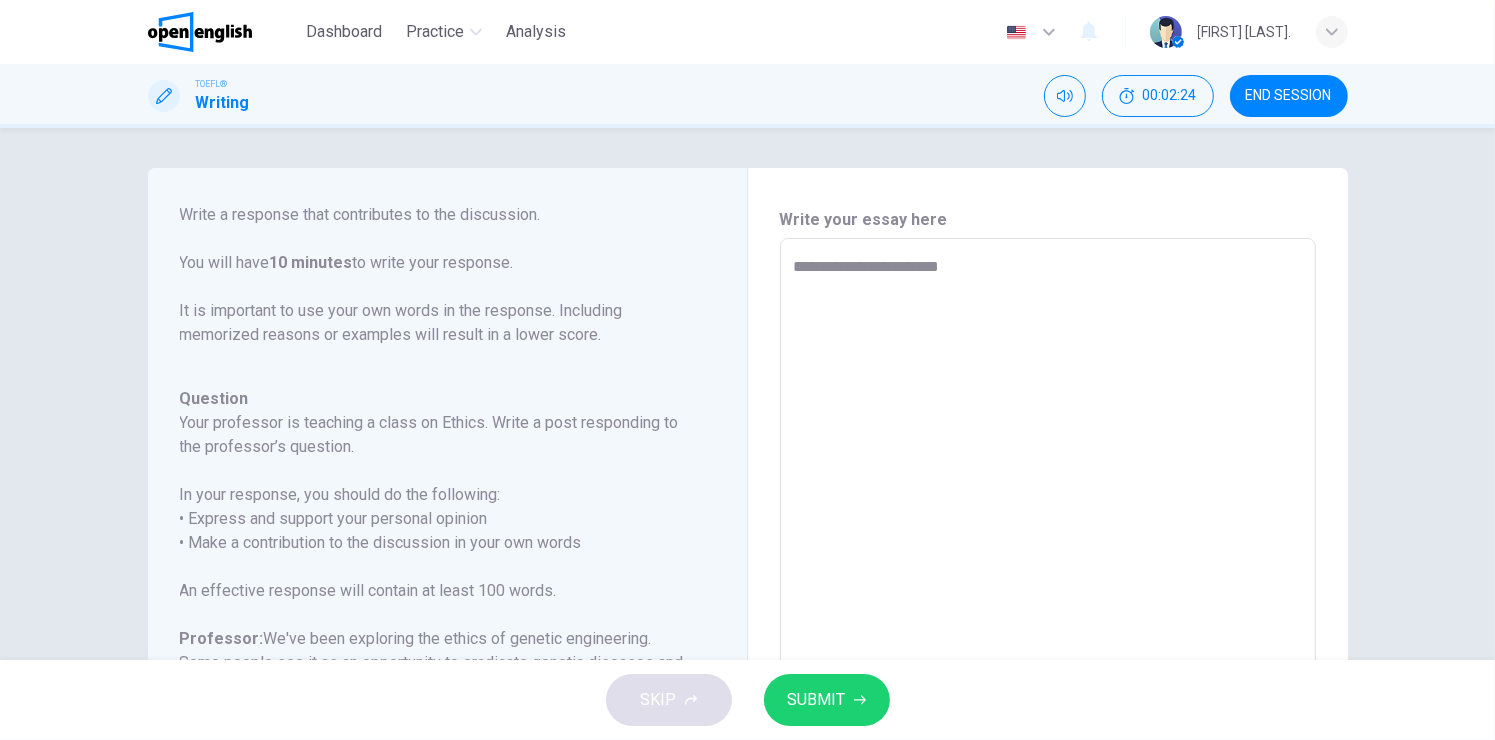 type on "*" 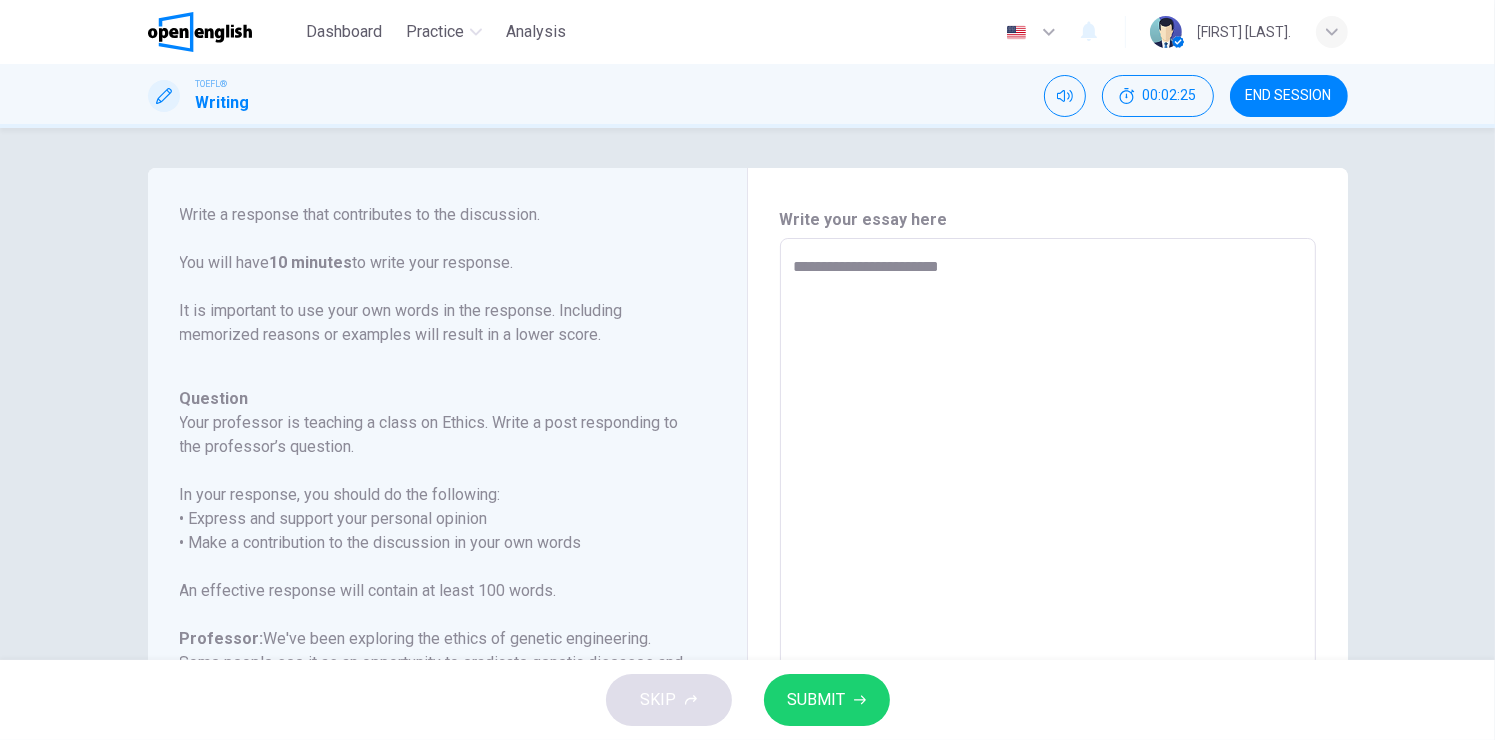 type on "**********" 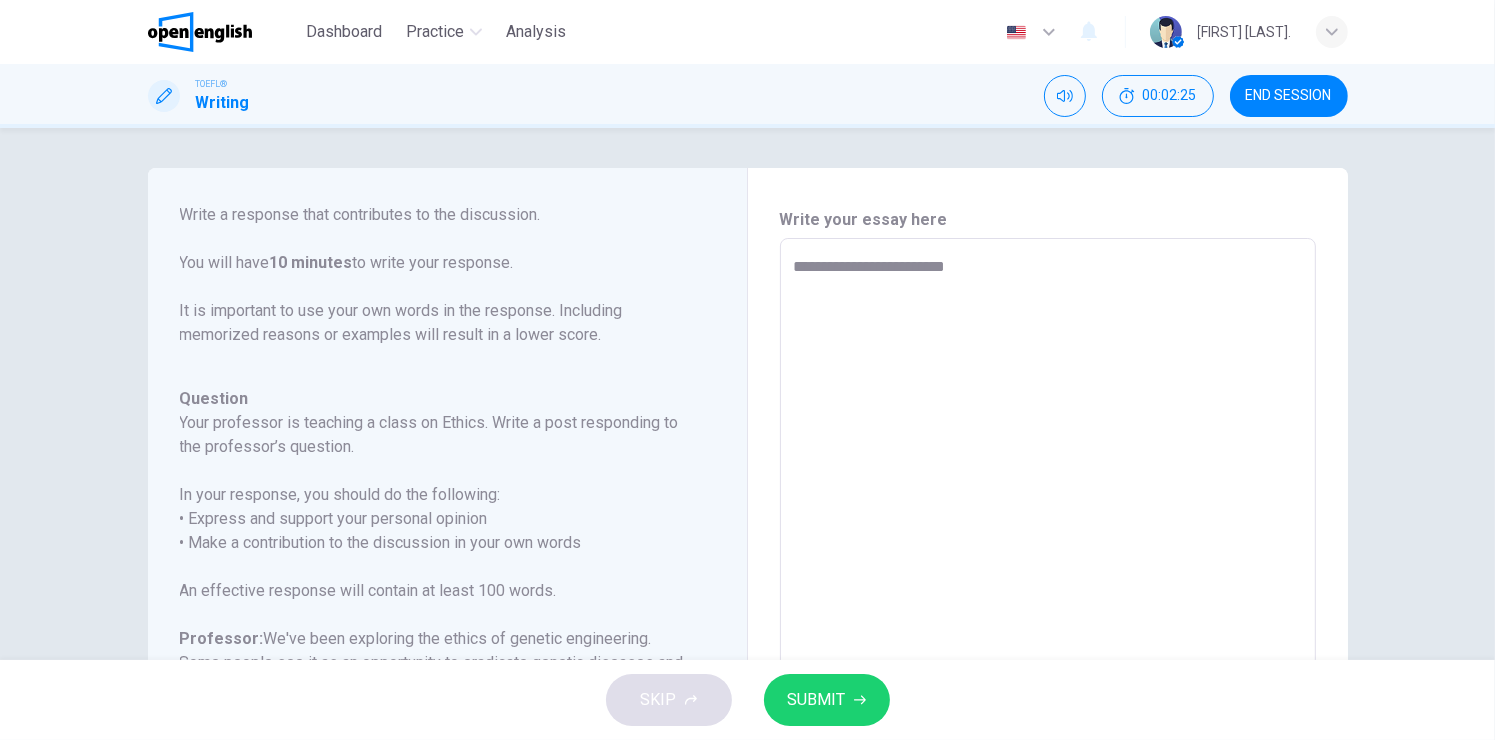 type on "*" 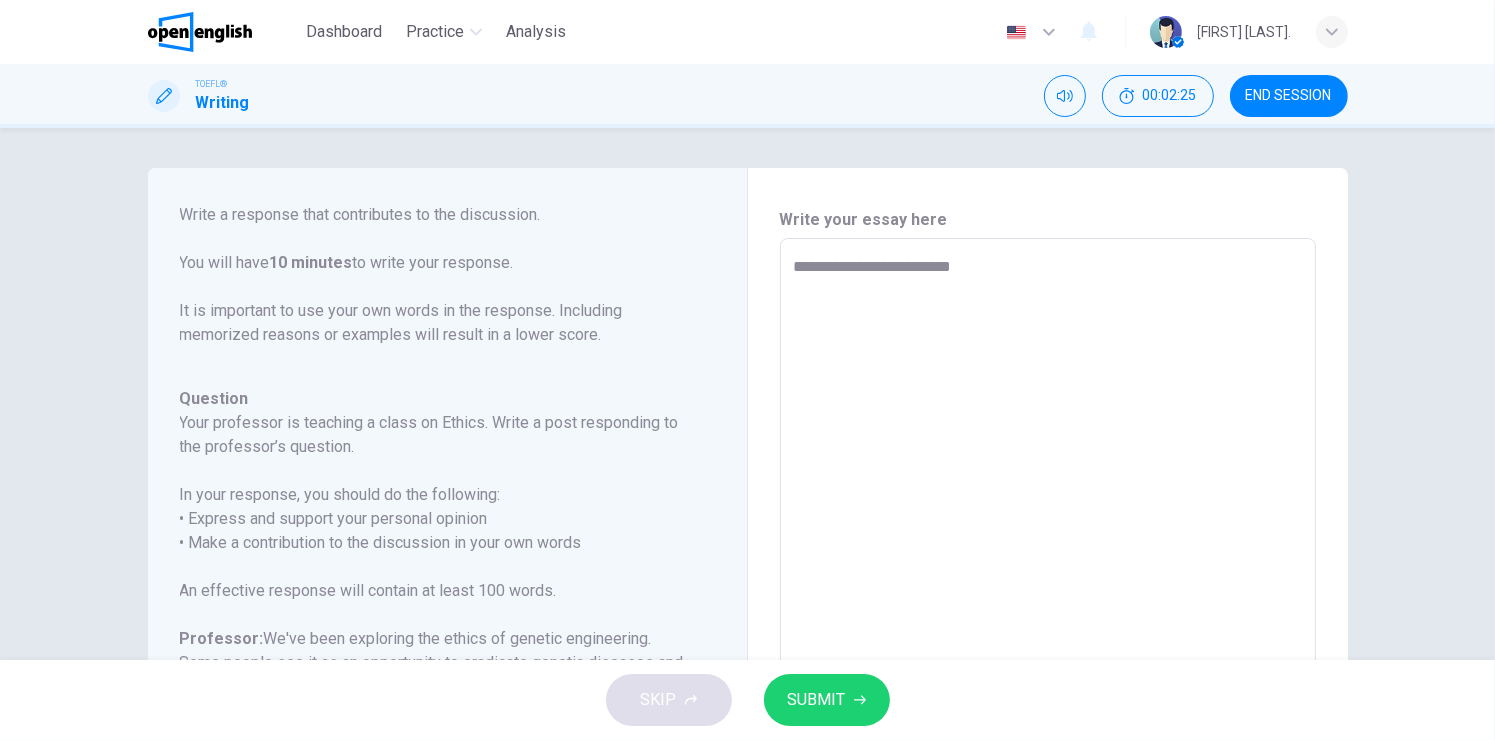 type on "**********" 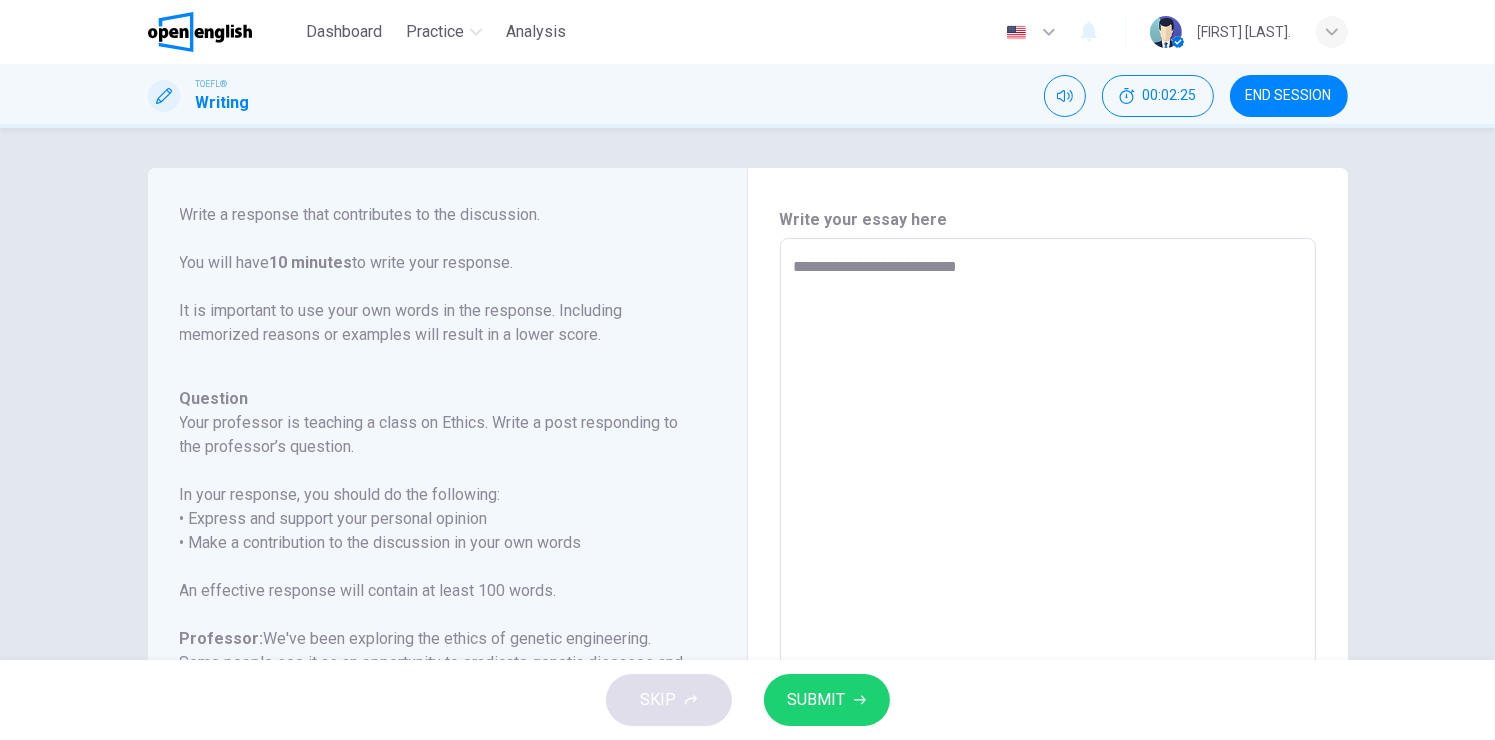type on "*" 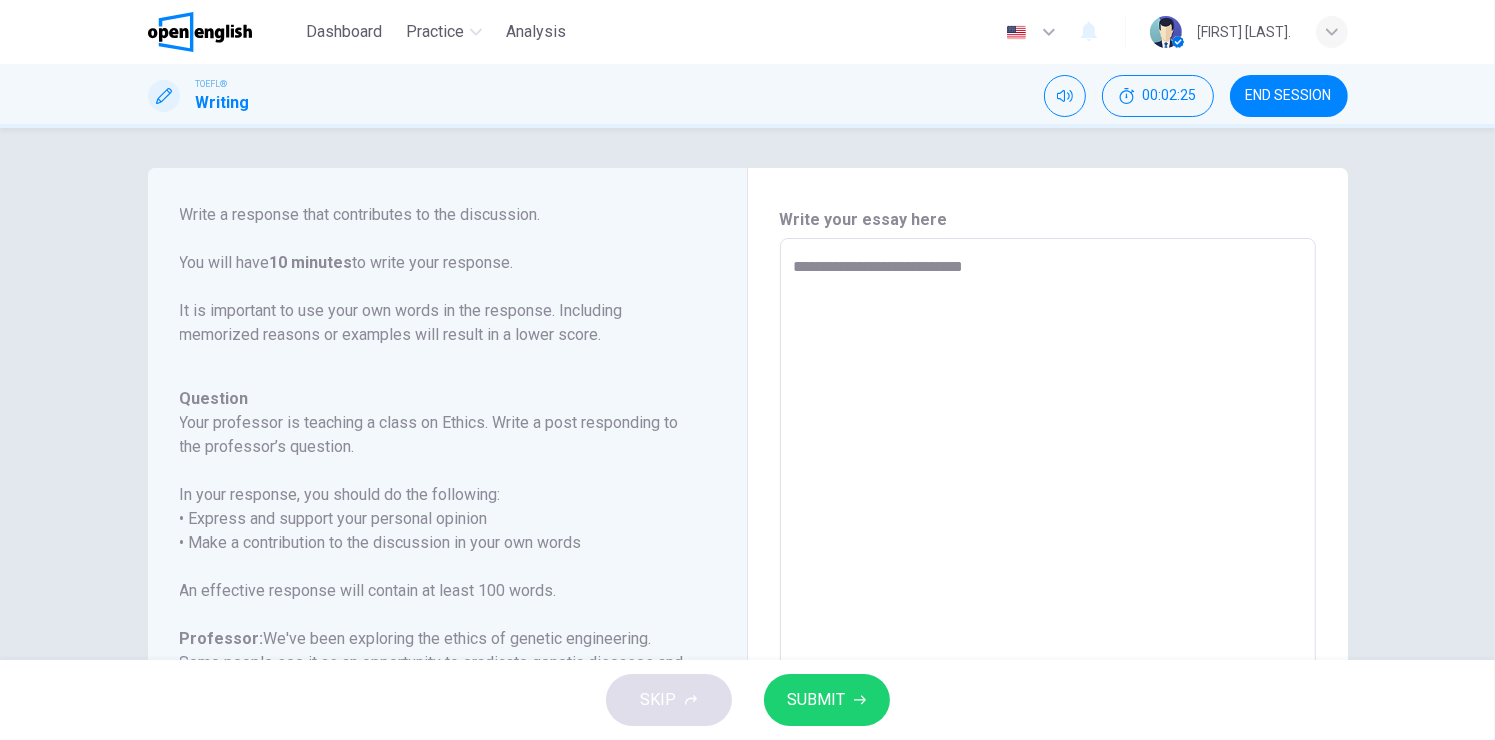 type on "*" 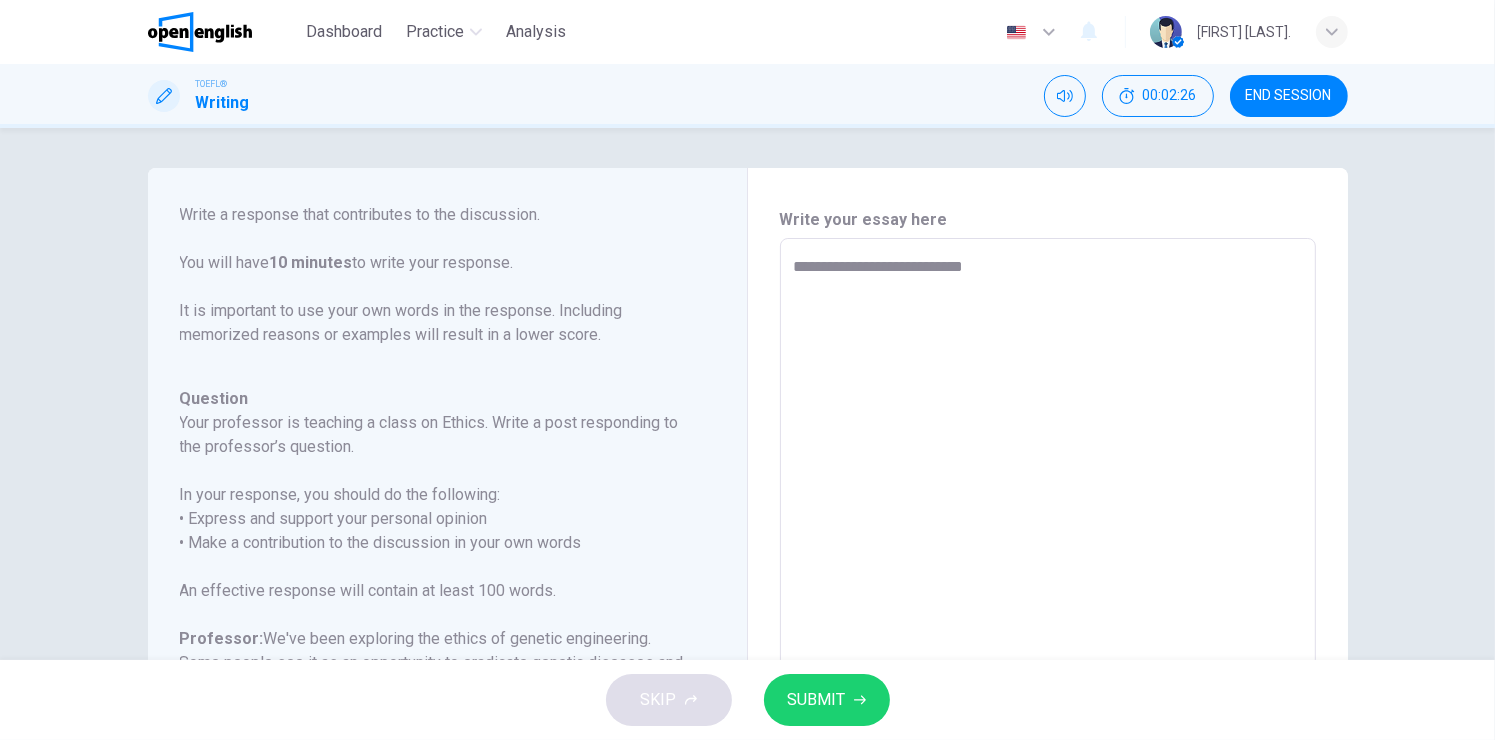 type on "**********" 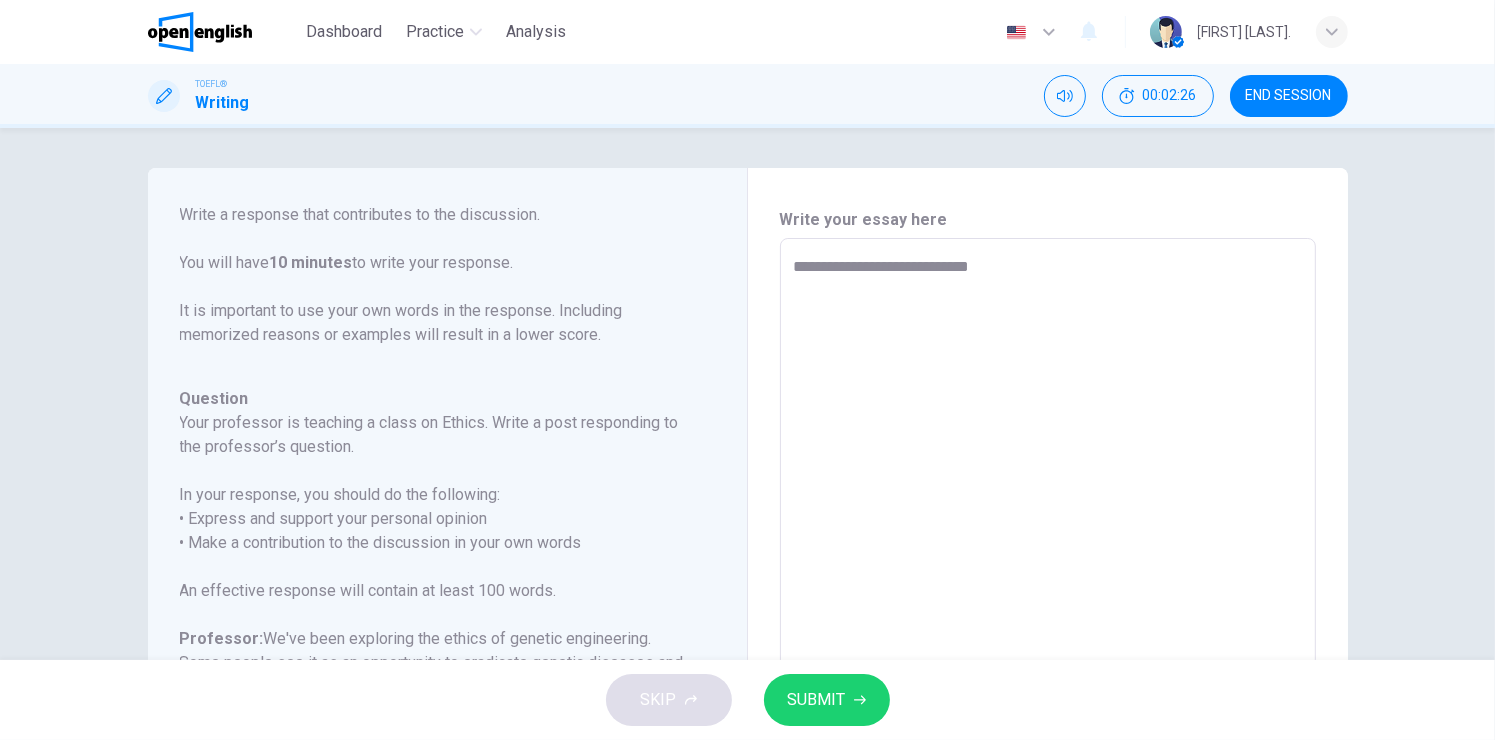 type on "*" 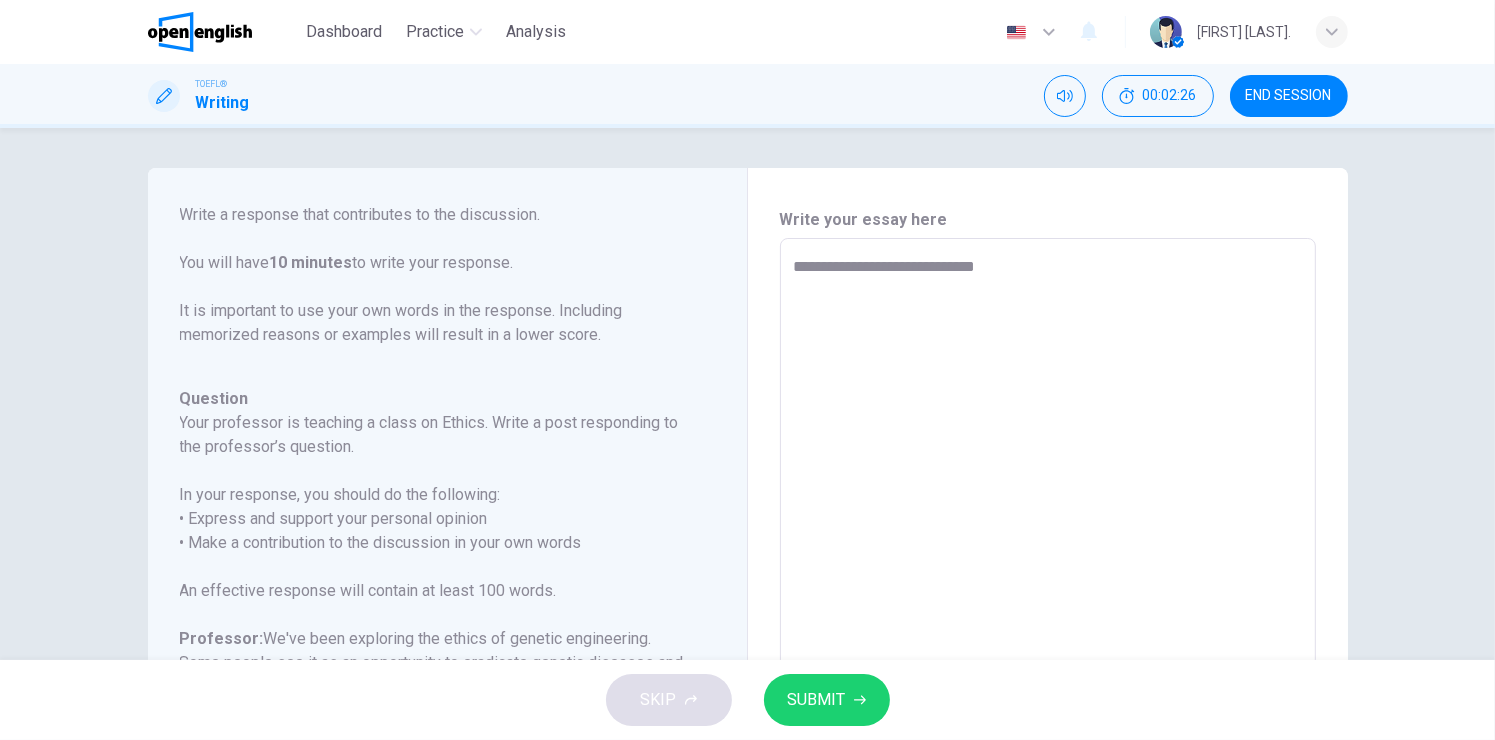 type on "*" 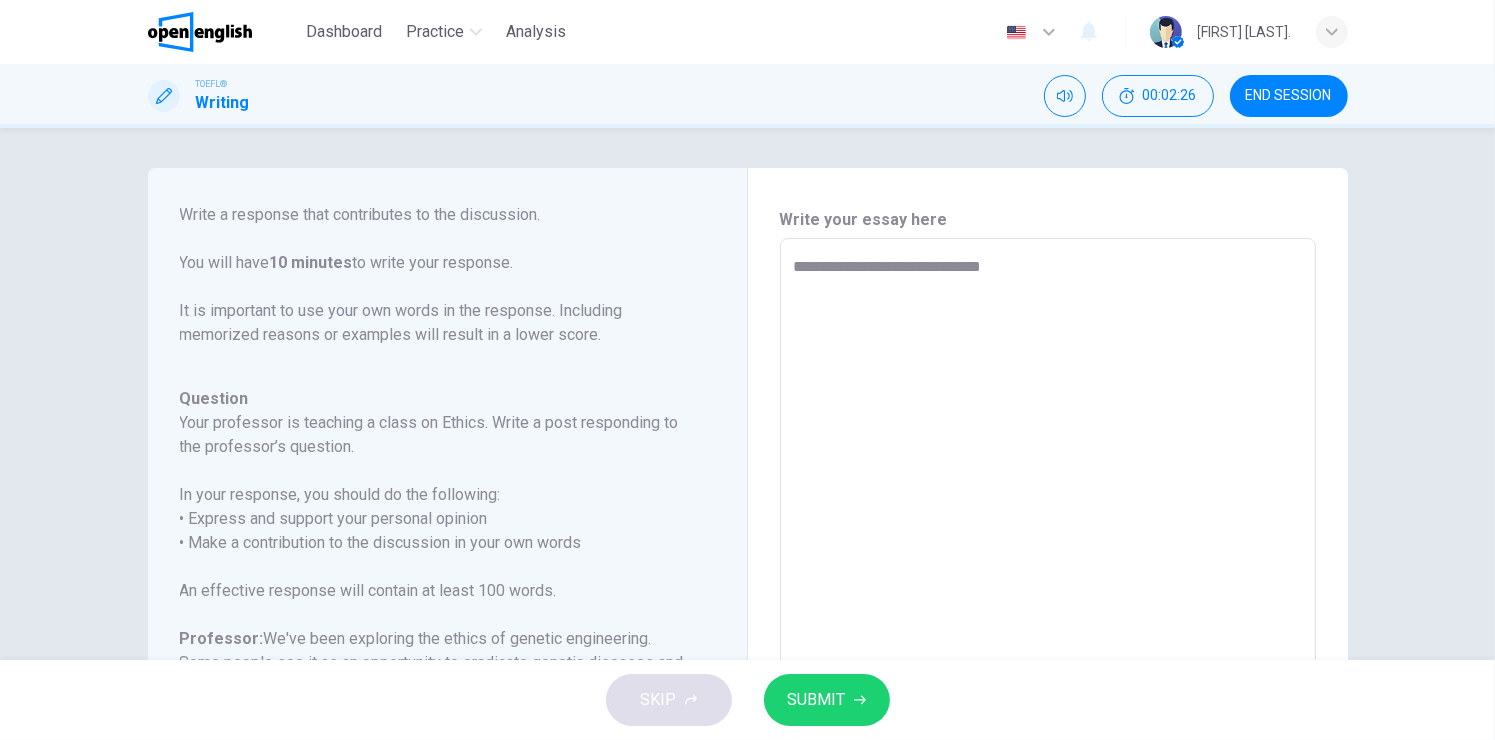 type on "*" 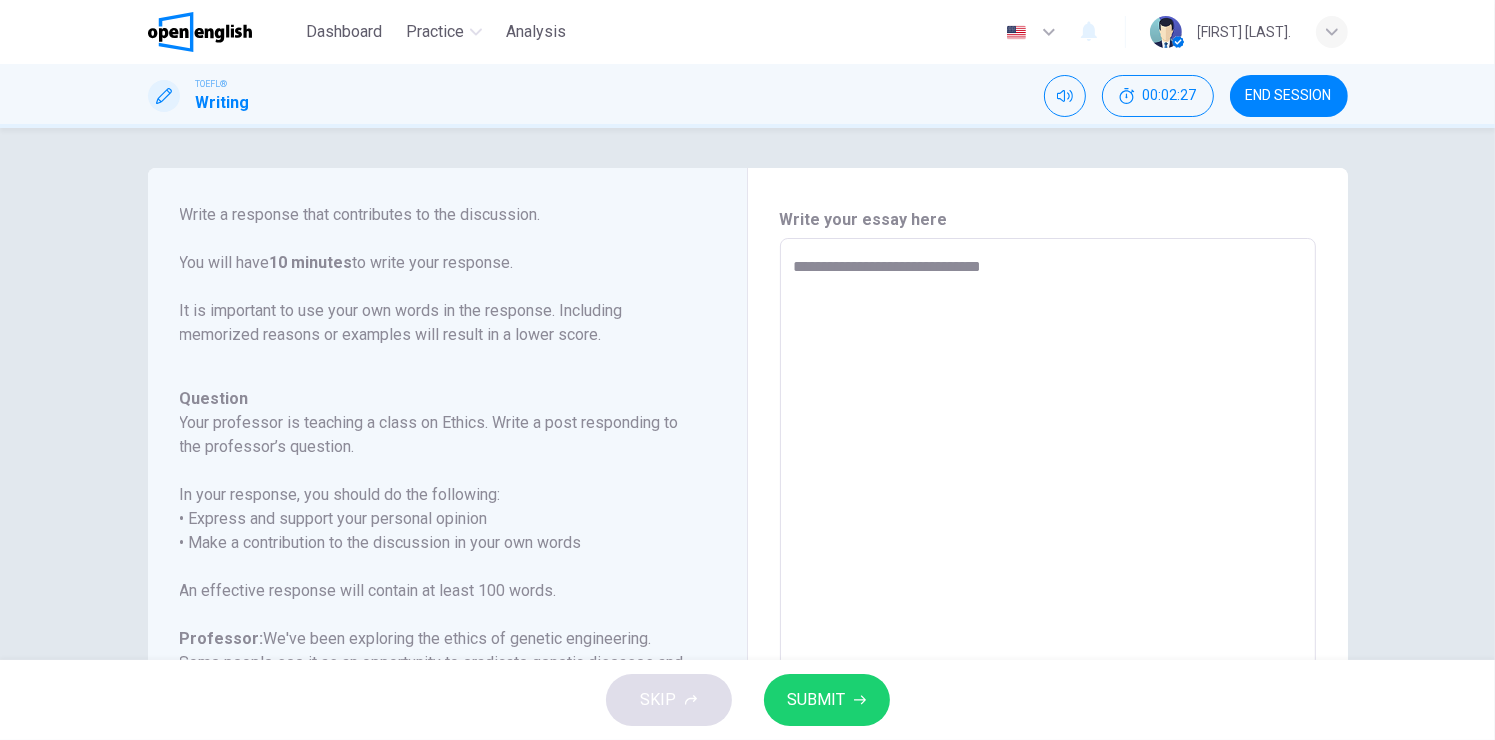 type on "**********" 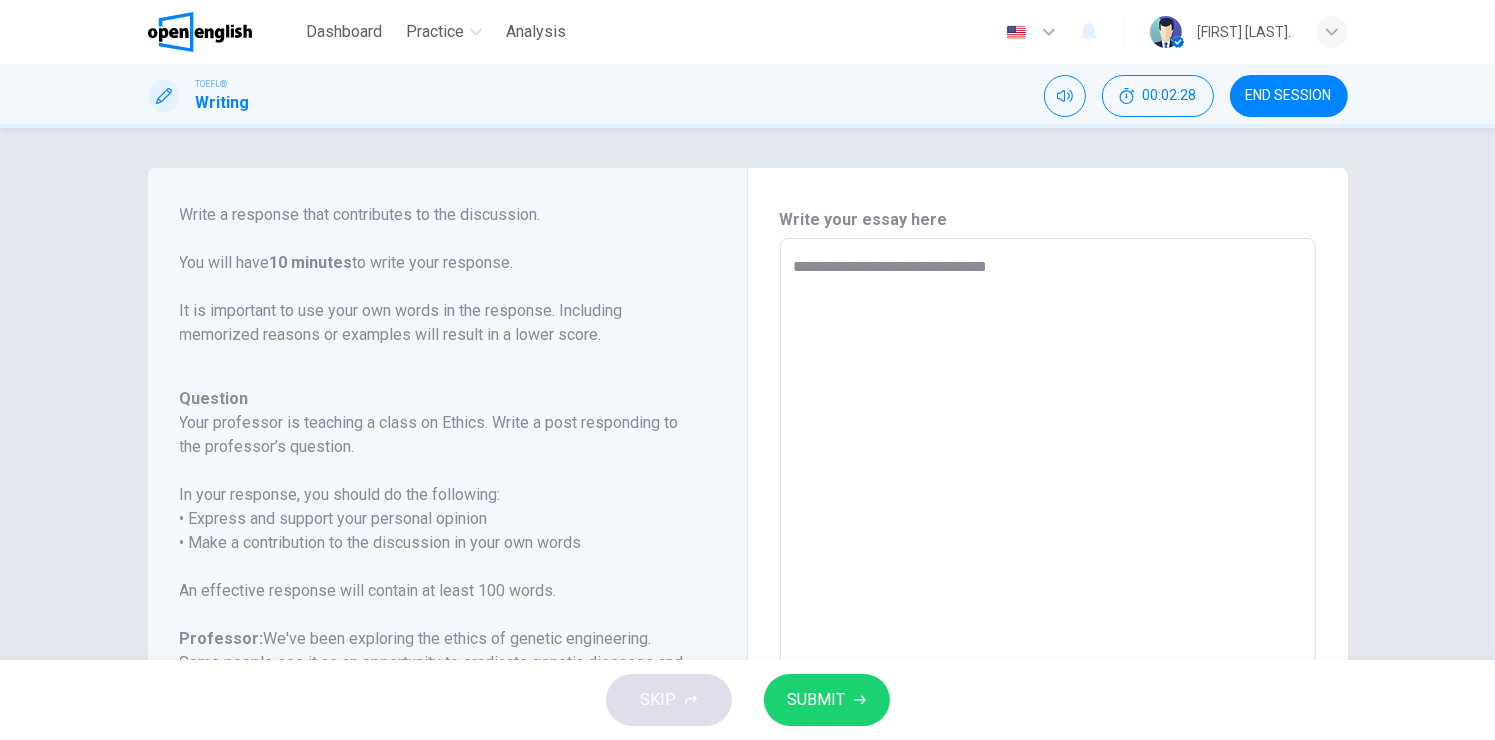 type on "**********" 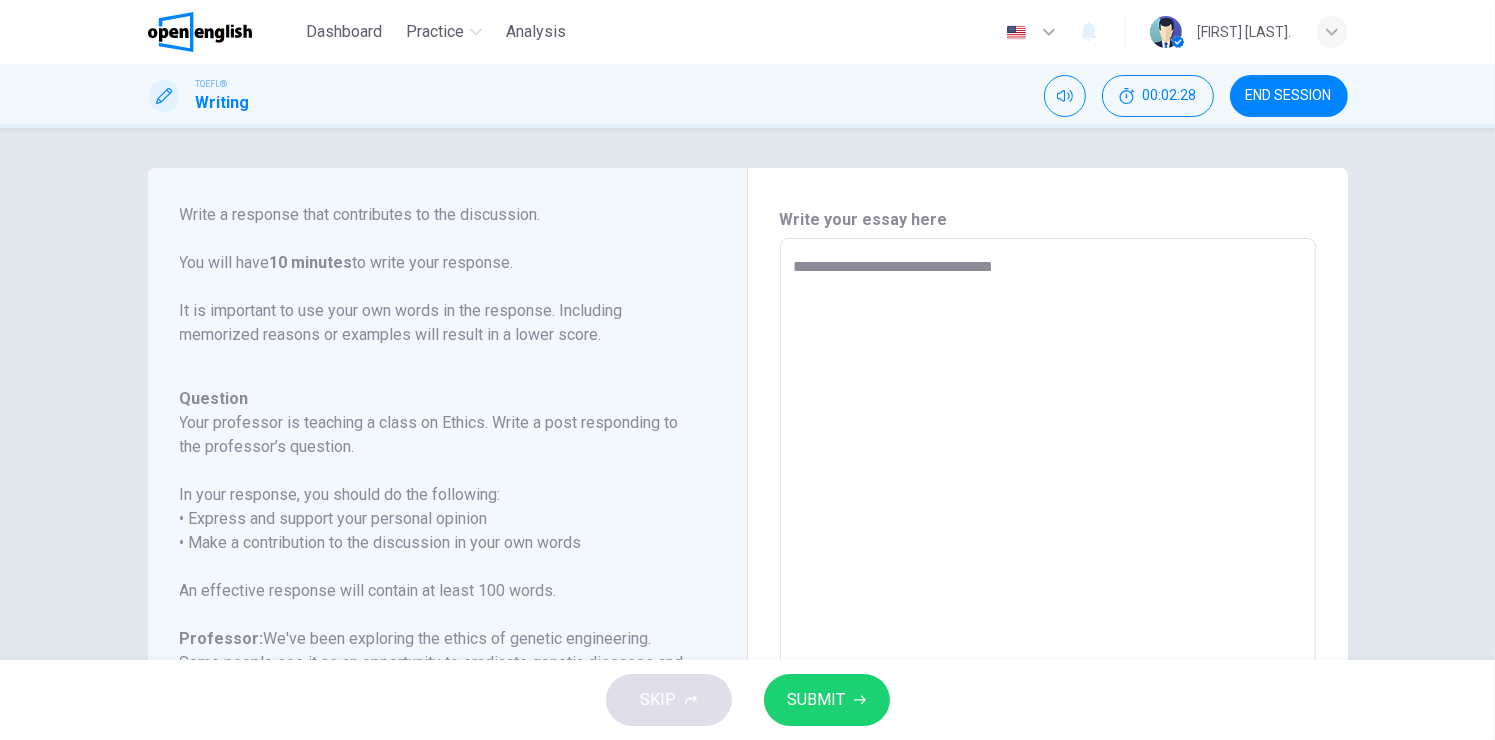 type on "*" 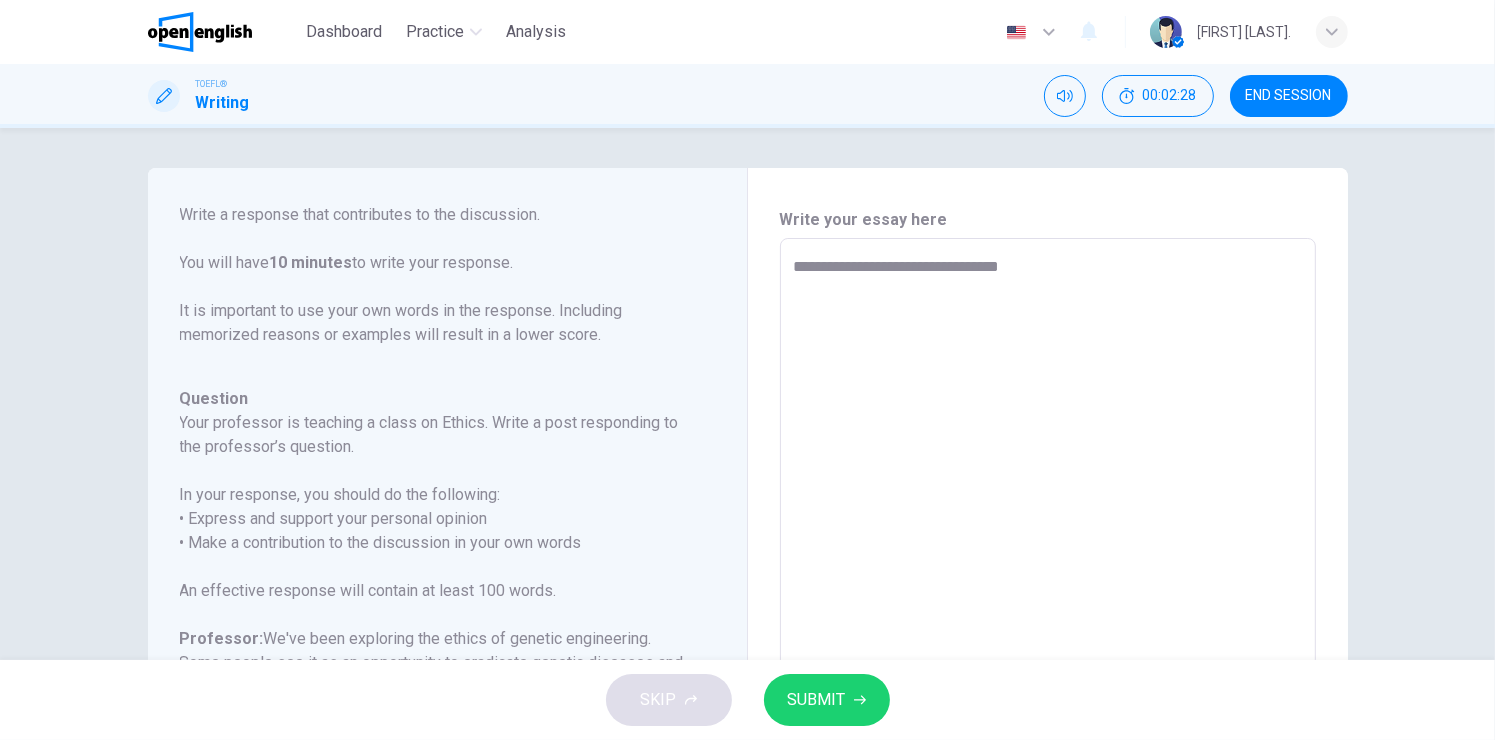 type on "**********" 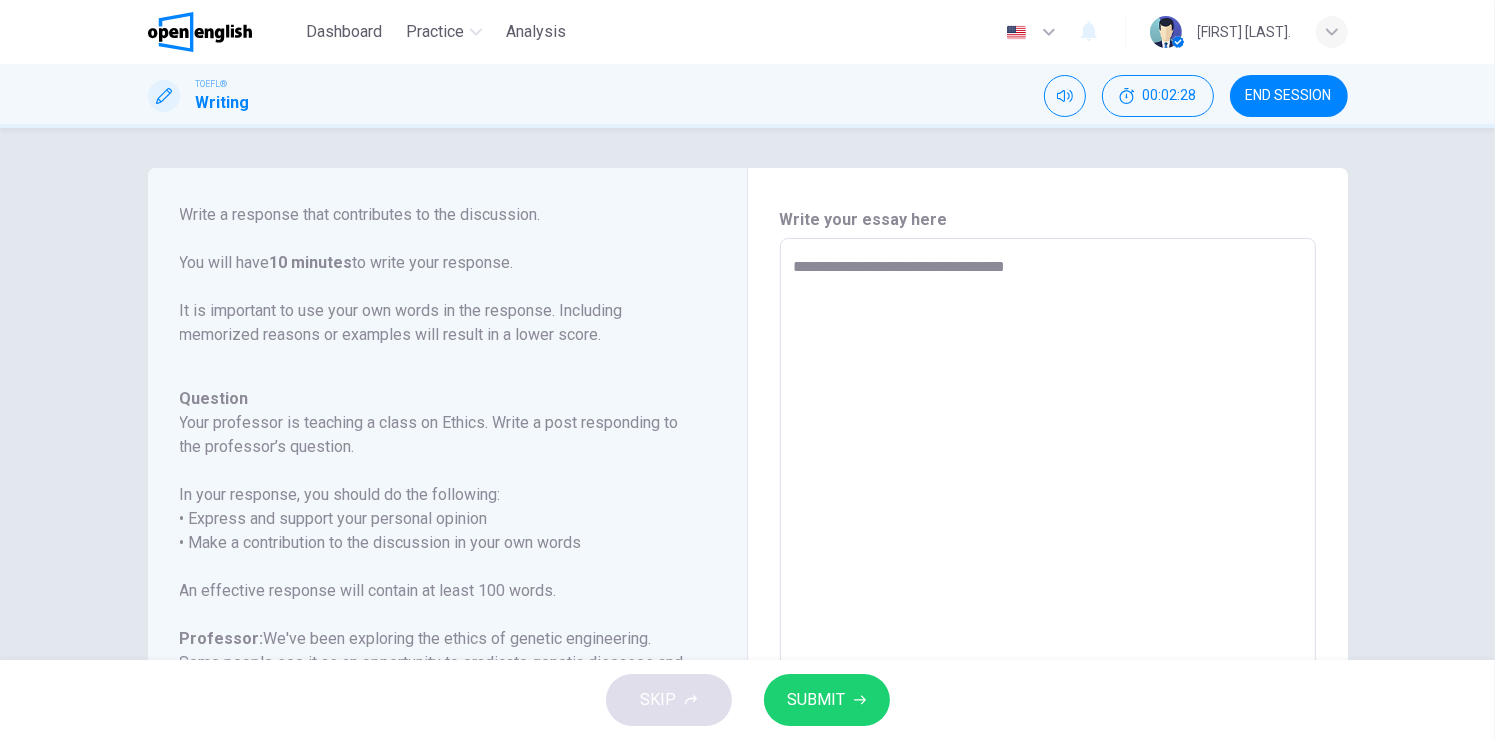 type on "*" 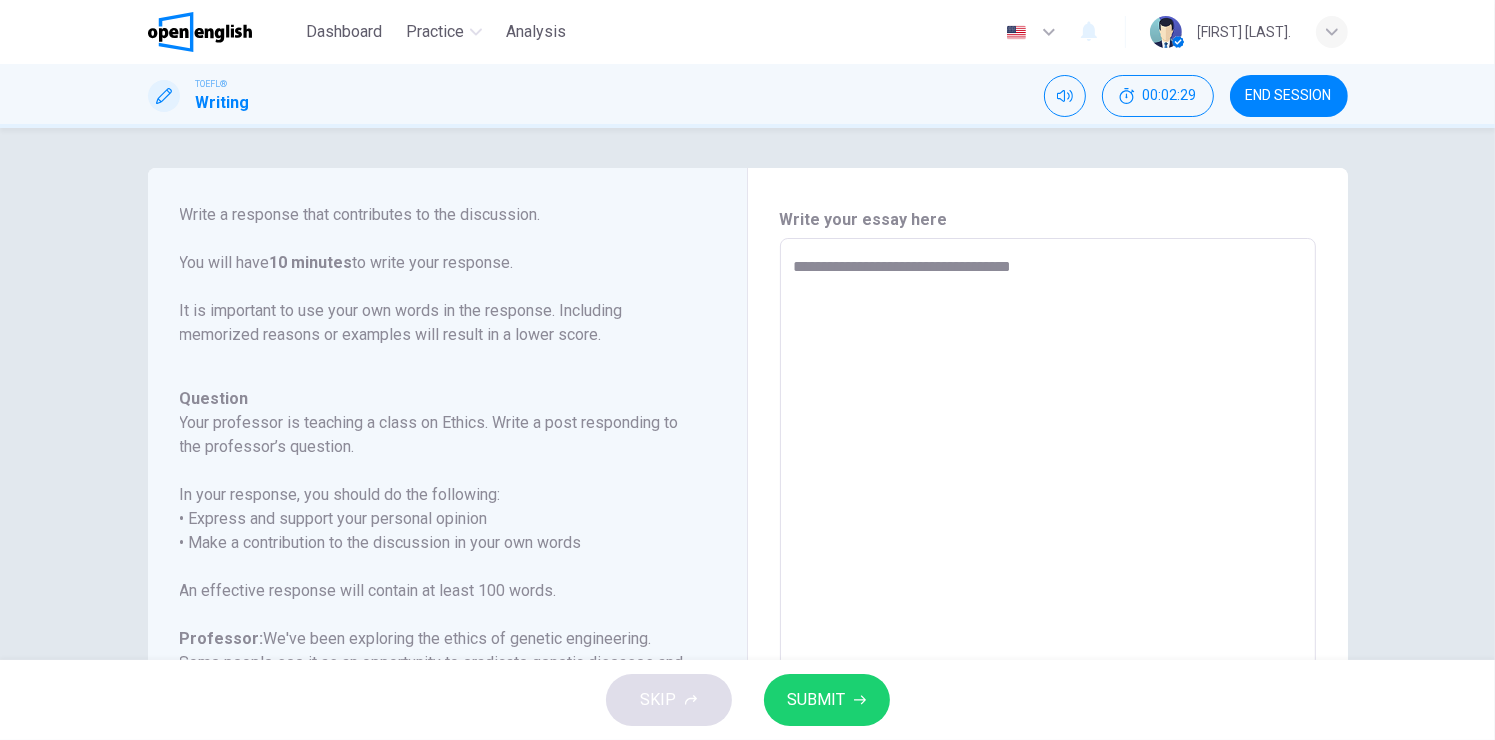 type on "**********" 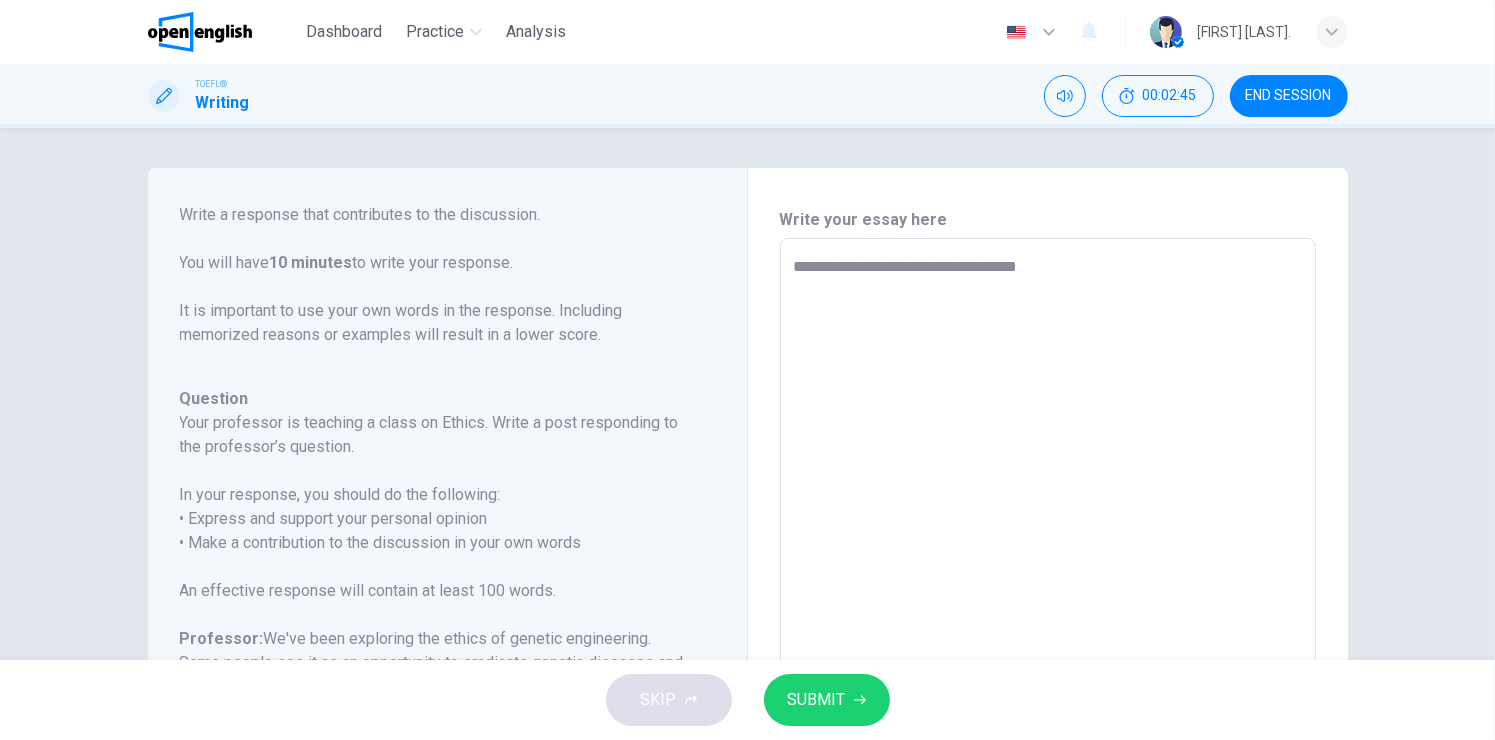 type on "**********" 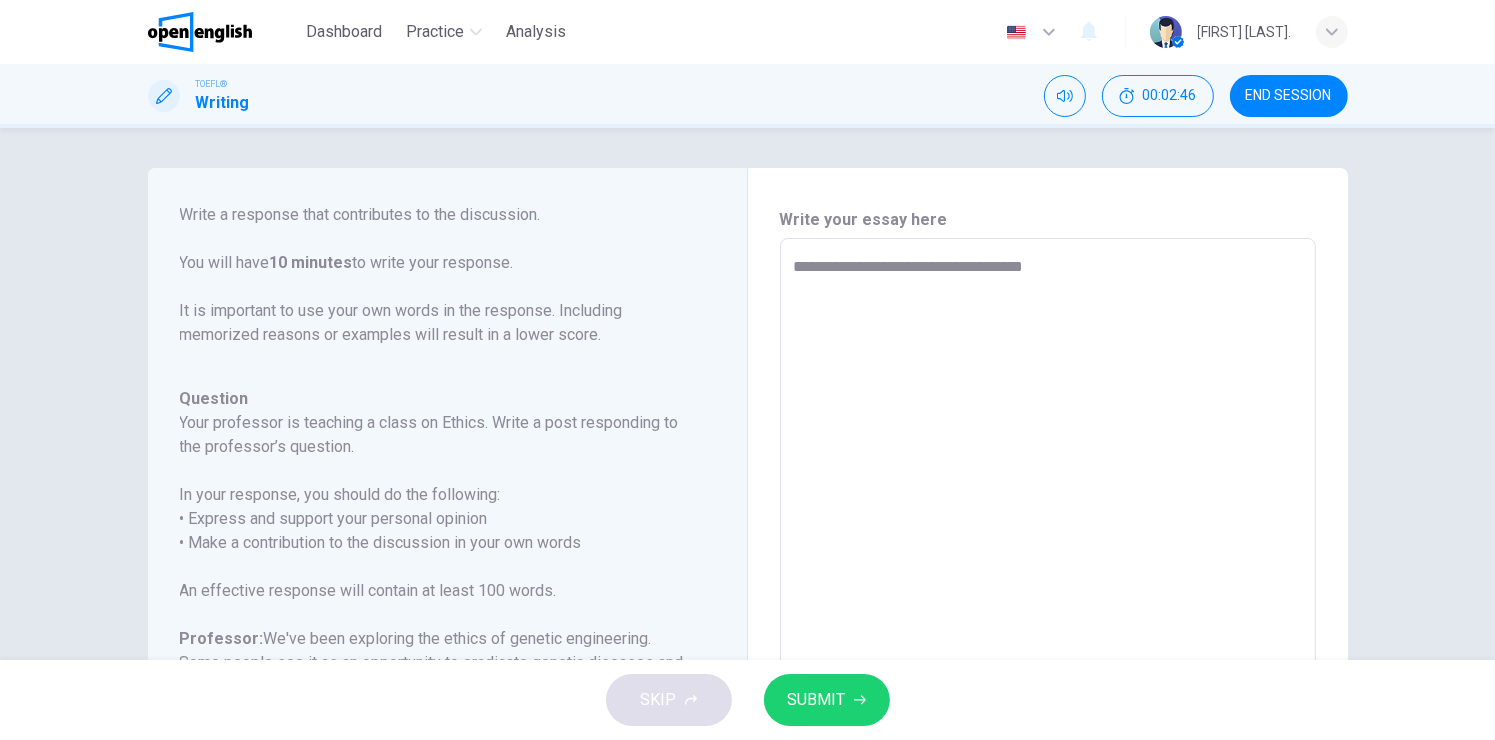 type on "**********" 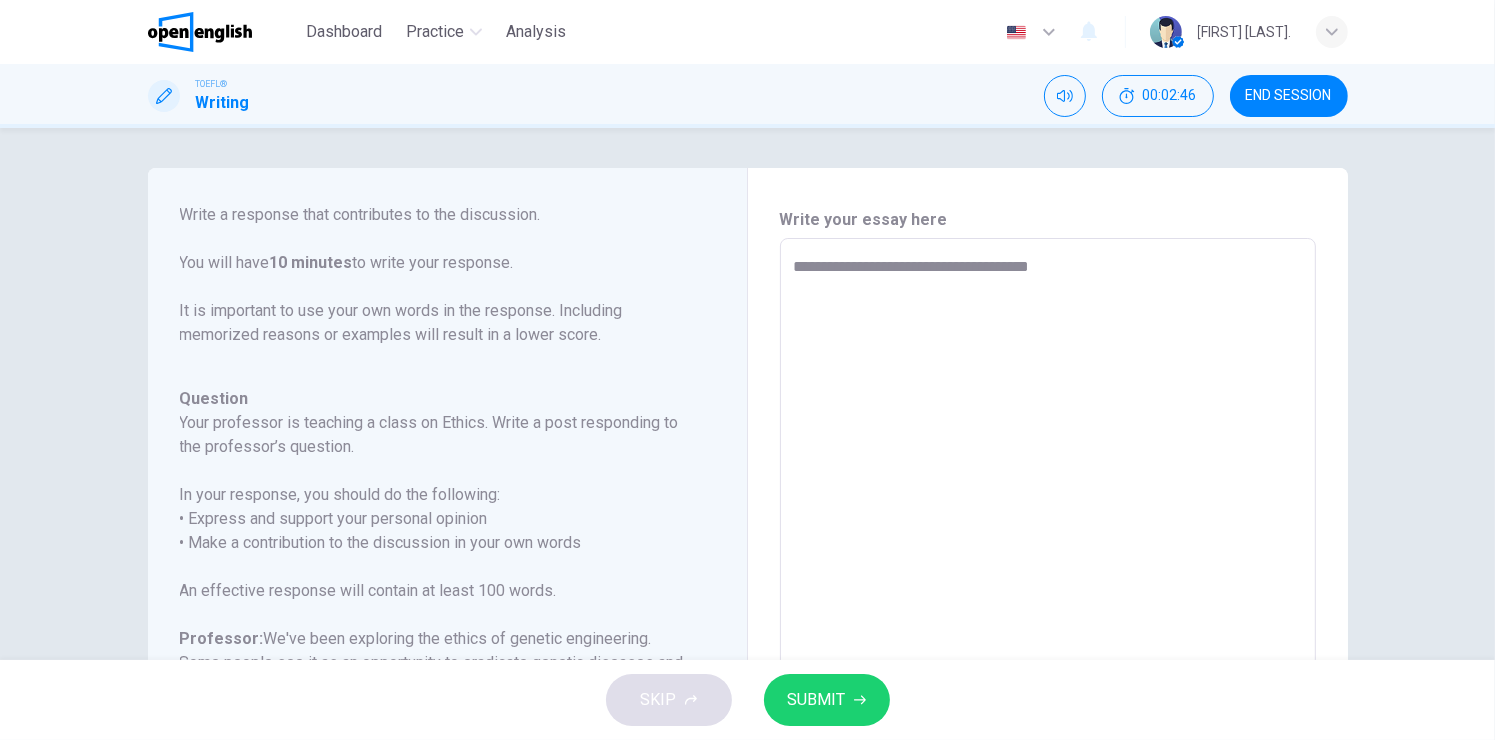 type on "*" 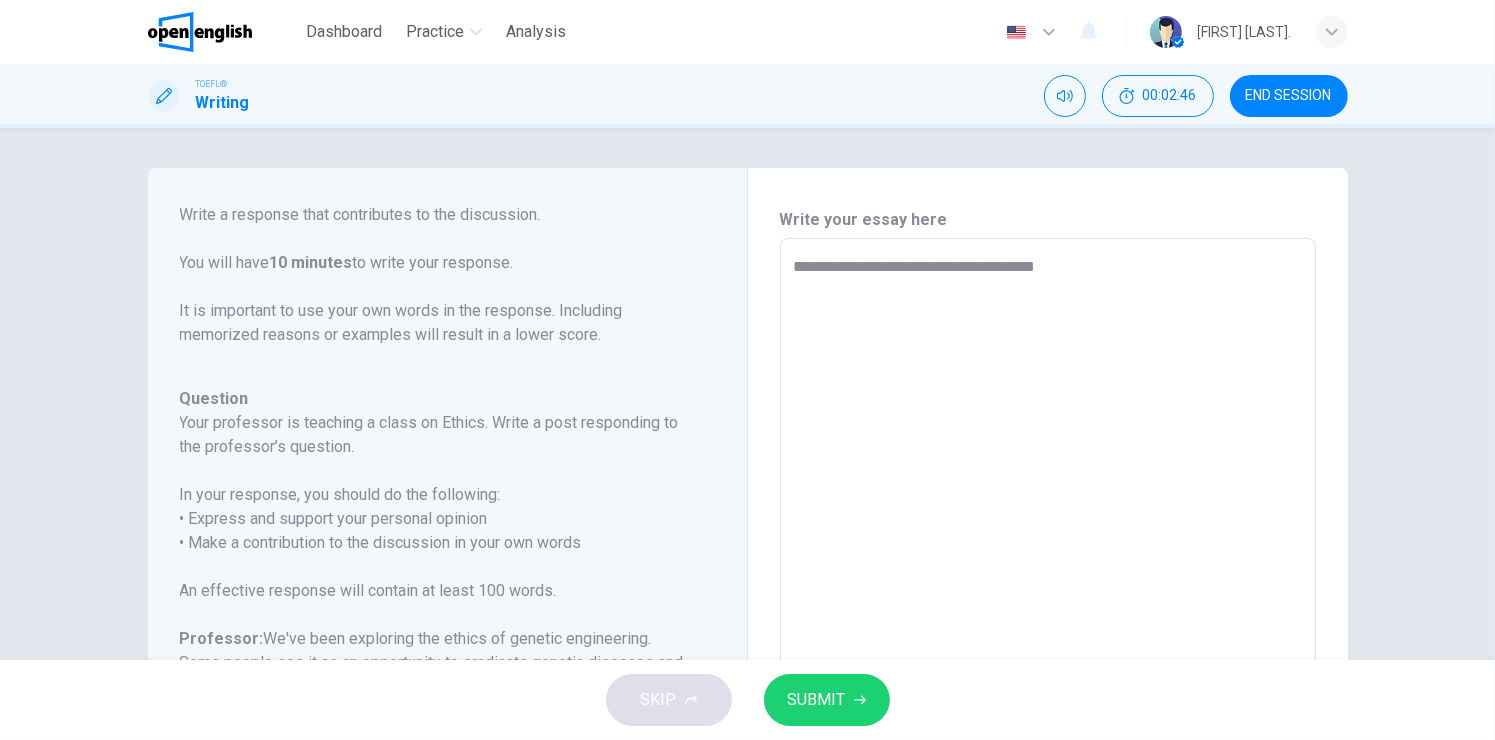 type on "**********" 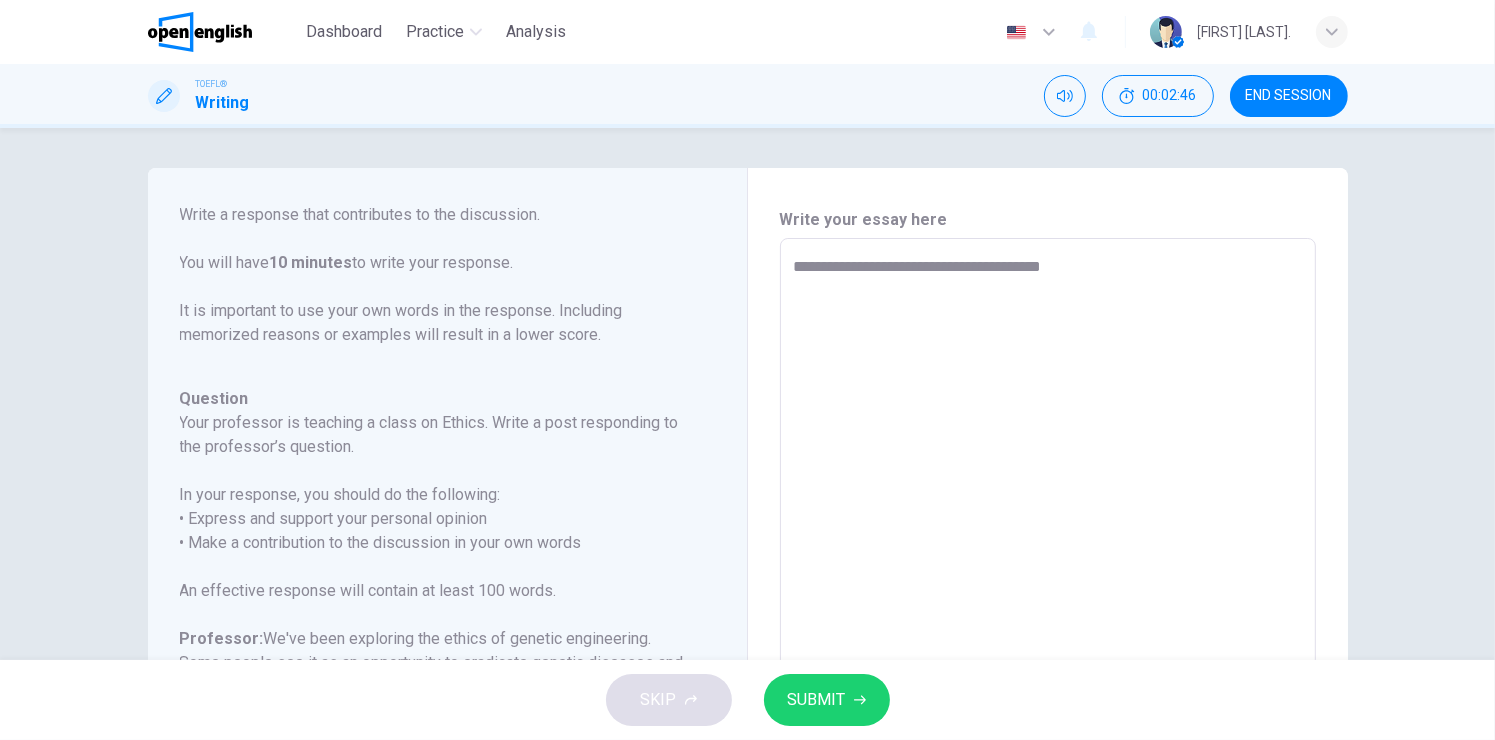 type on "*" 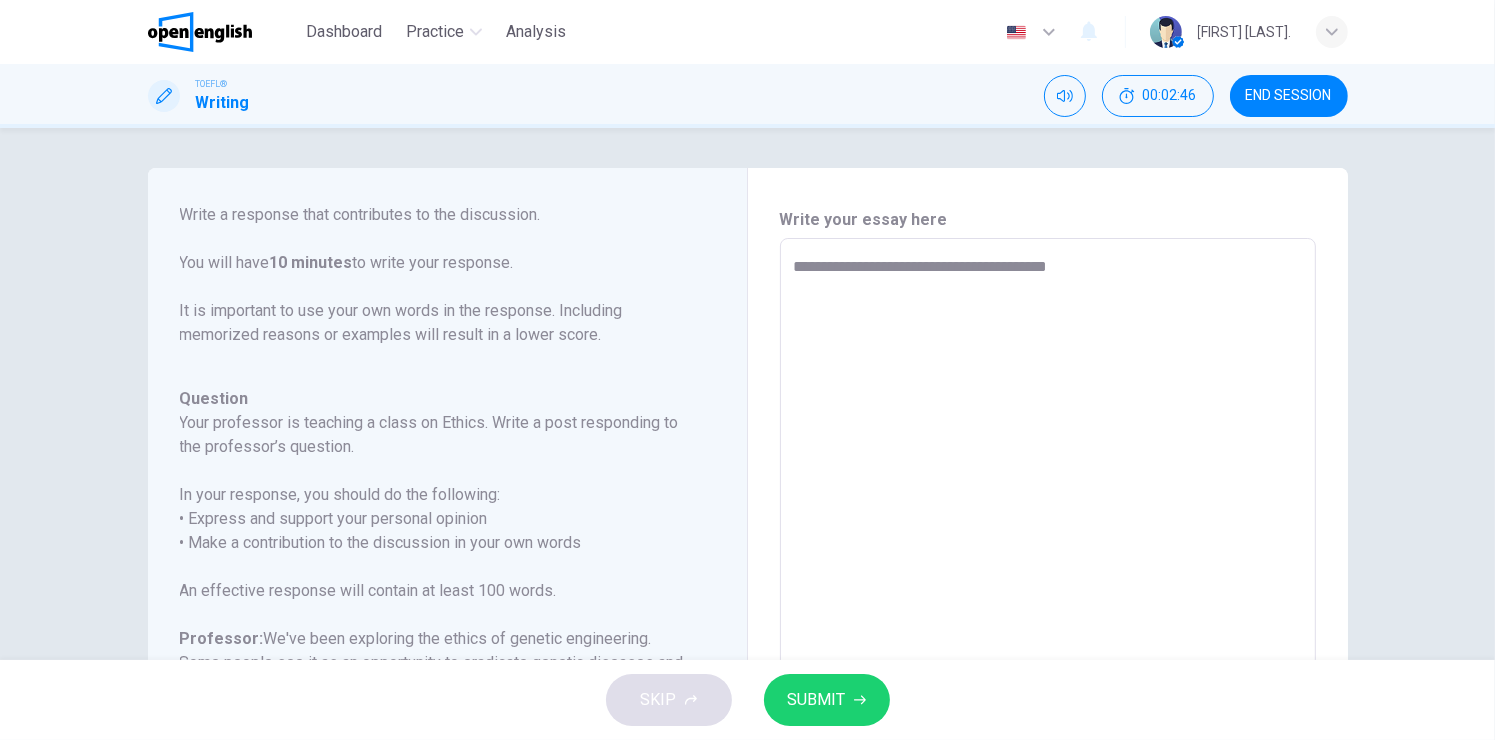 type on "*" 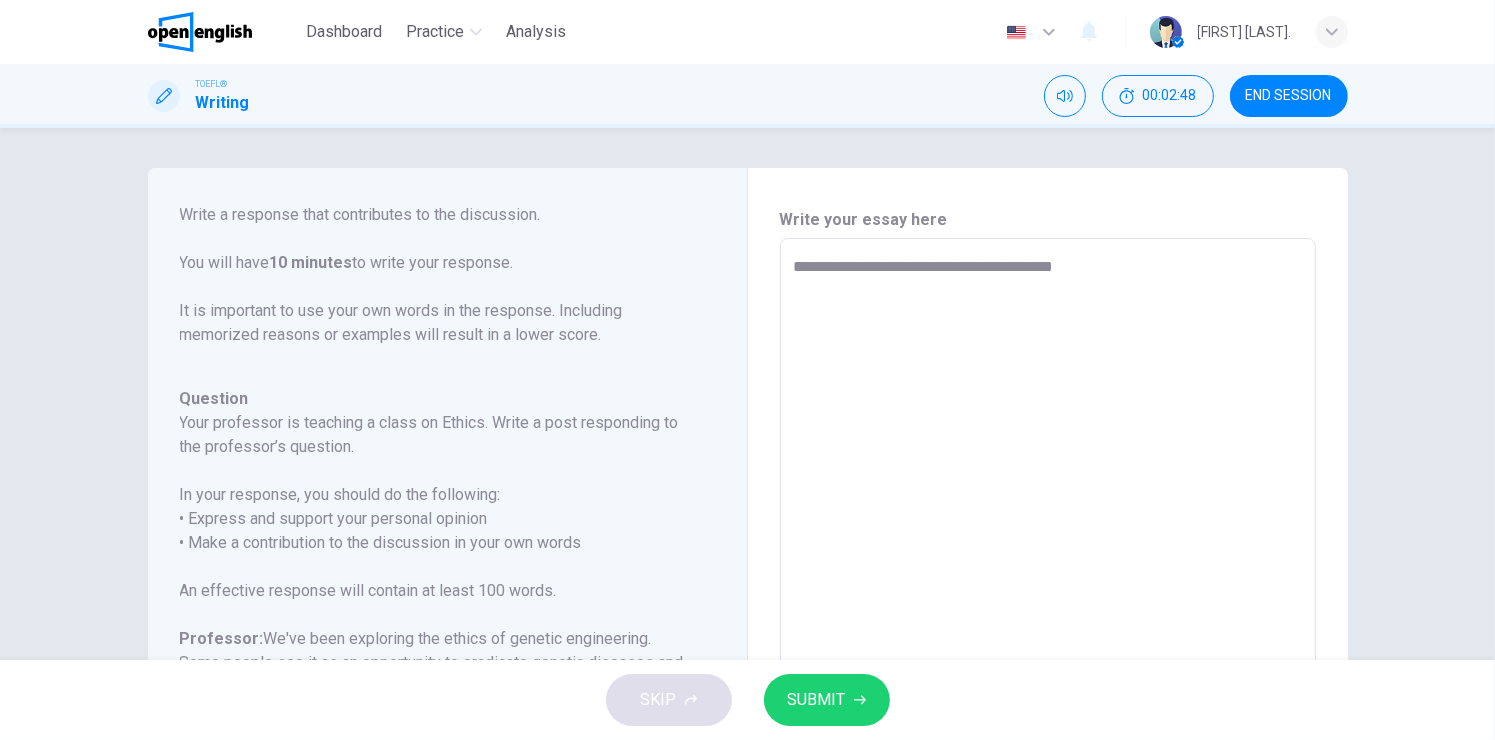 type on "**********" 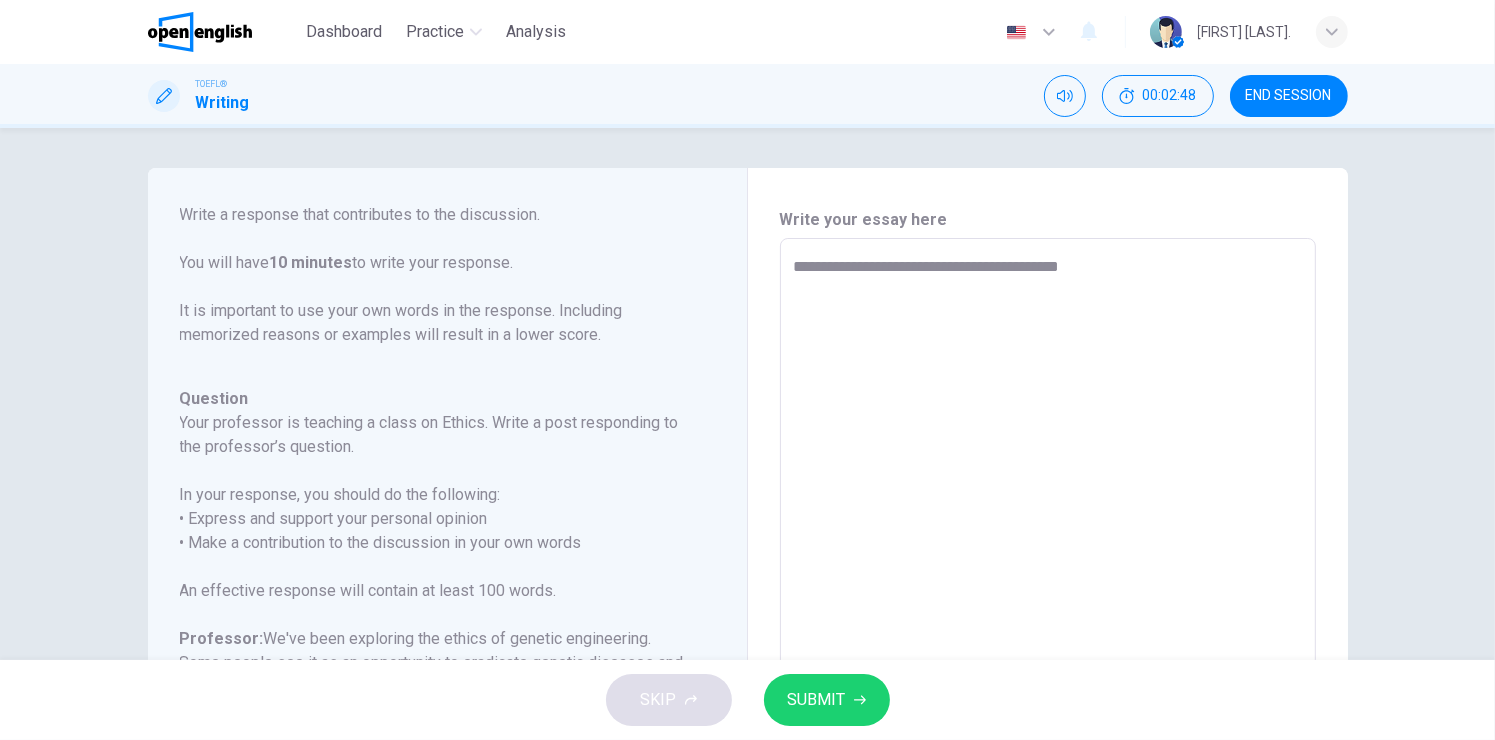 type on "**********" 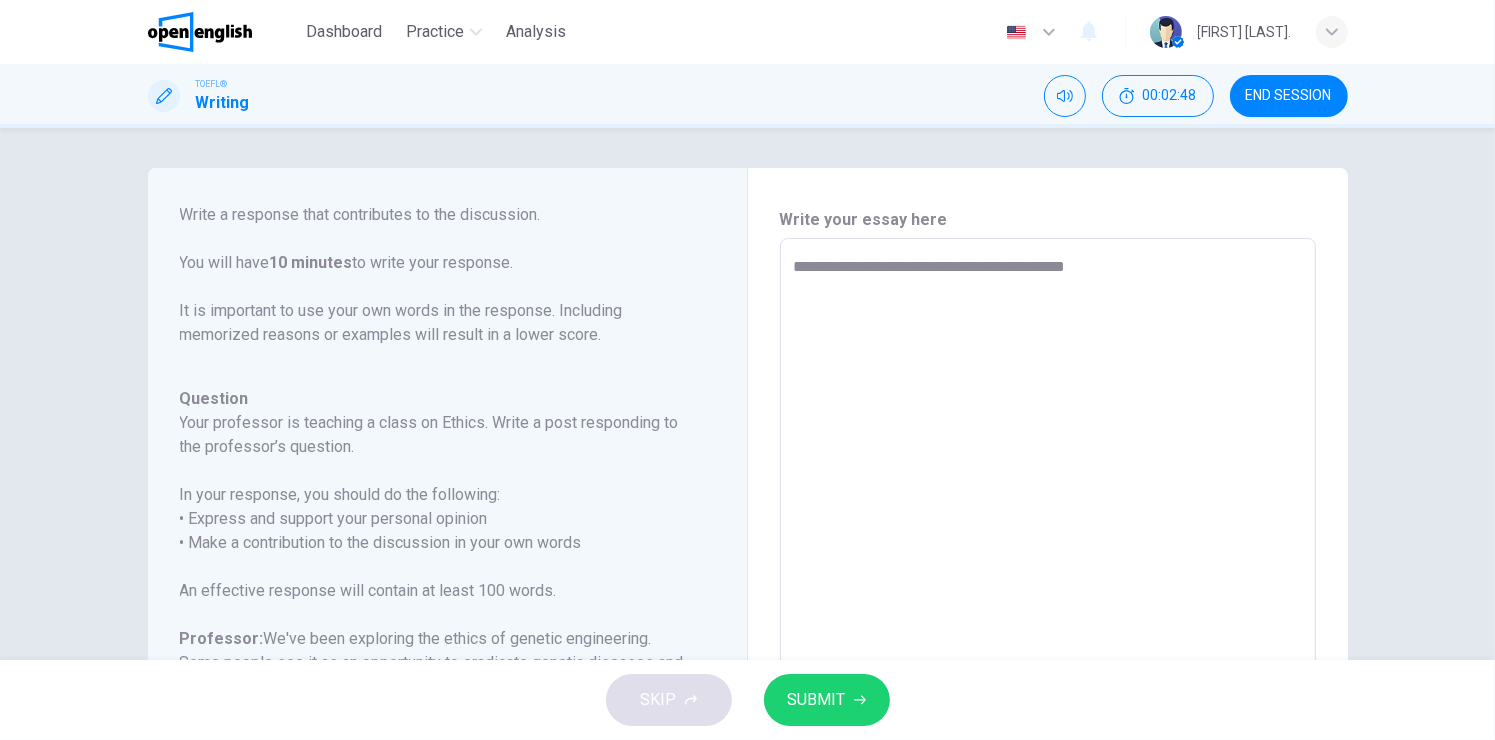 type on "*" 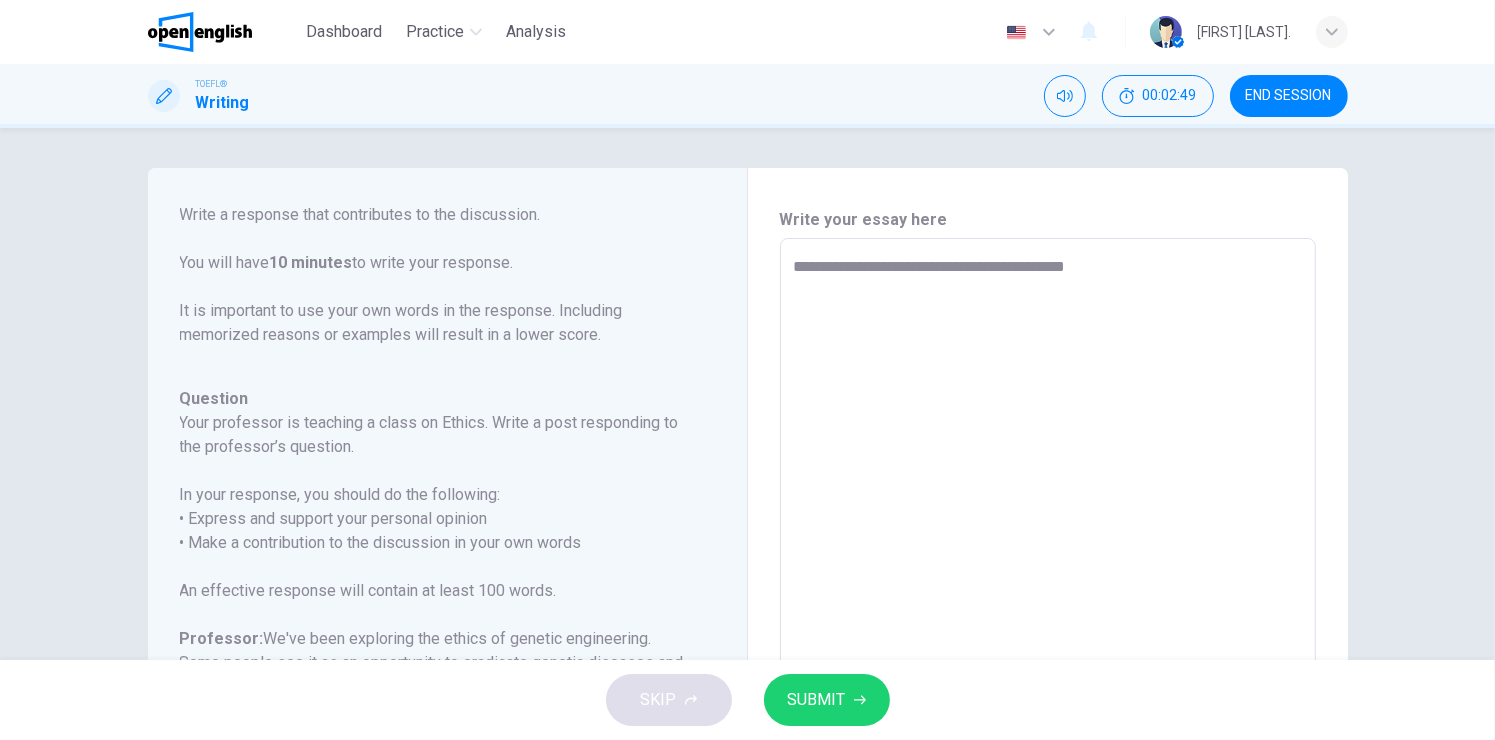 type on "**********" 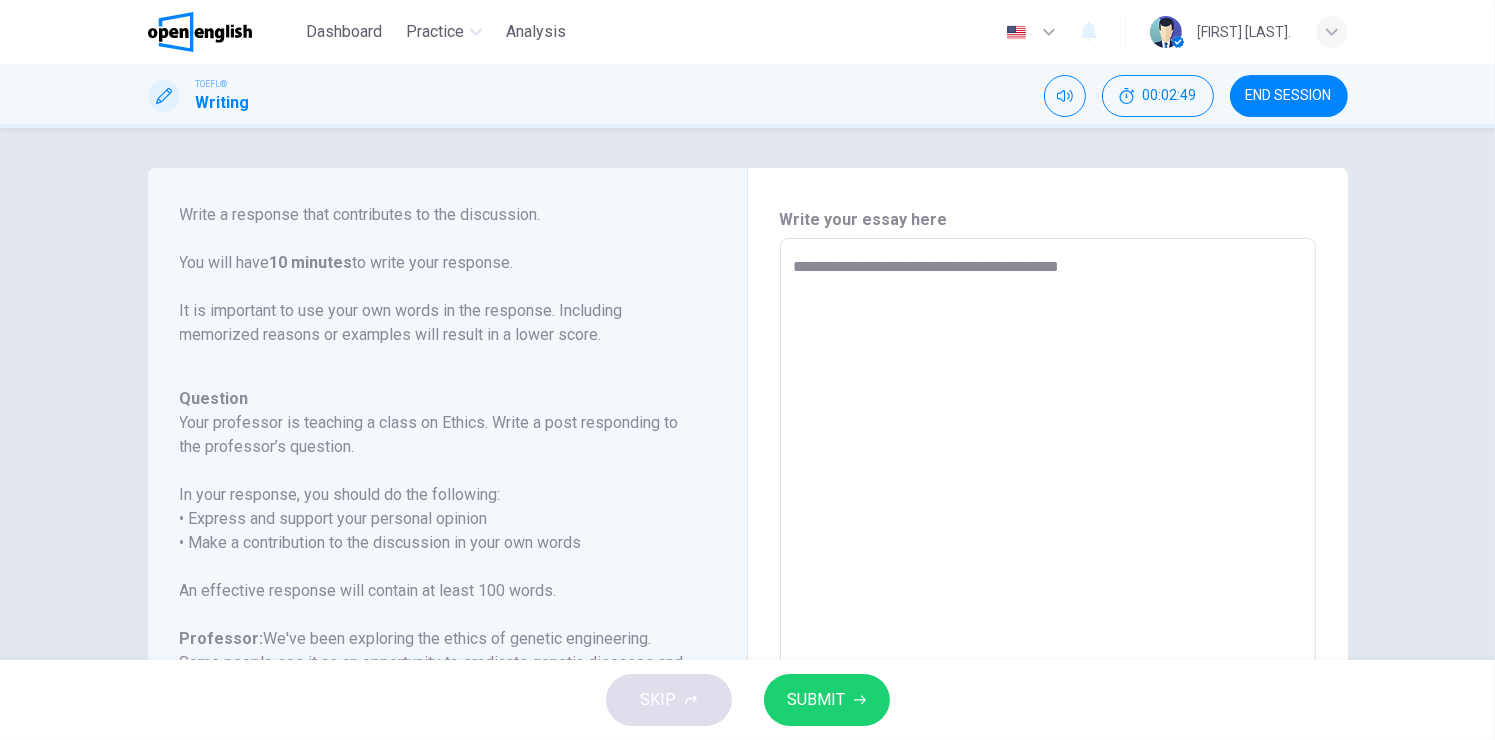 type on "*" 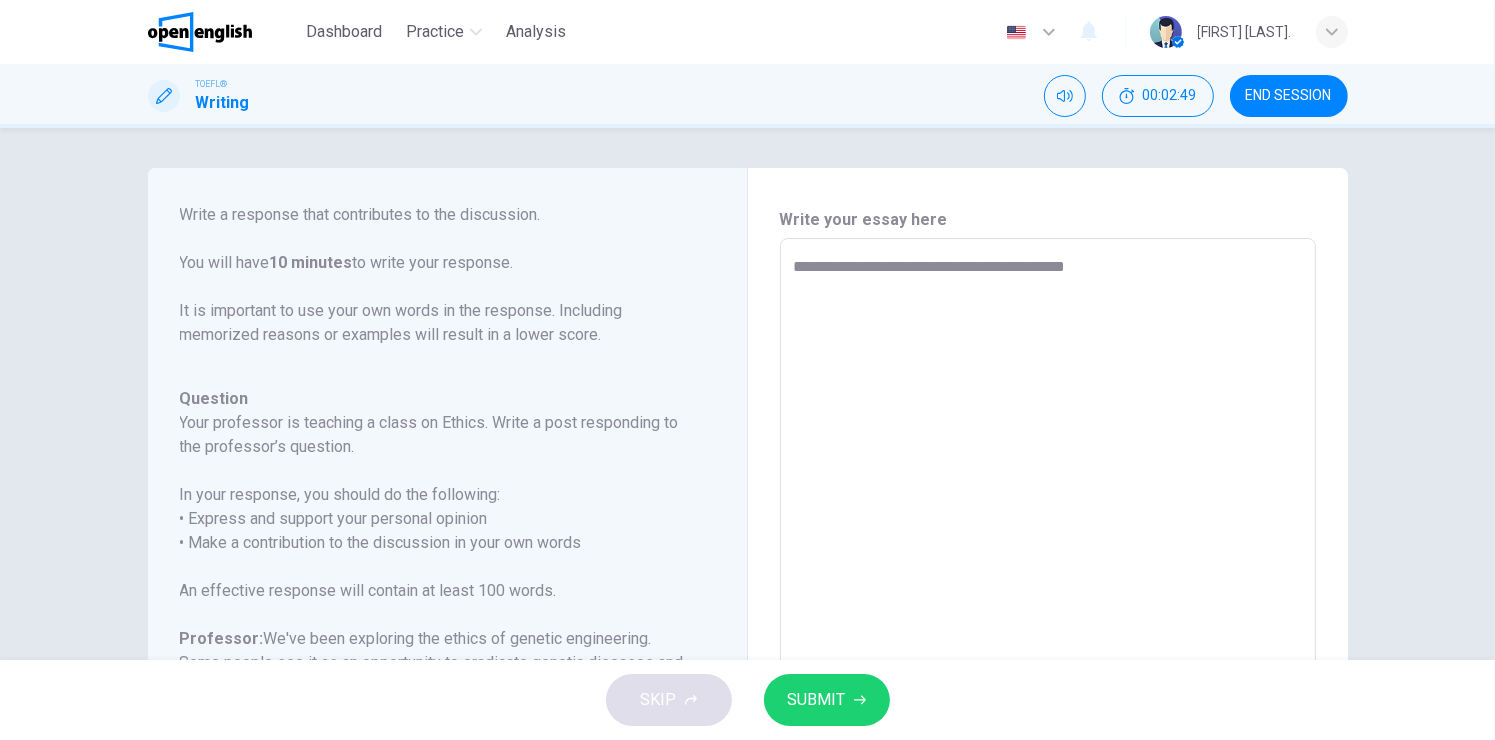 type on "**********" 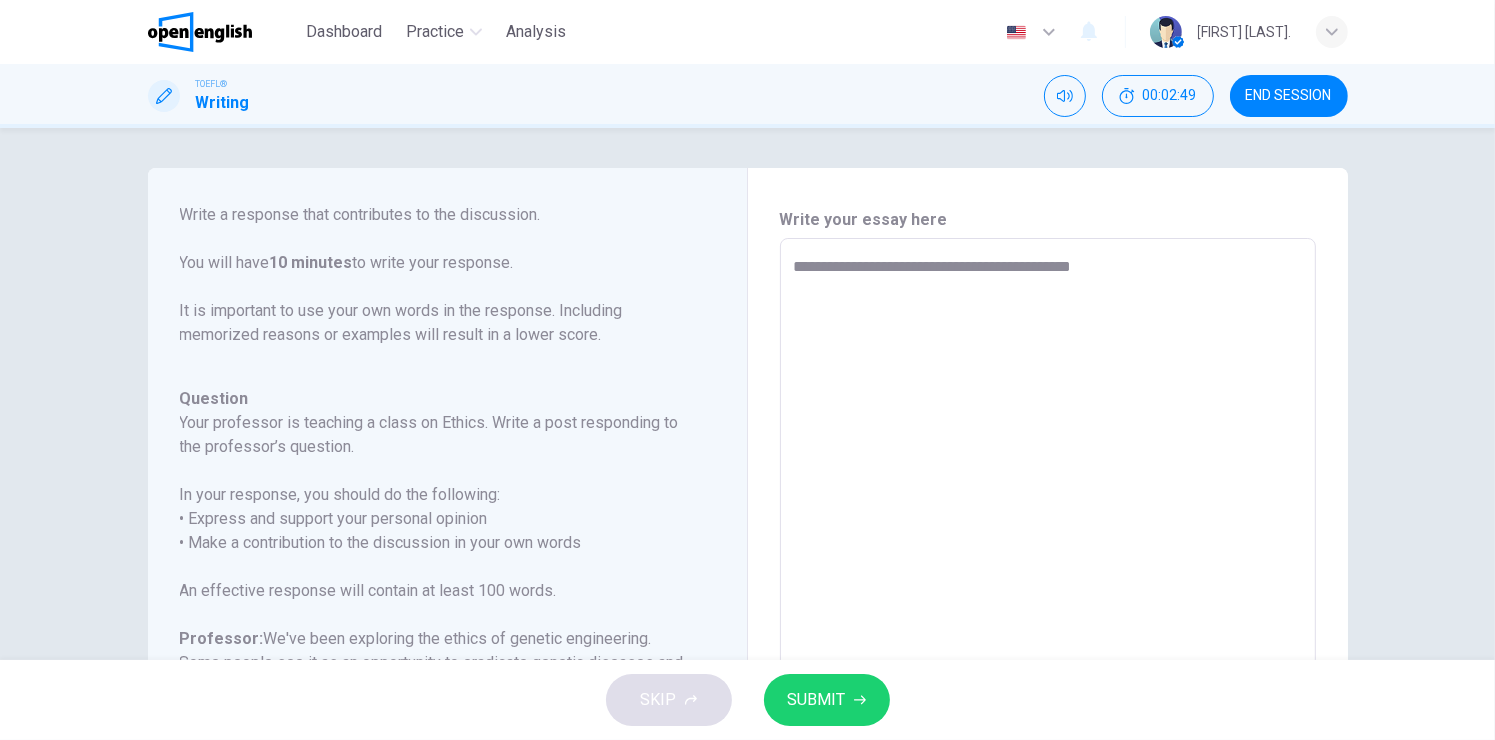 type on "*" 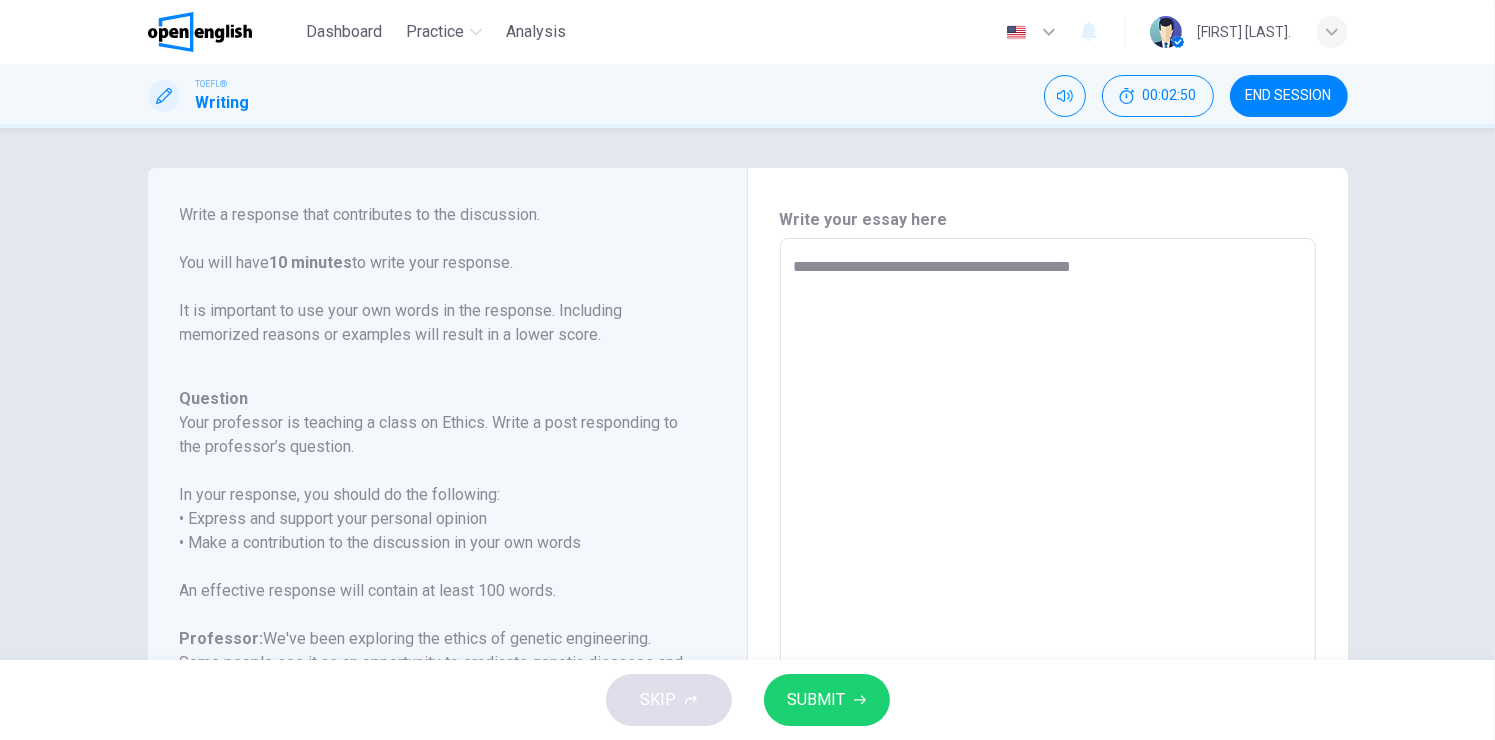 type on "**********" 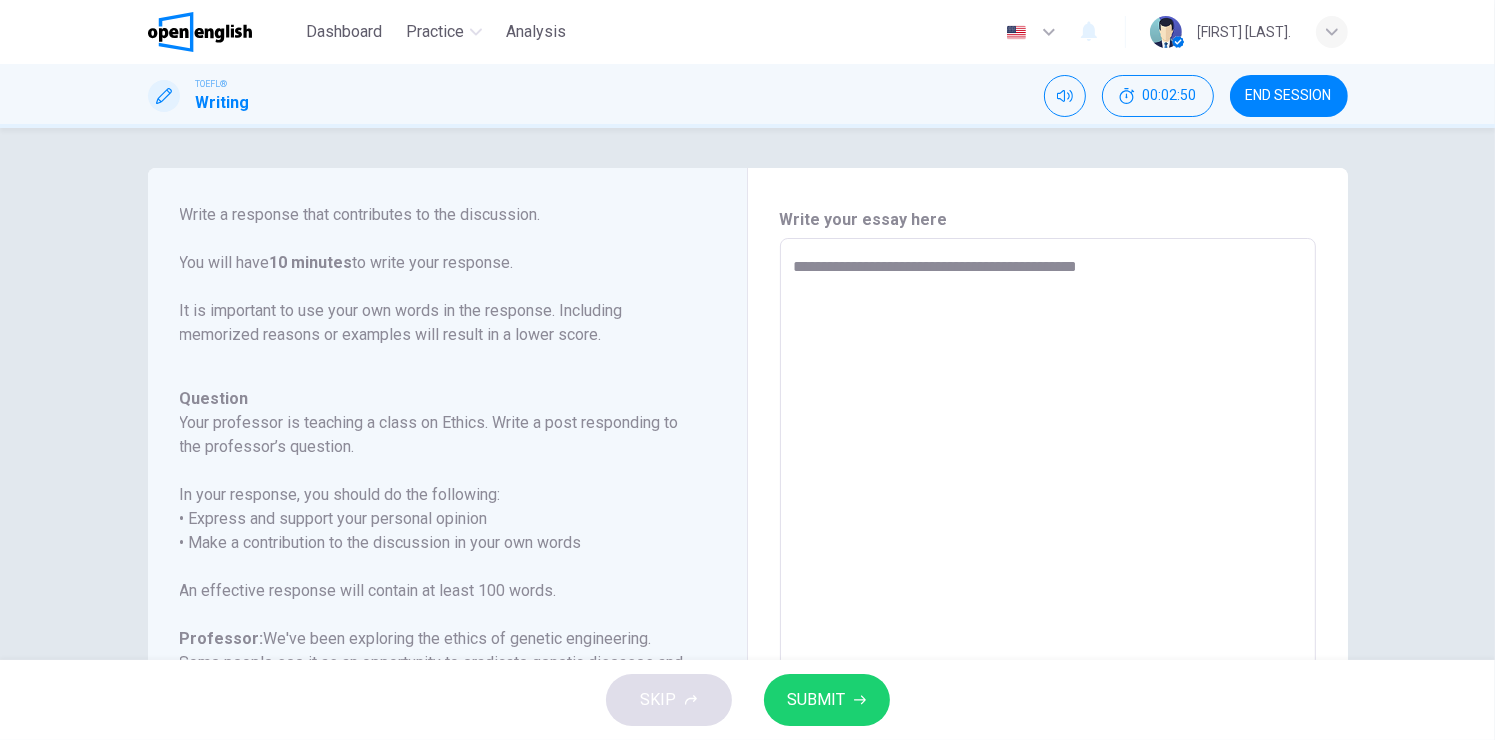 type on "**********" 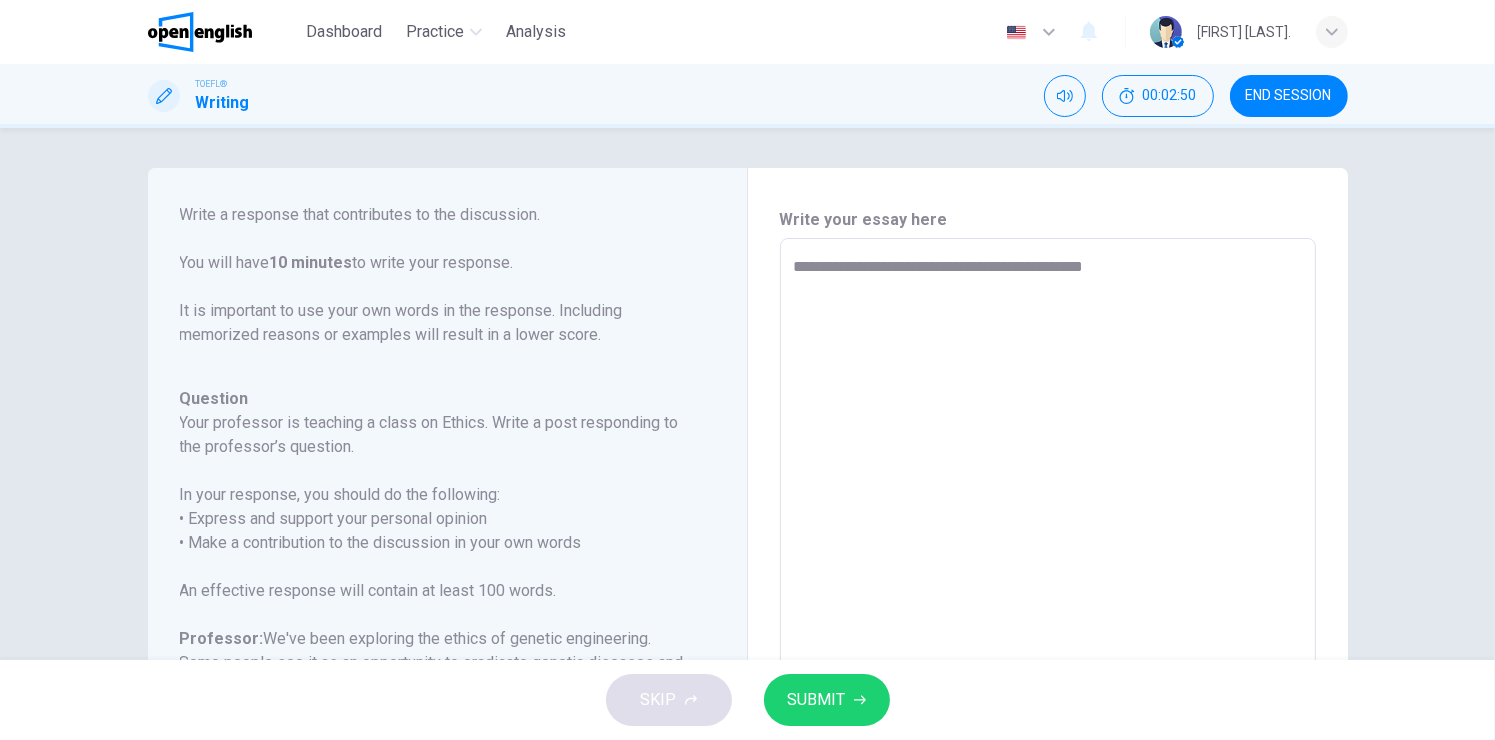 type on "*" 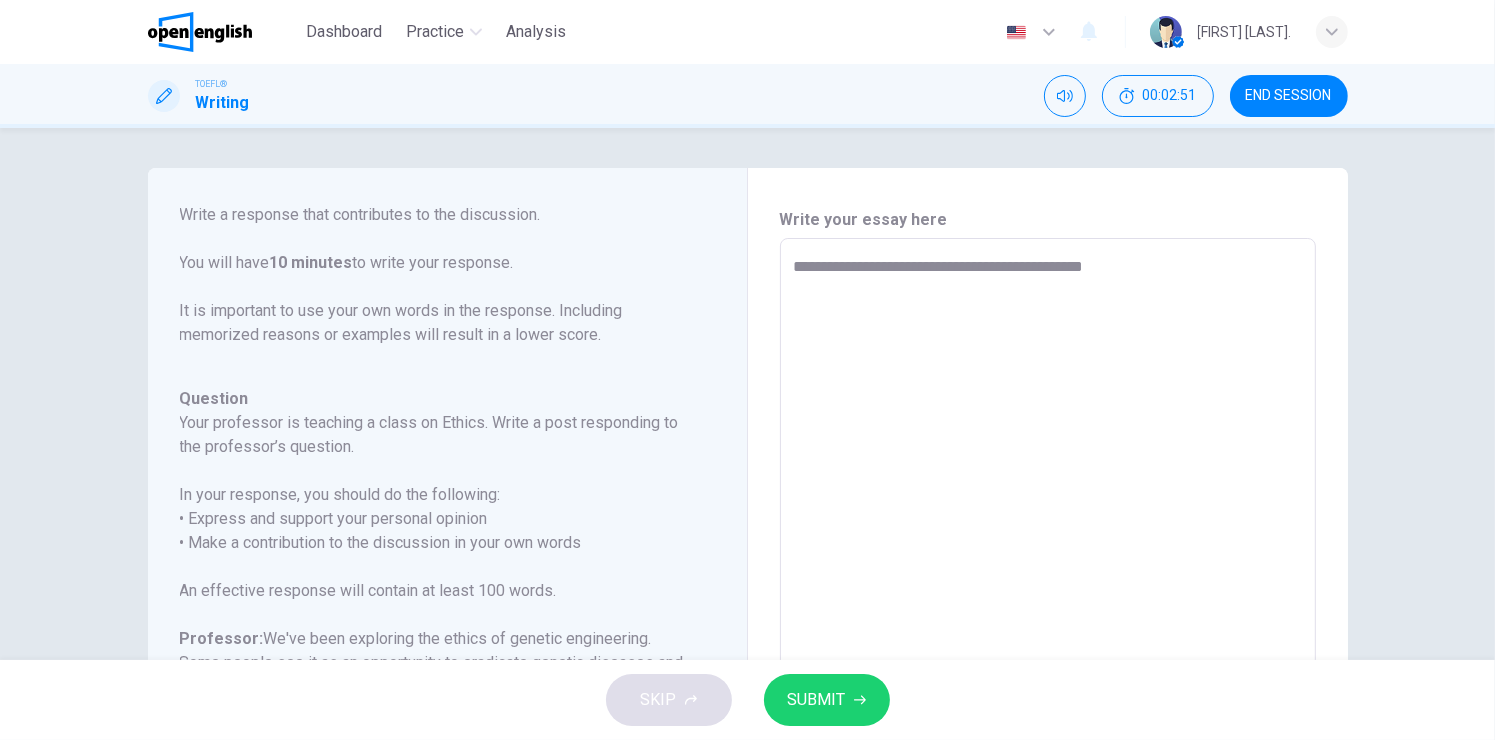type on "**********" 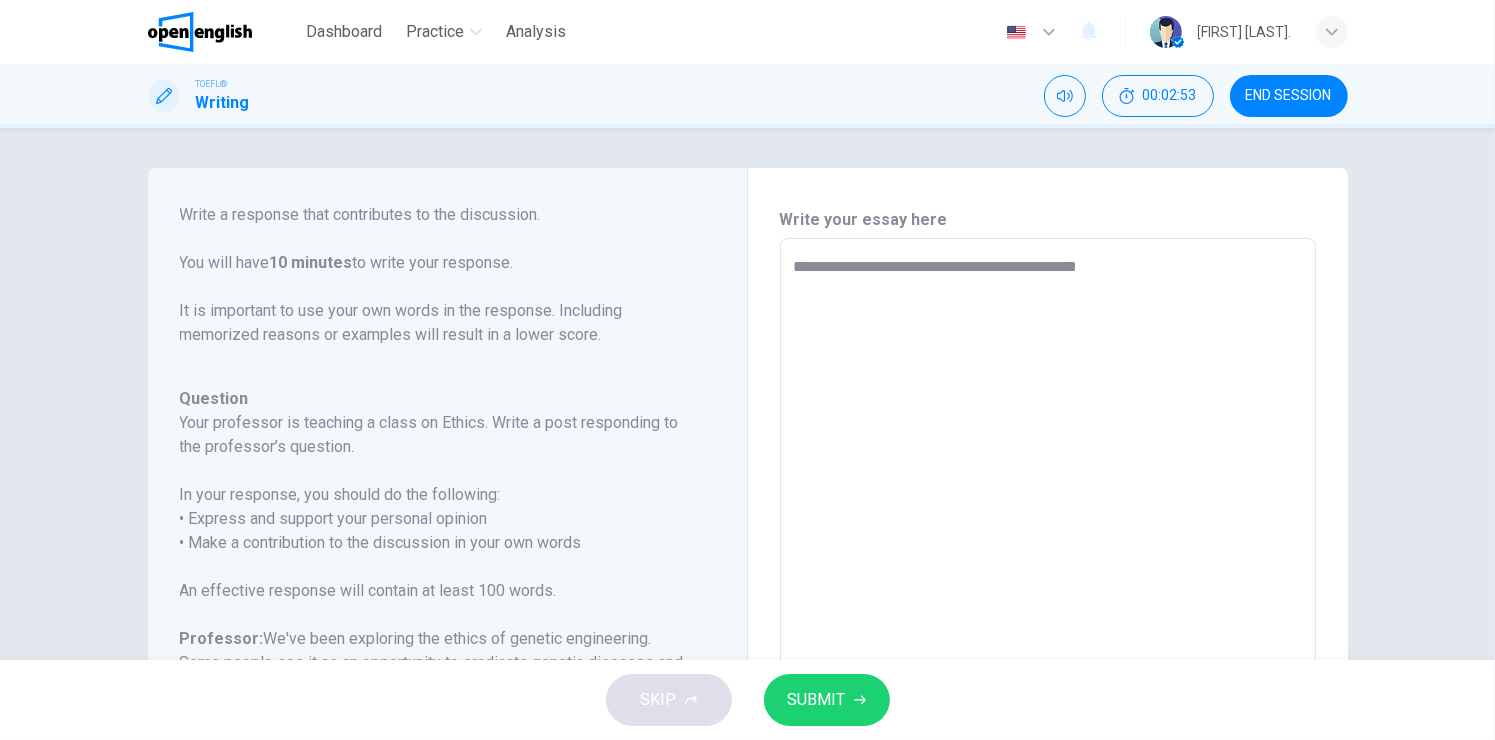 type on "**********" 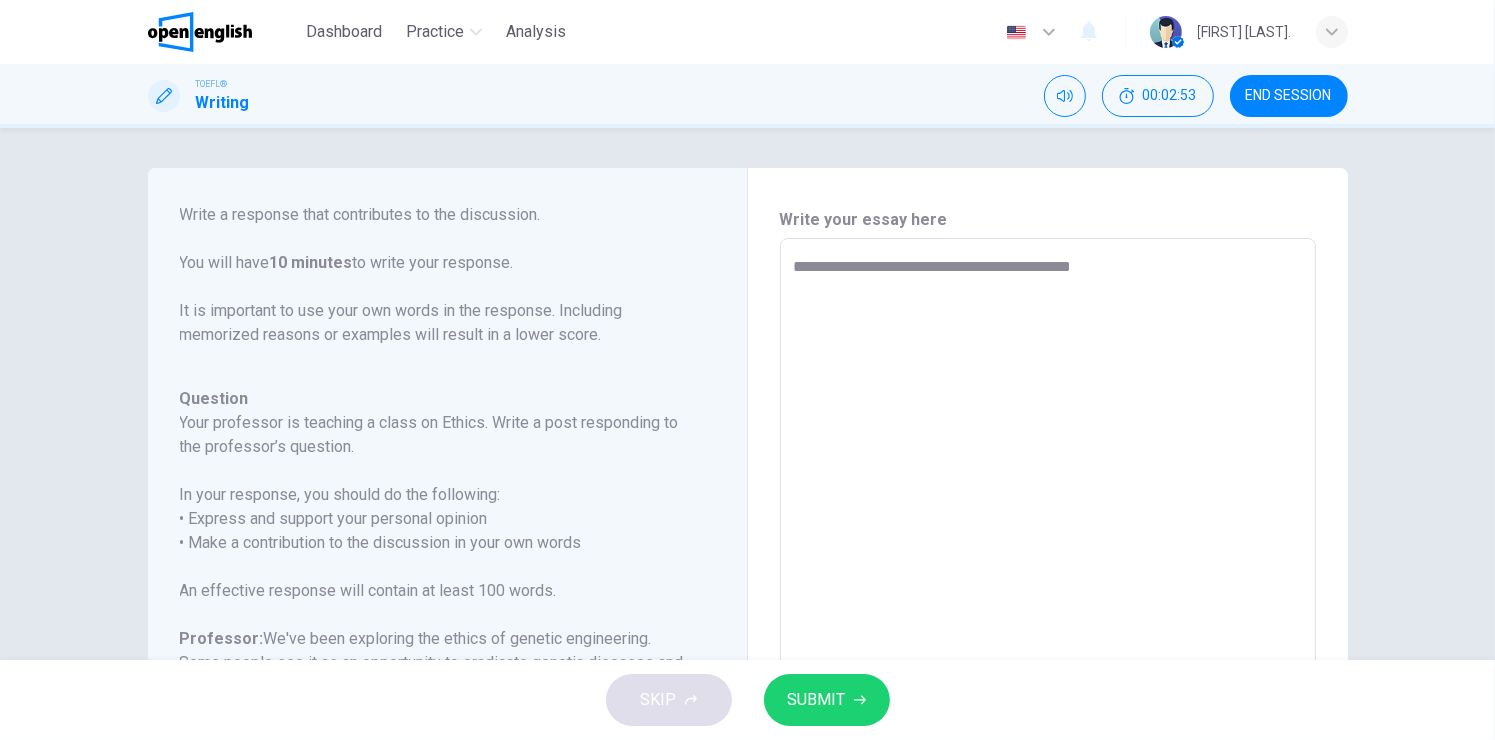 type on "**********" 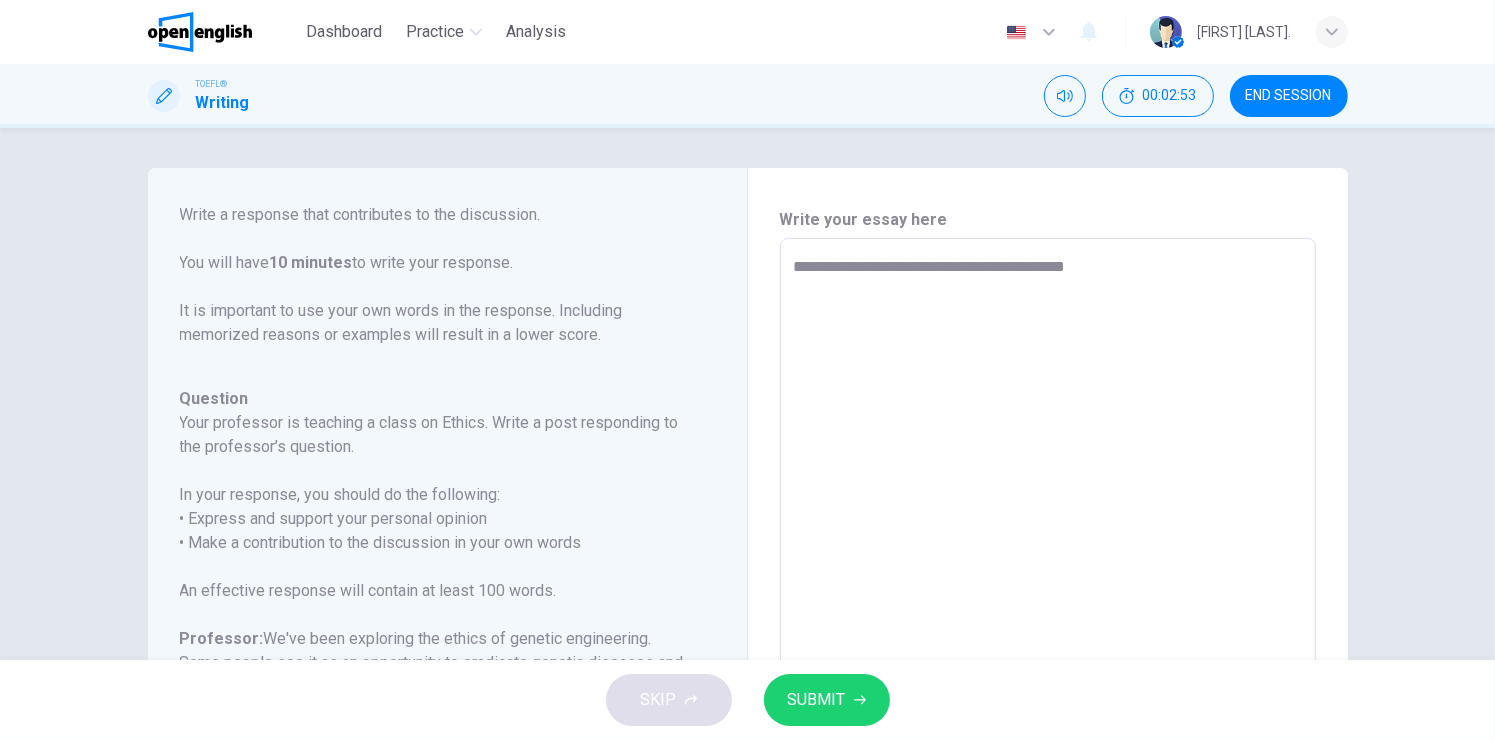 type on "**********" 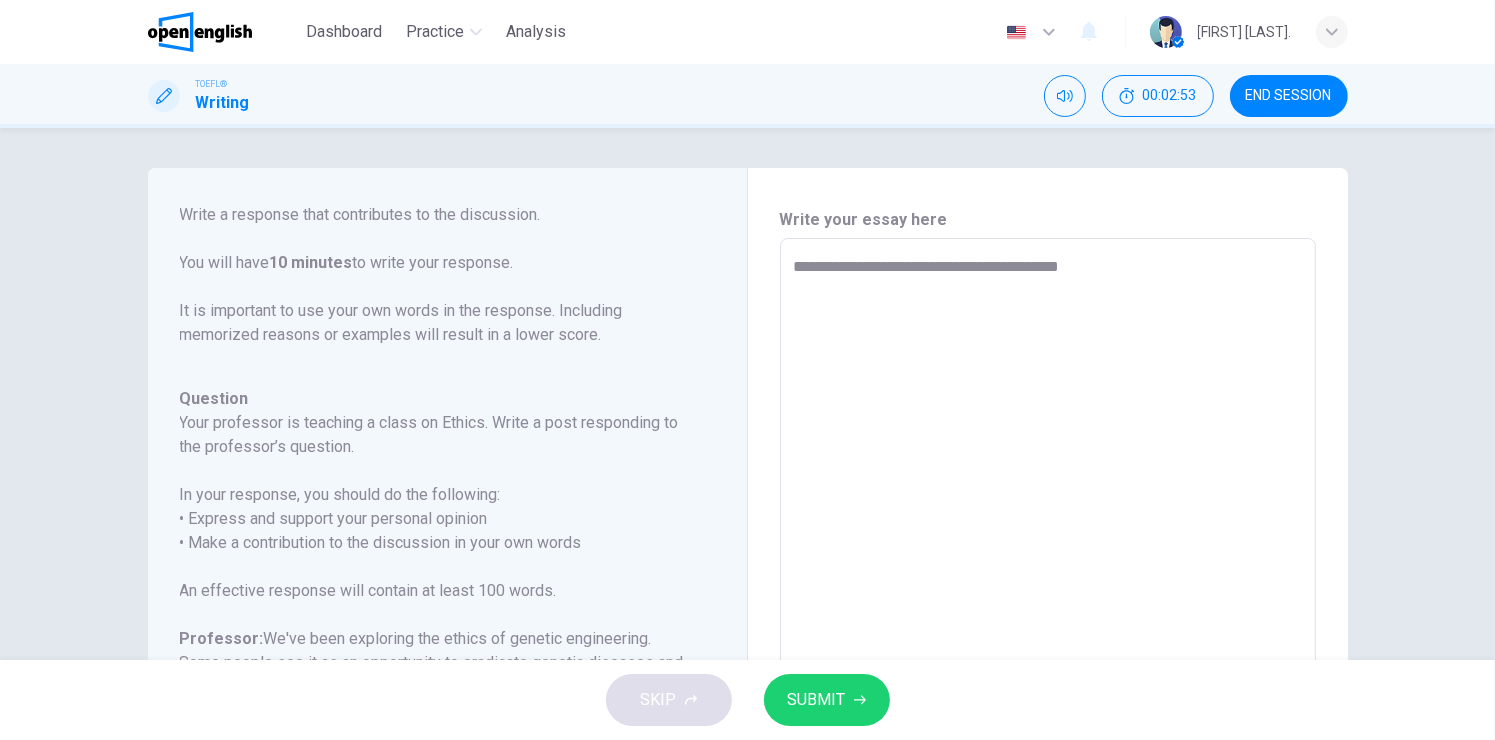 type on "**********" 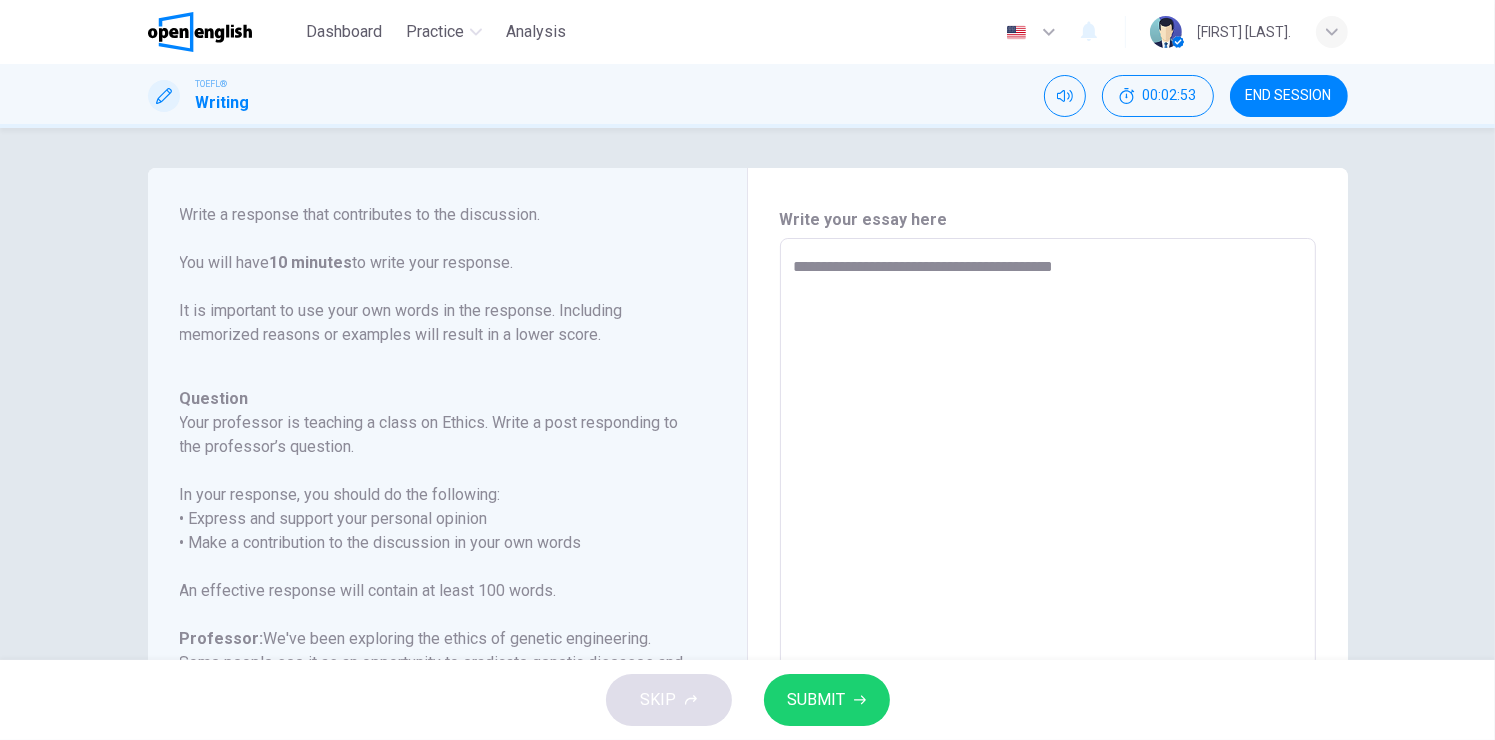 type on "**********" 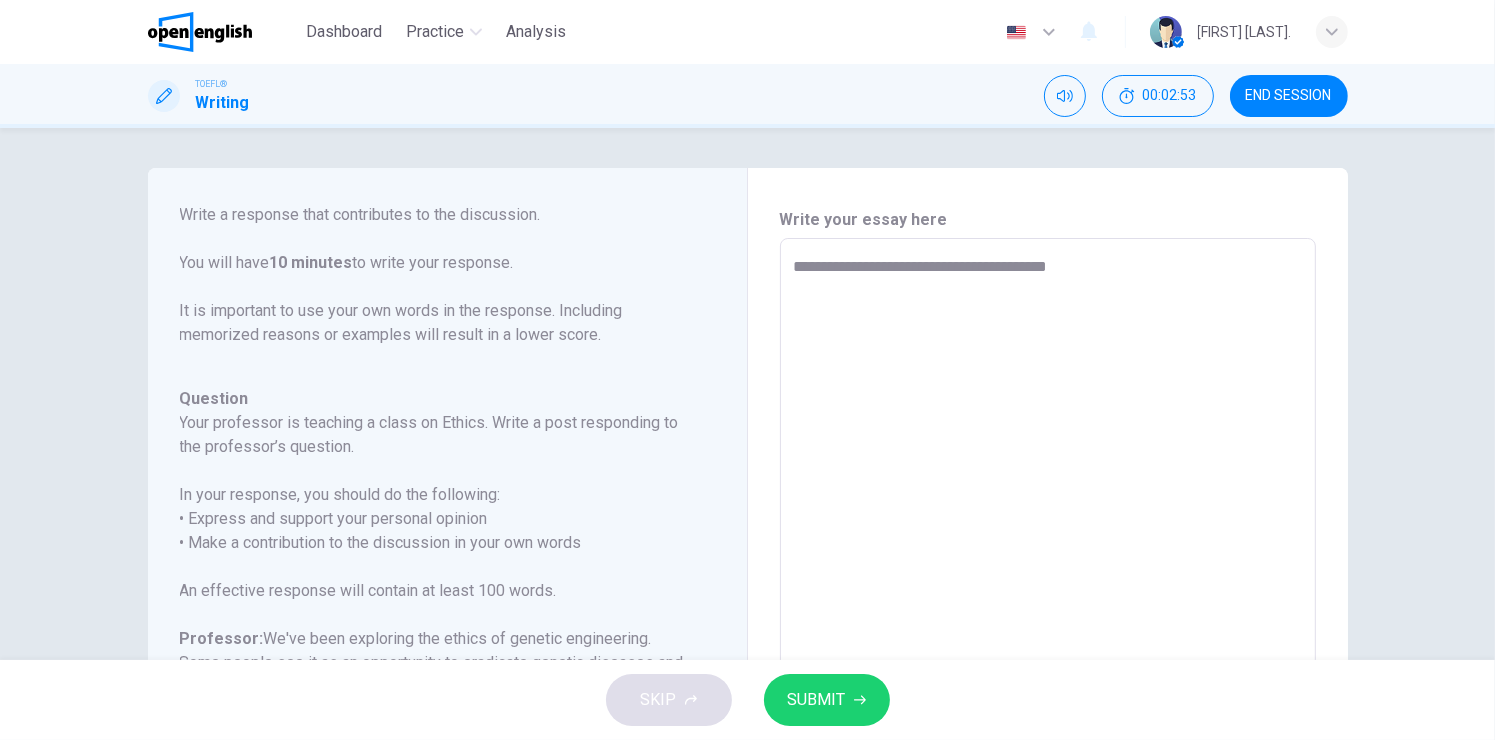 type on "**********" 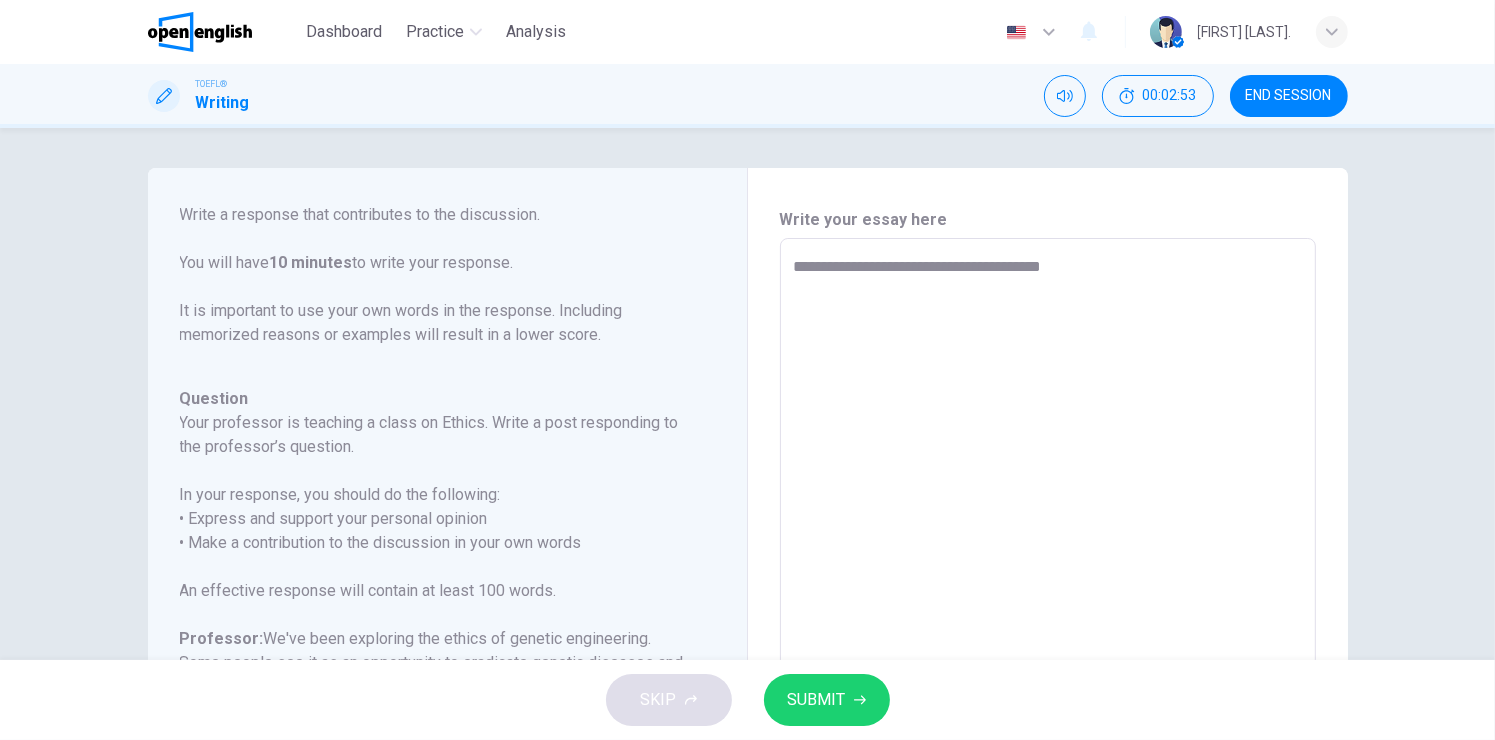 type on "**********" 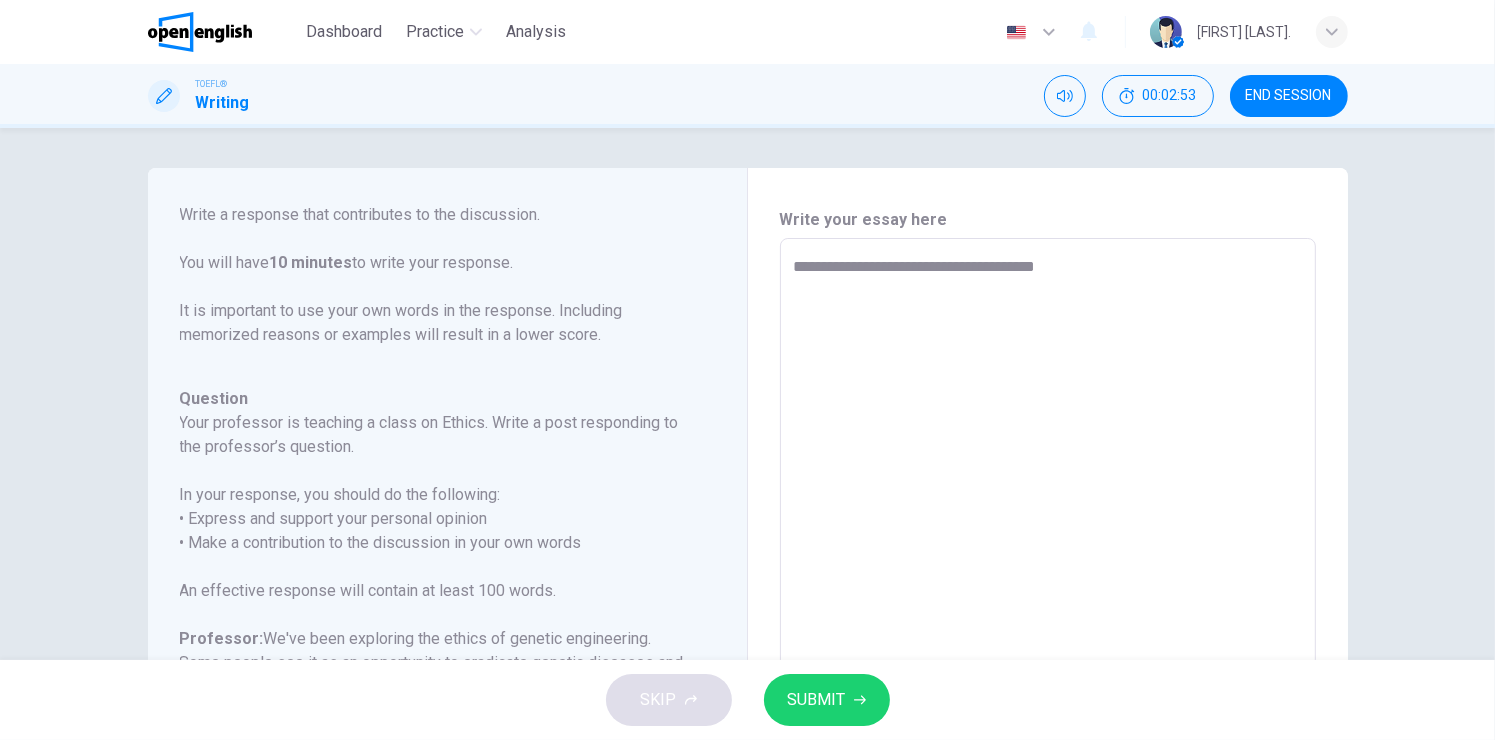 type on "**********" 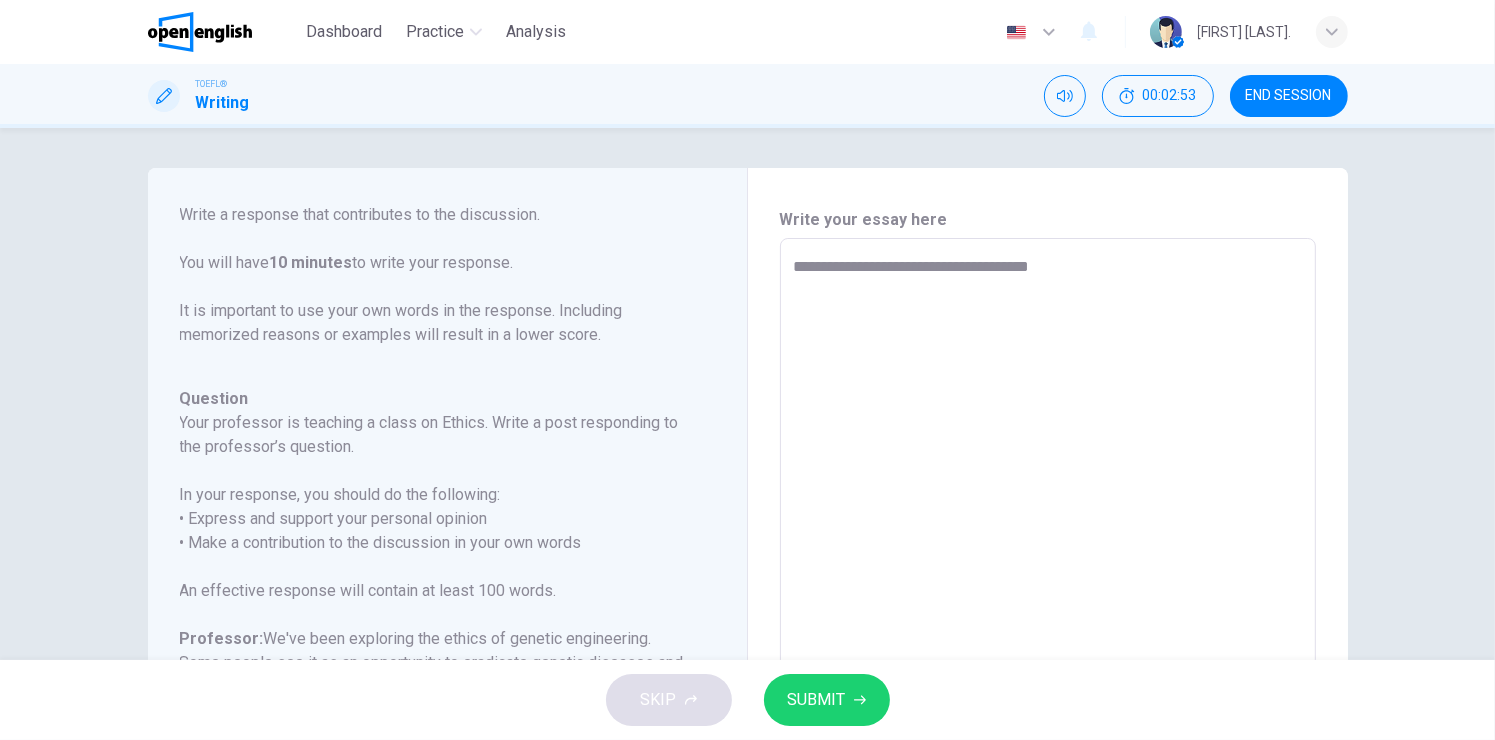 type on "**********" 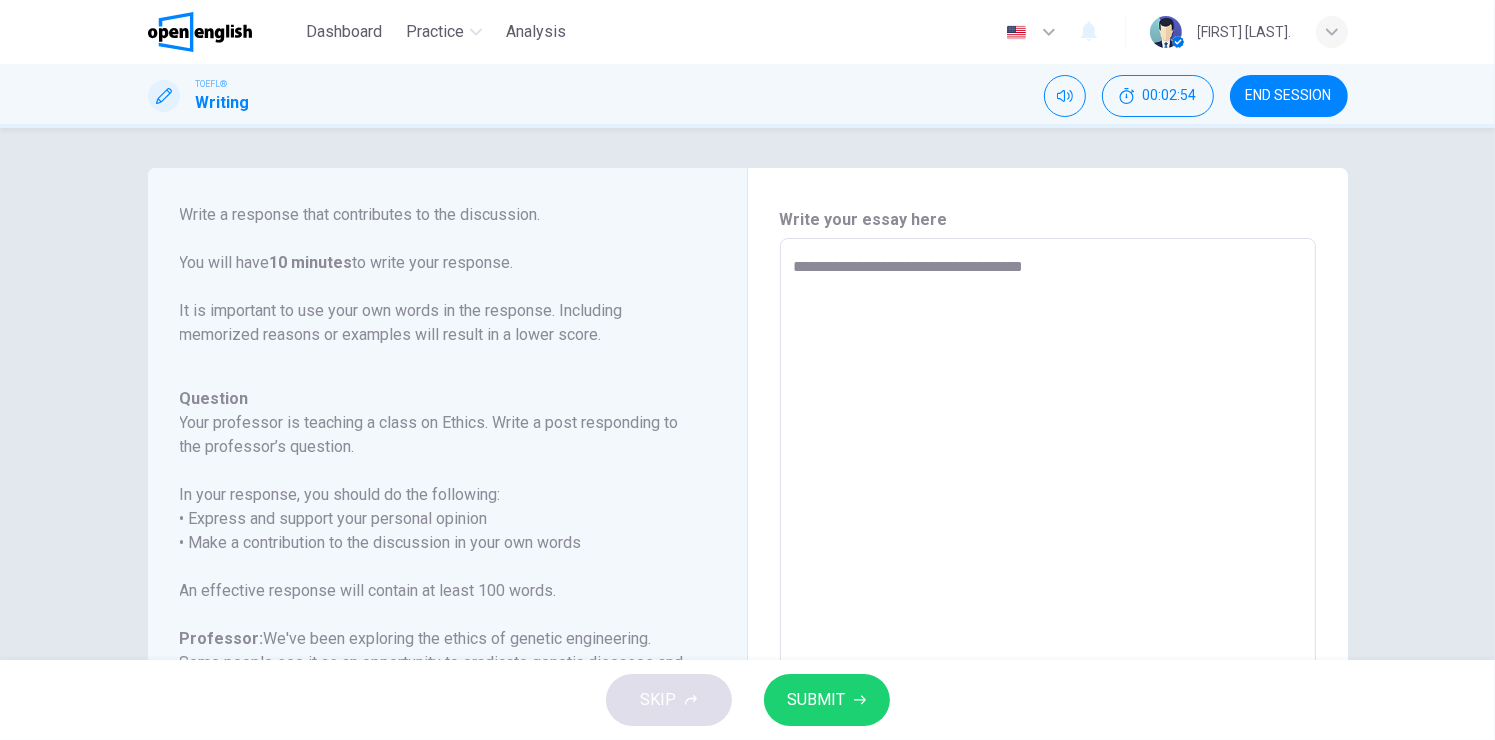 type on "*" 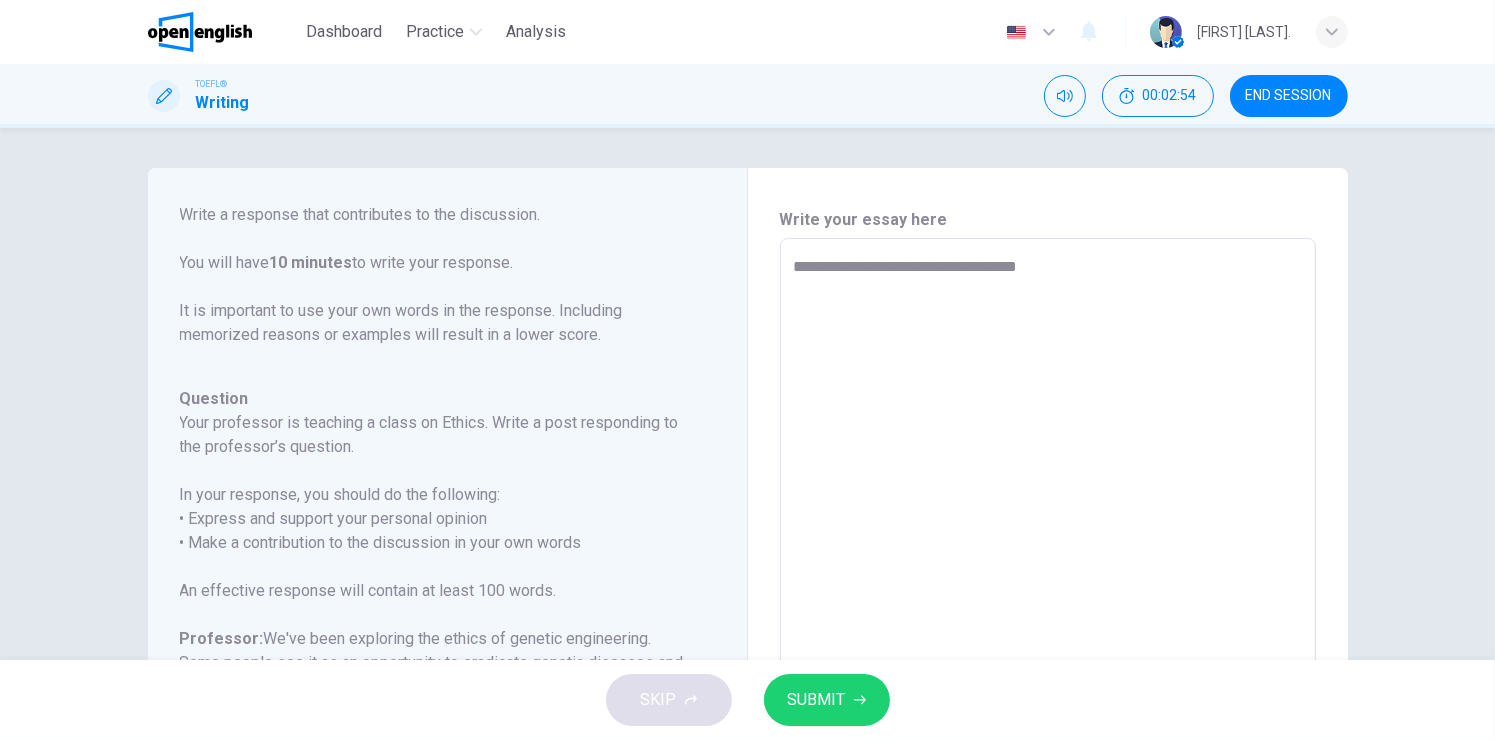 type on "**********" 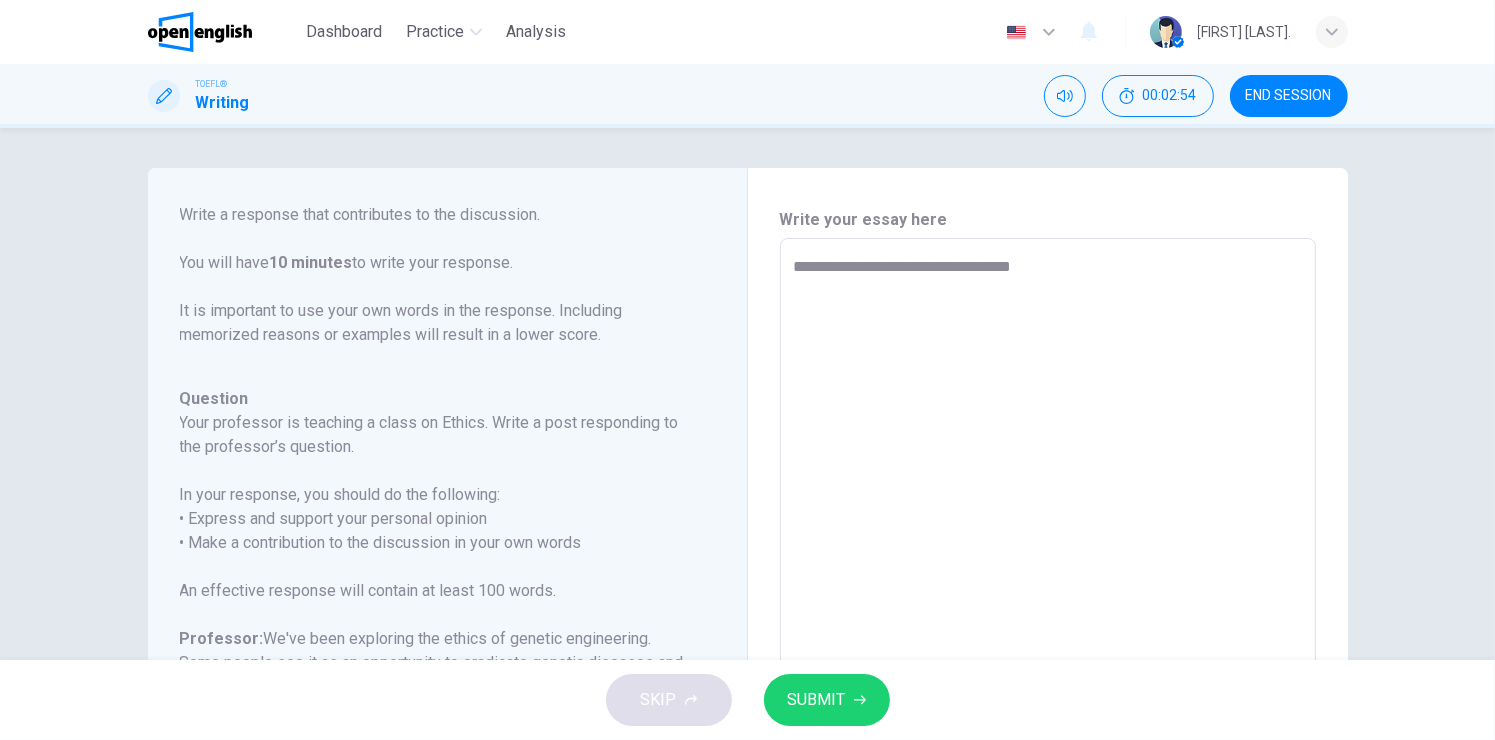 type on "*" 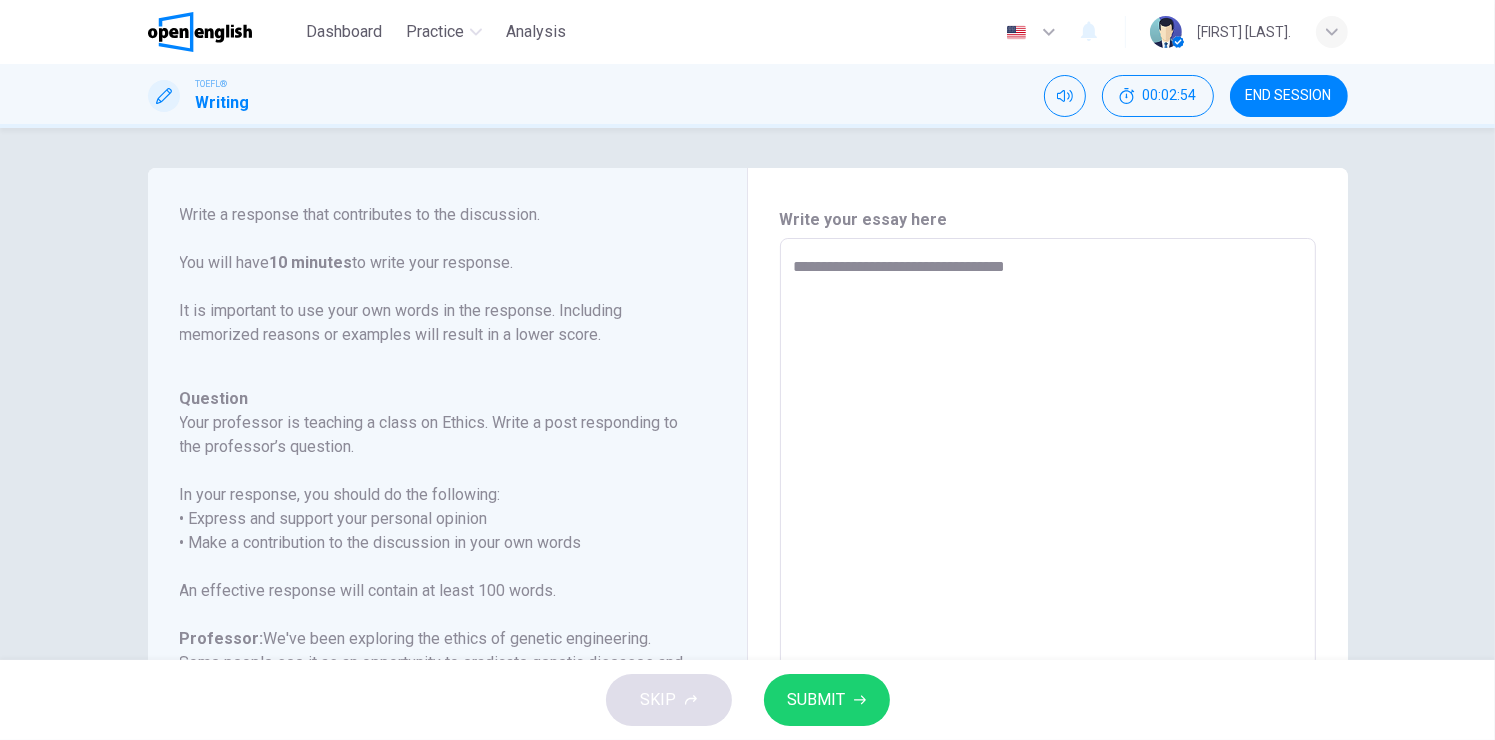 type on "*" 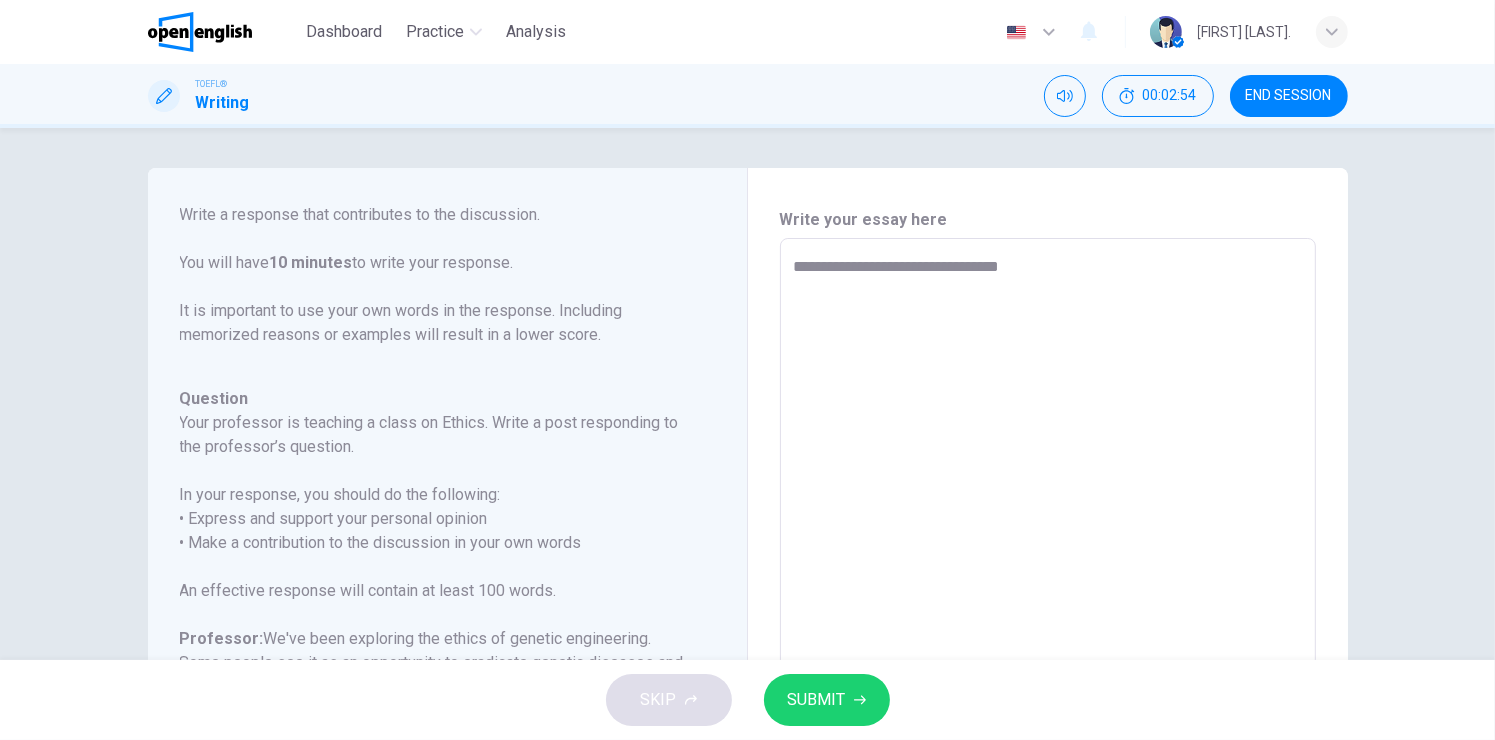 type on "*" 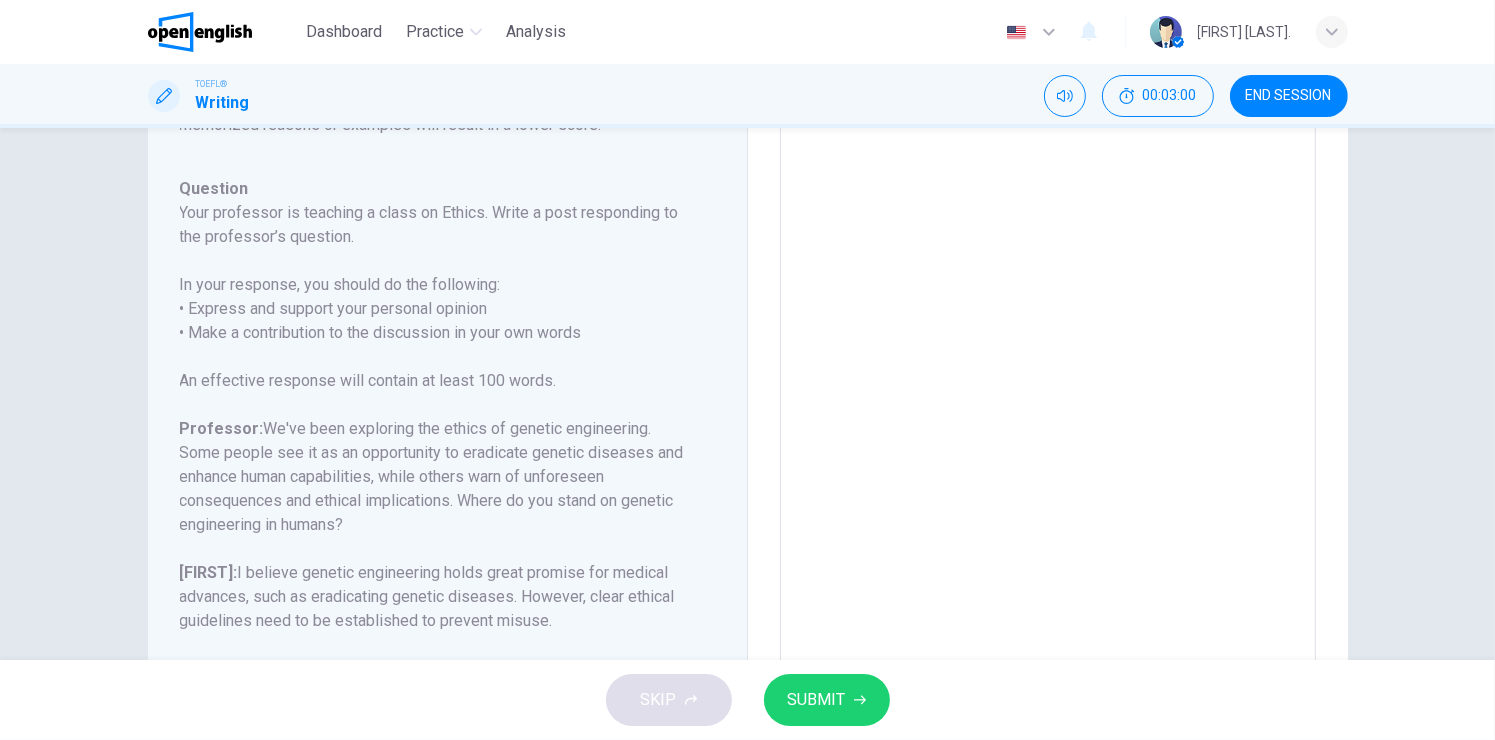 scroll, scrollTop: 358, scrollLeft: 0, axis: vertical 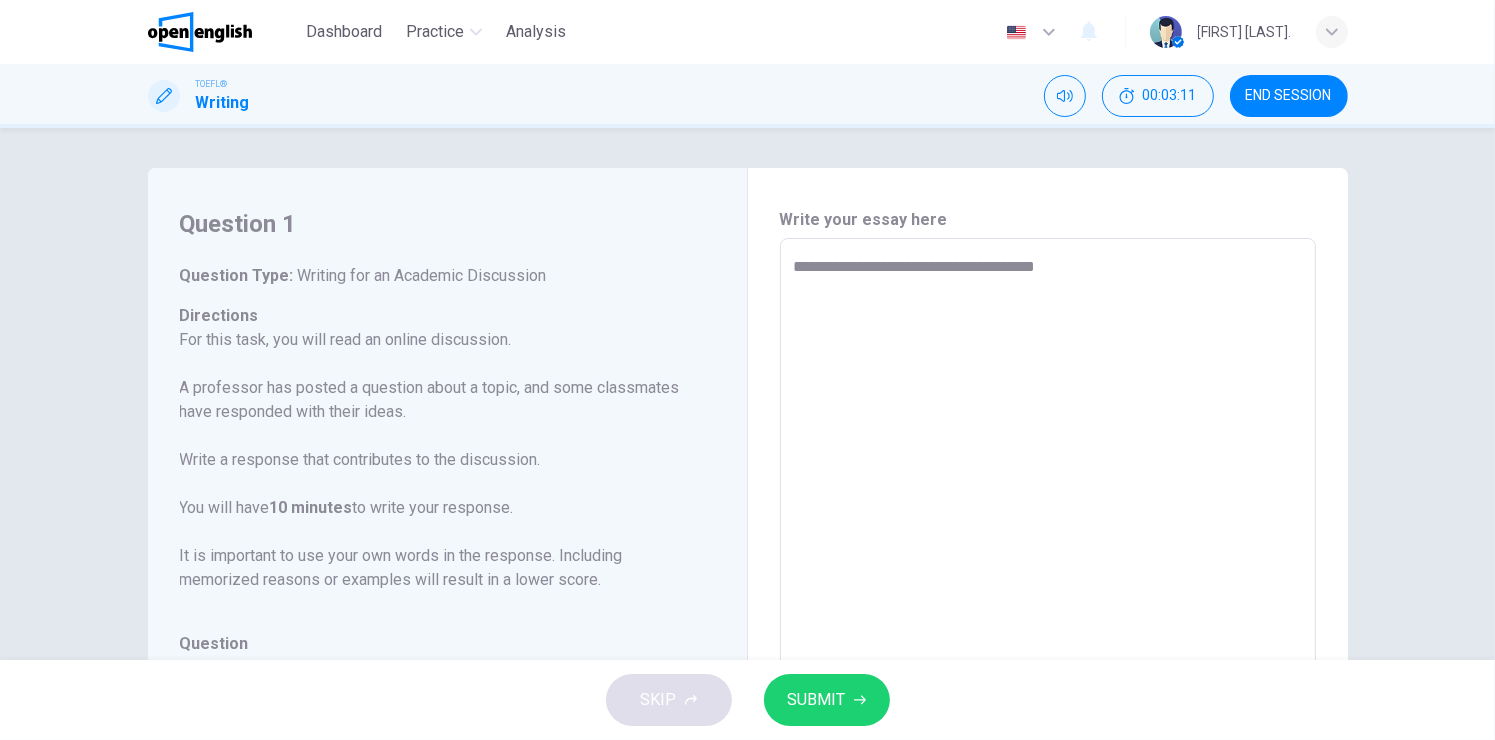 click on "**********" at bounding box center (1048, 572) 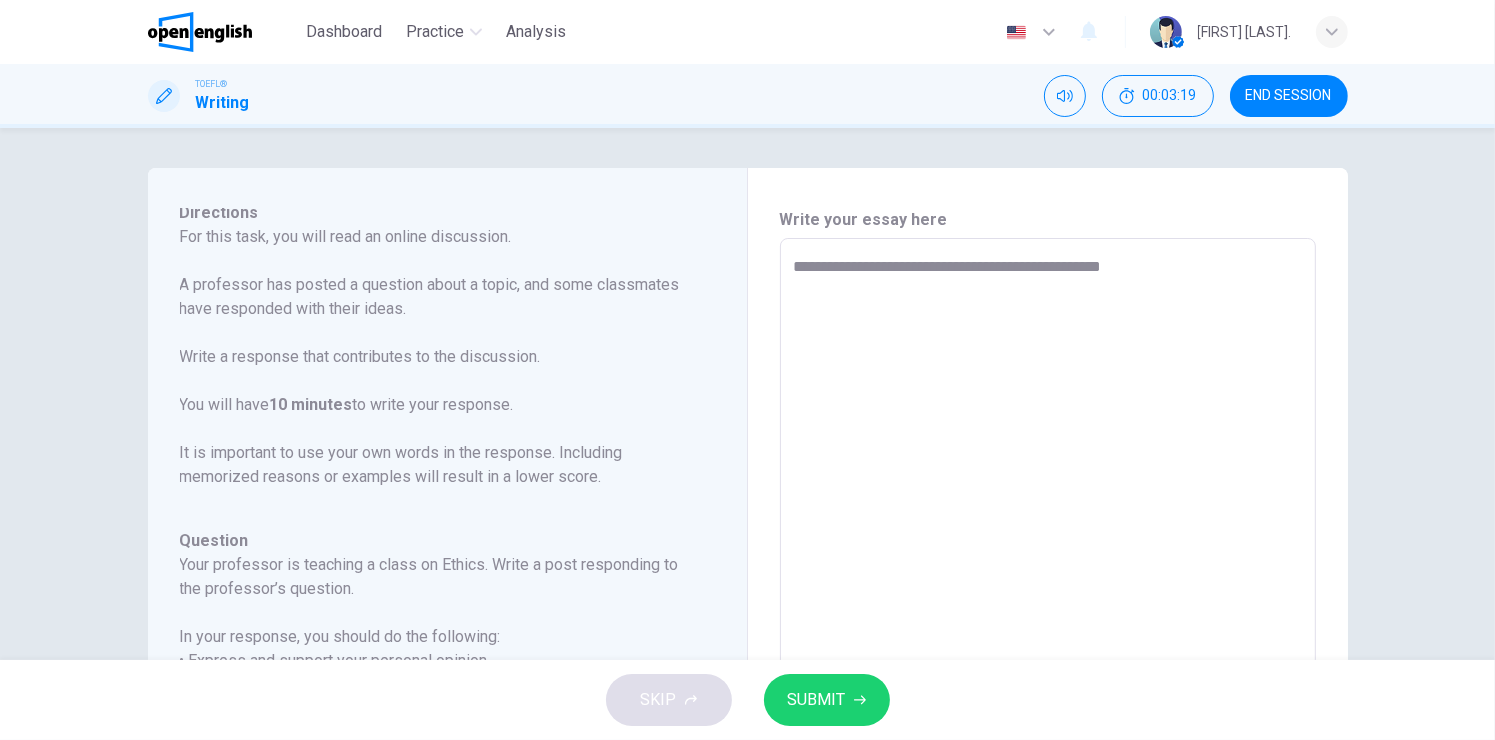 scroll, scrollTop: 245, scrollLeft: 0, axis: vertical 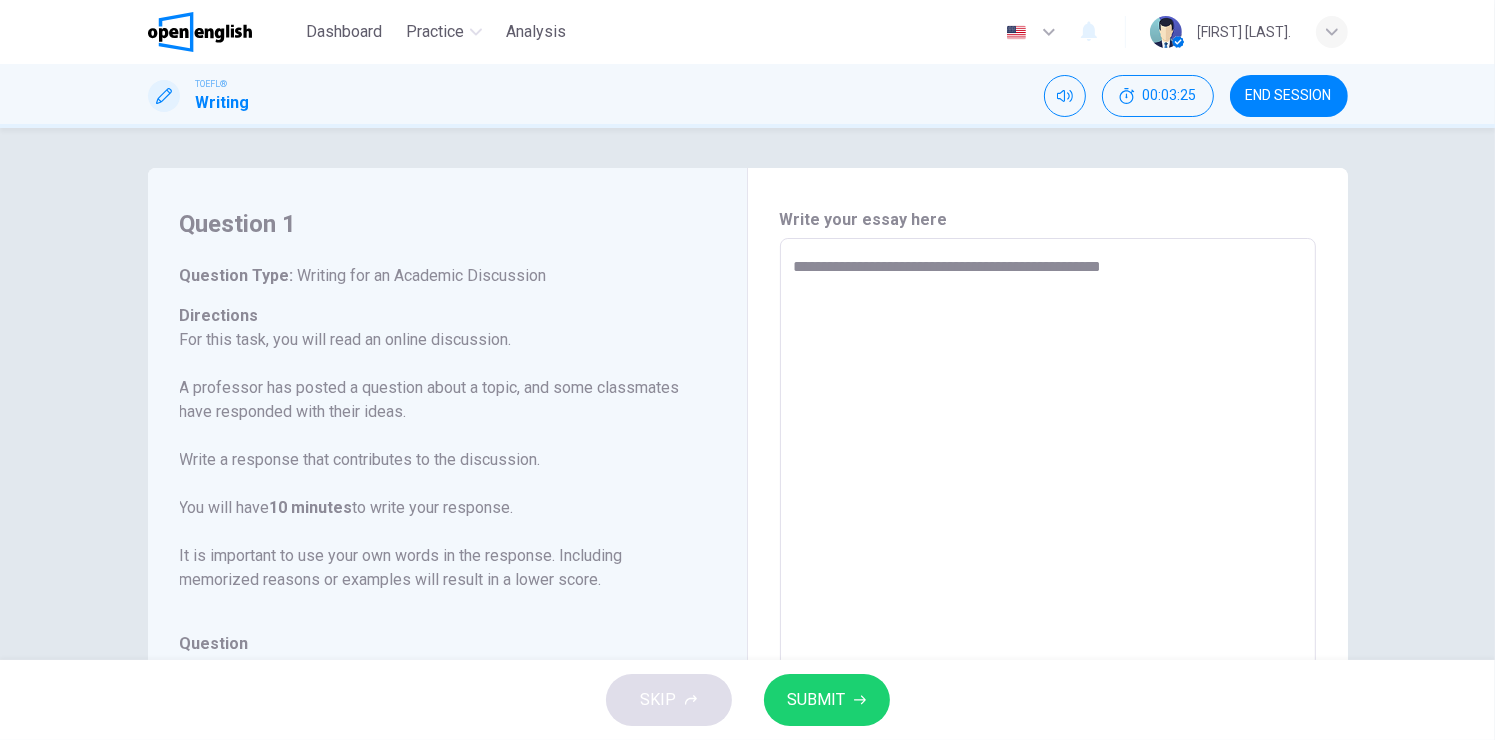click on "**********" at bounding box center (1048, 572) 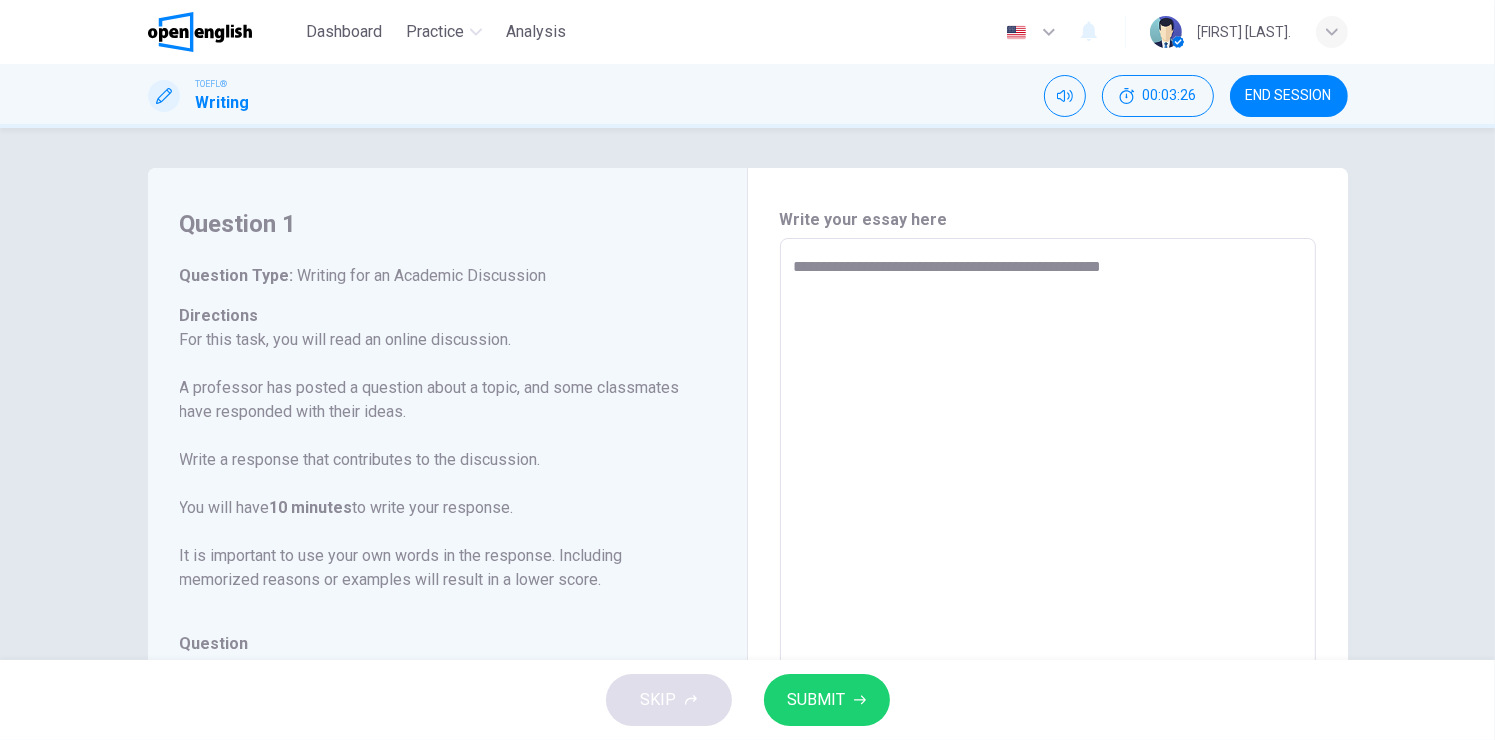 click on "**********" at bounding box center [1048, 572] 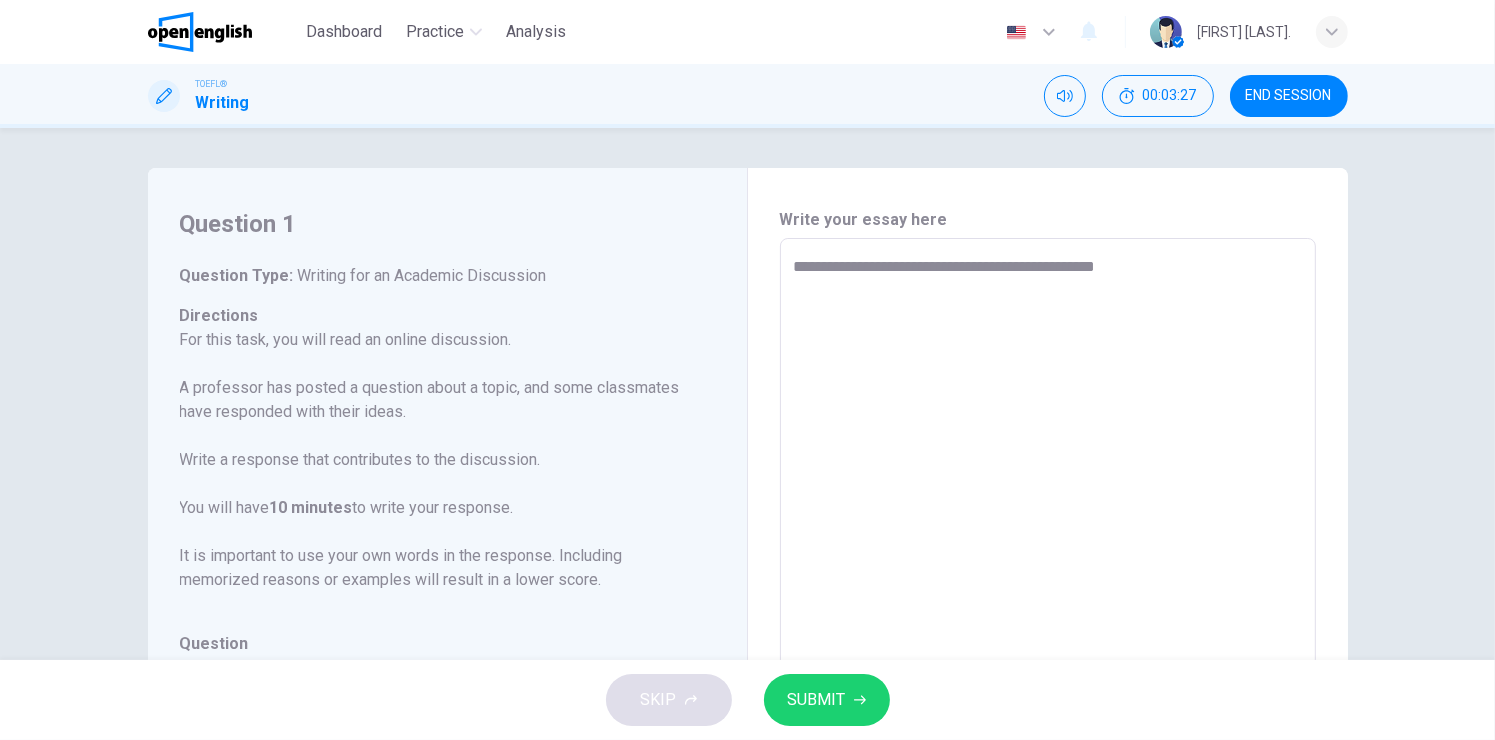 click on "**********" at bounding box center [1048, 572] 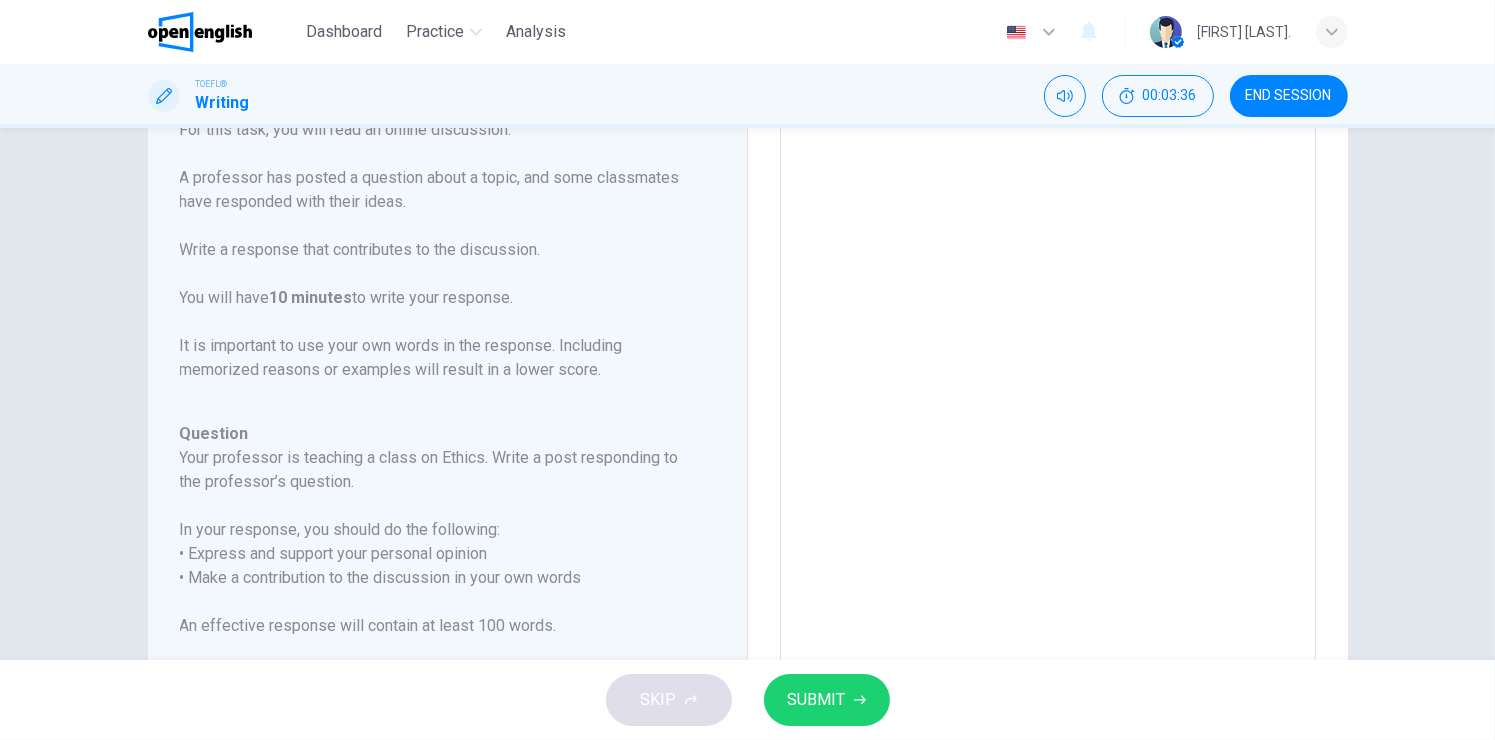 scroll, scrollTop: 358, scrollLeft: 0, axis: vertical 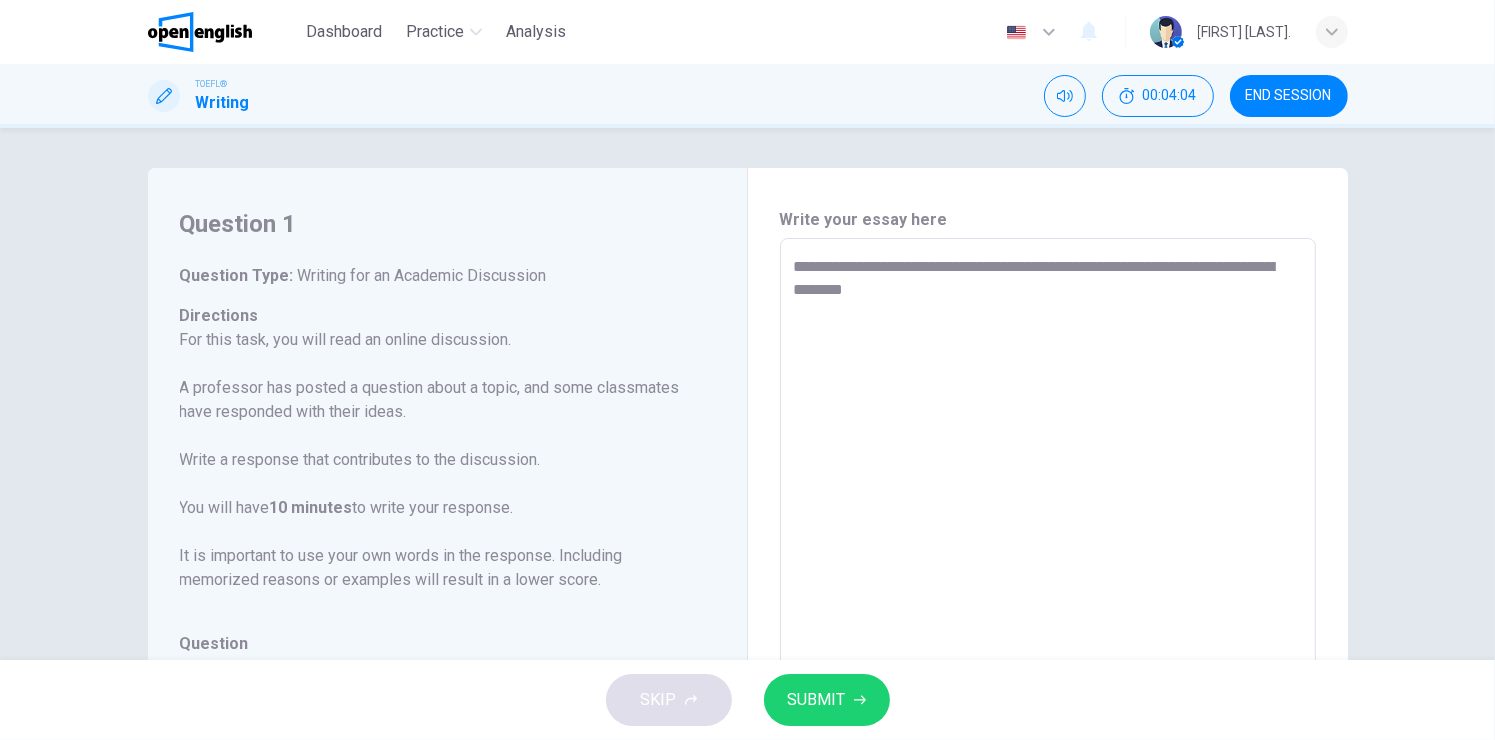 click on "**********" at bounding box center [1048, 572] 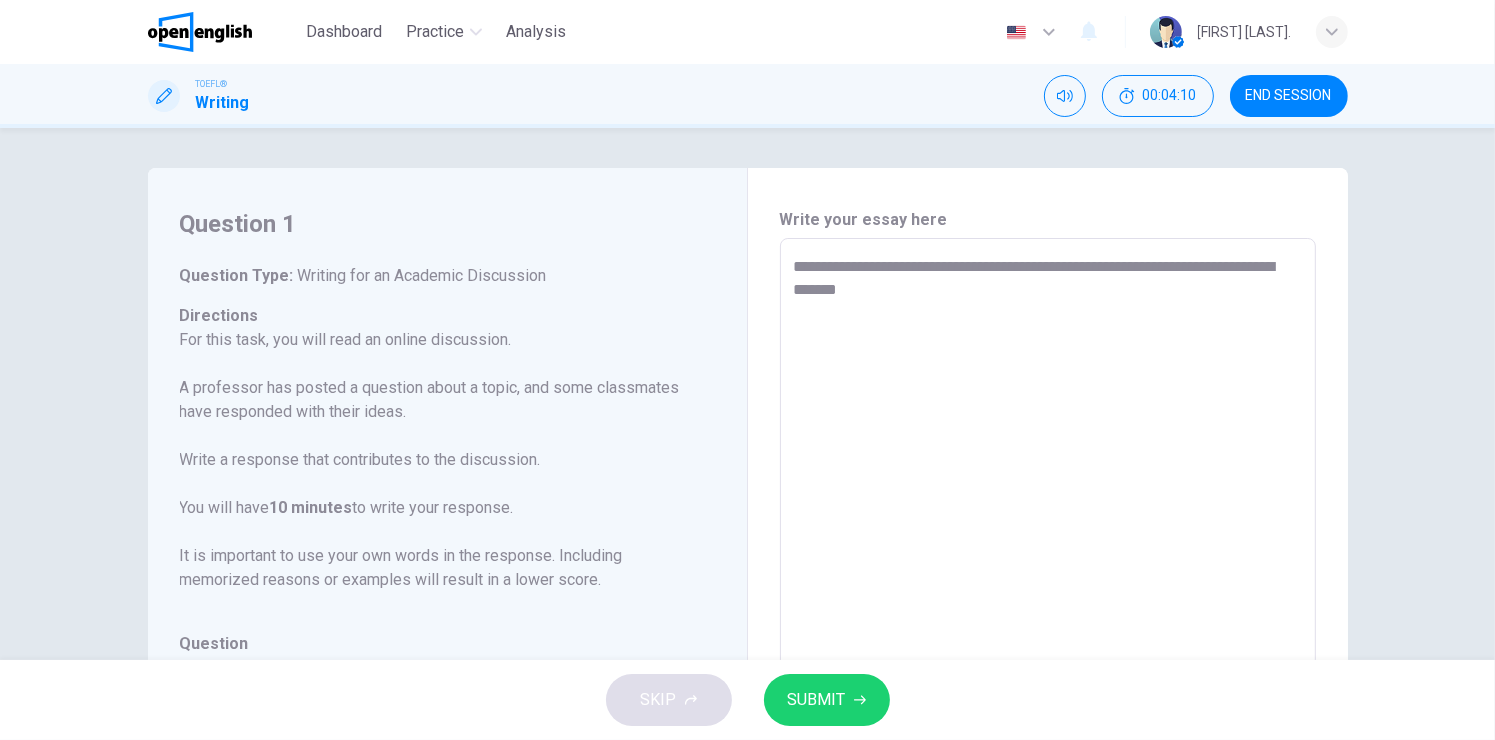 click on "**********" at bounding box center [1048, 572] 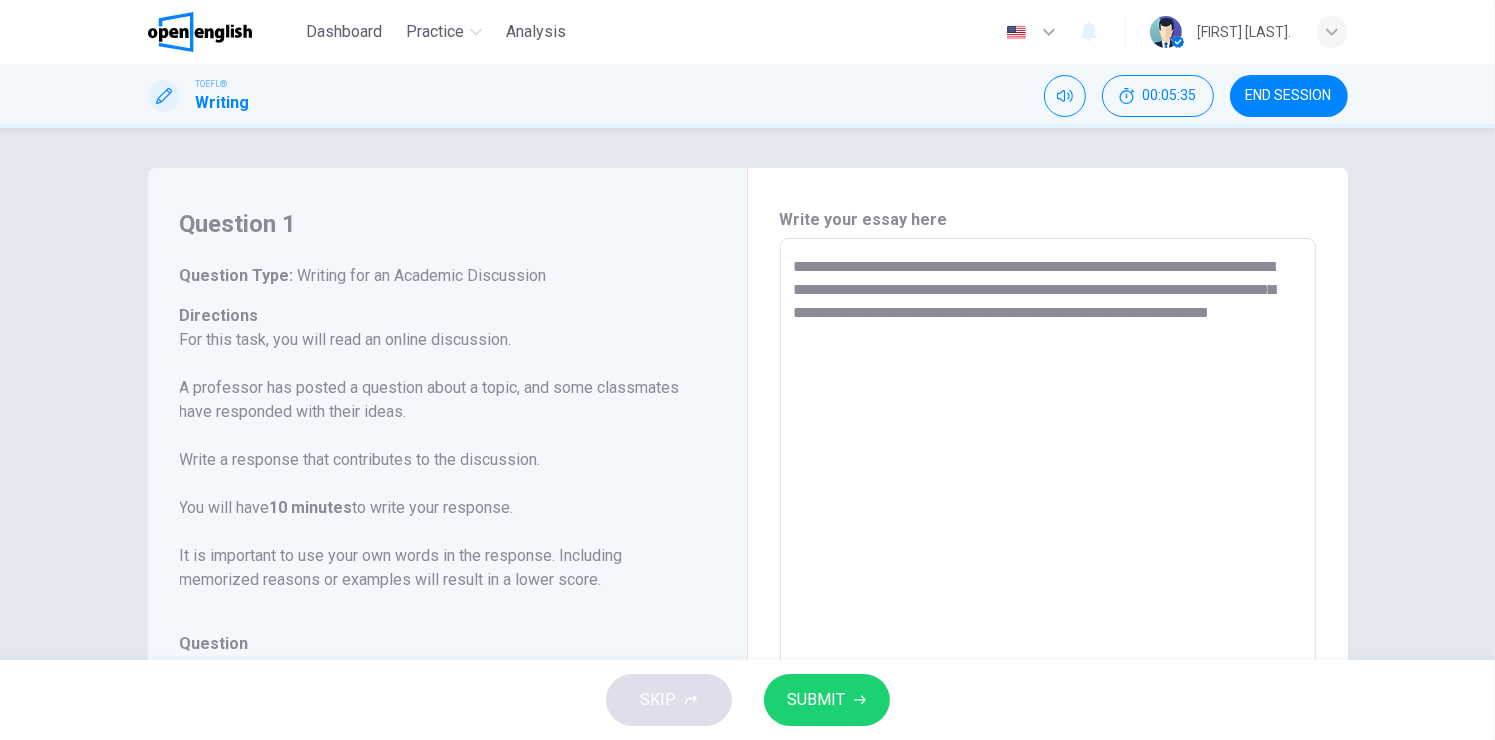 click on "**********" at bounding box center (1048, 572) 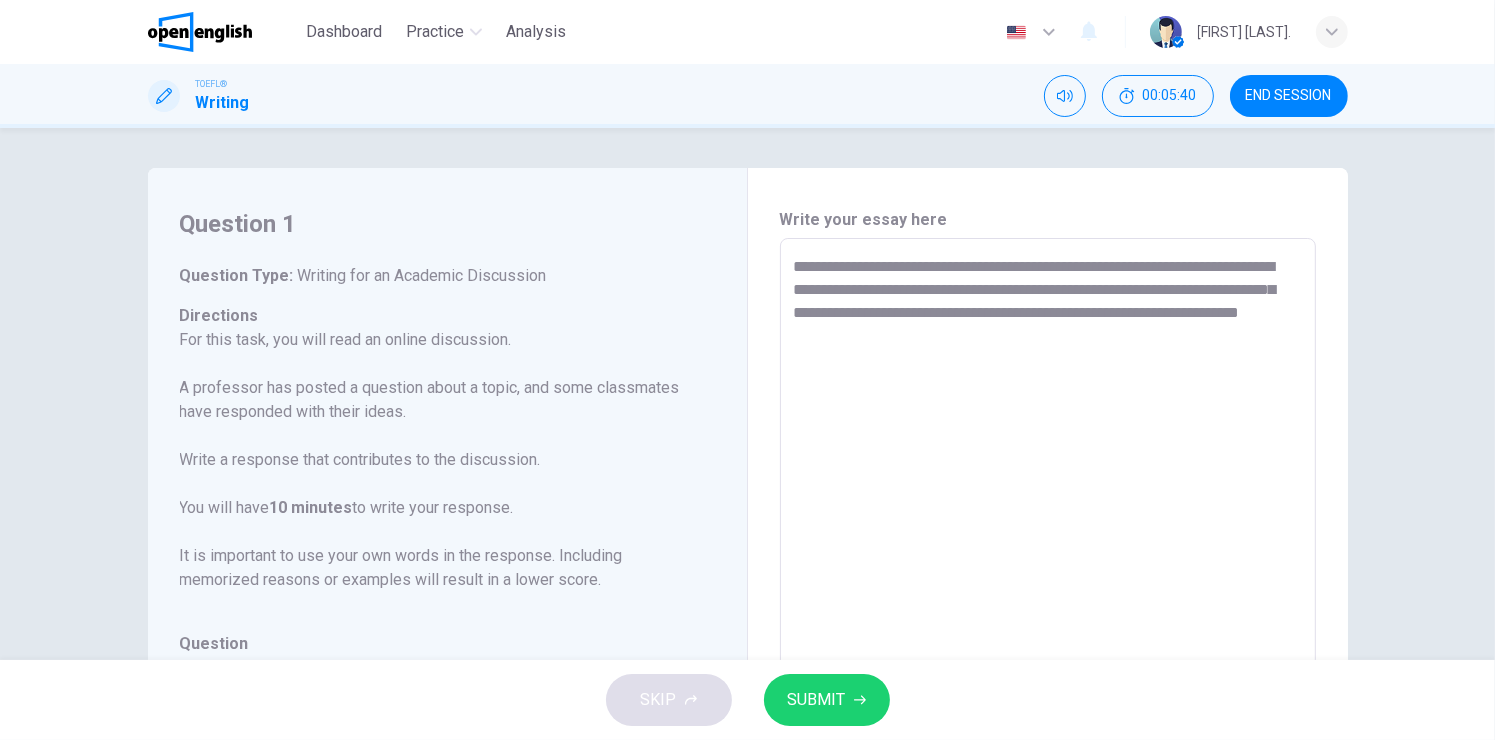 click on "**********" at bounding box center [1048, 572] 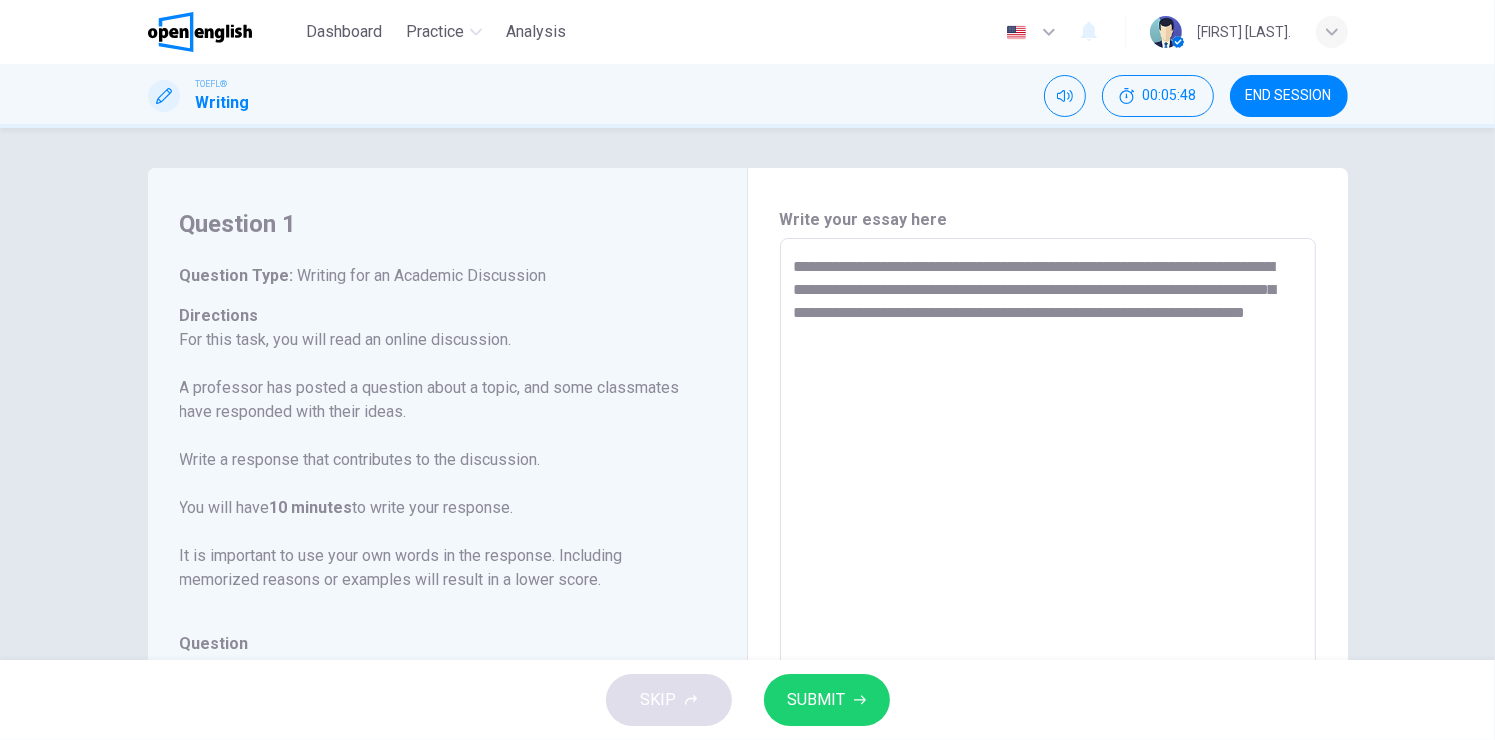 click on "**********" at bounding box center [1048, 572] 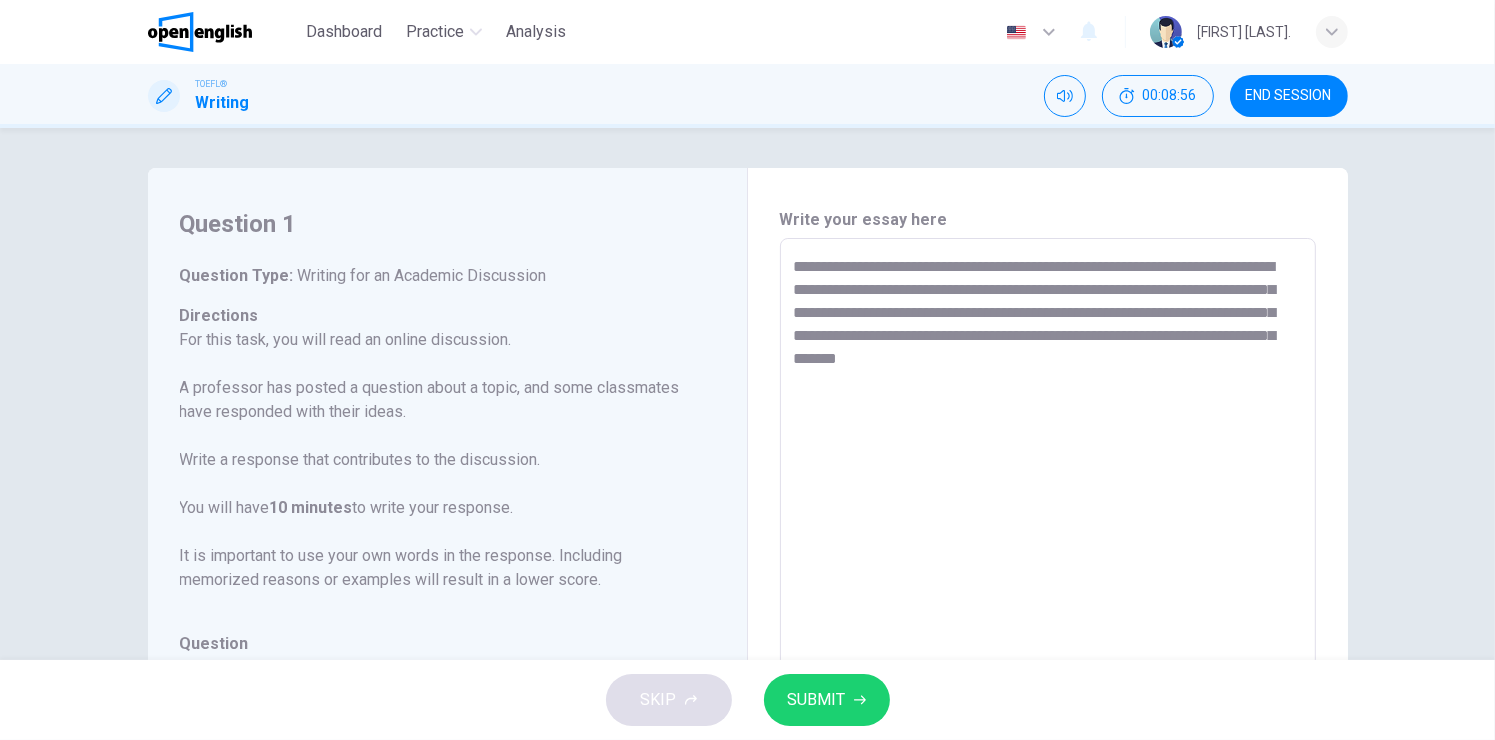 click on "**********" at bounding box center (1048, 572) 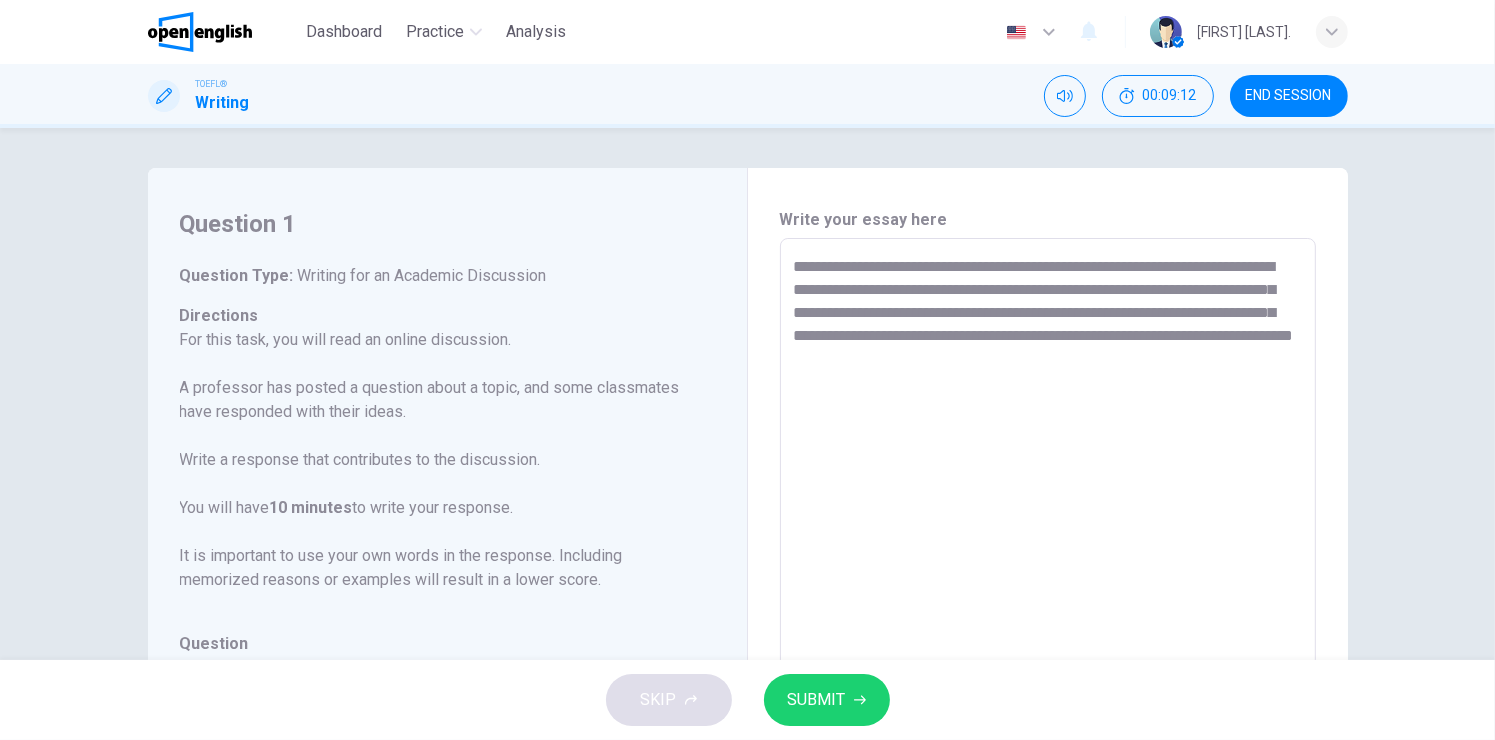 drag, startPoint x: 1196, startPoint y: 316, endPoint x: 892, endPoint y: 320, distance: 304.0263 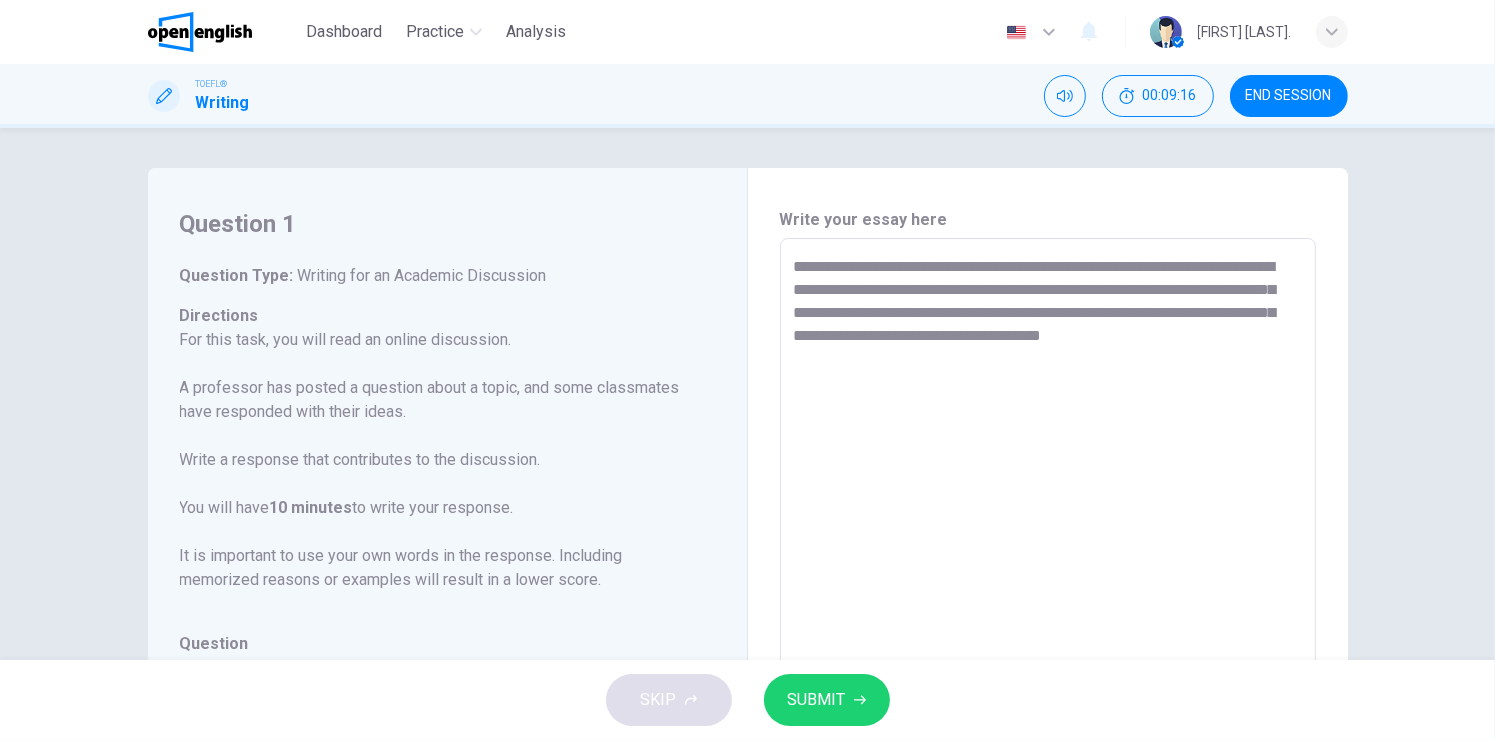click on "**********" at bounding box center (1048, 572) 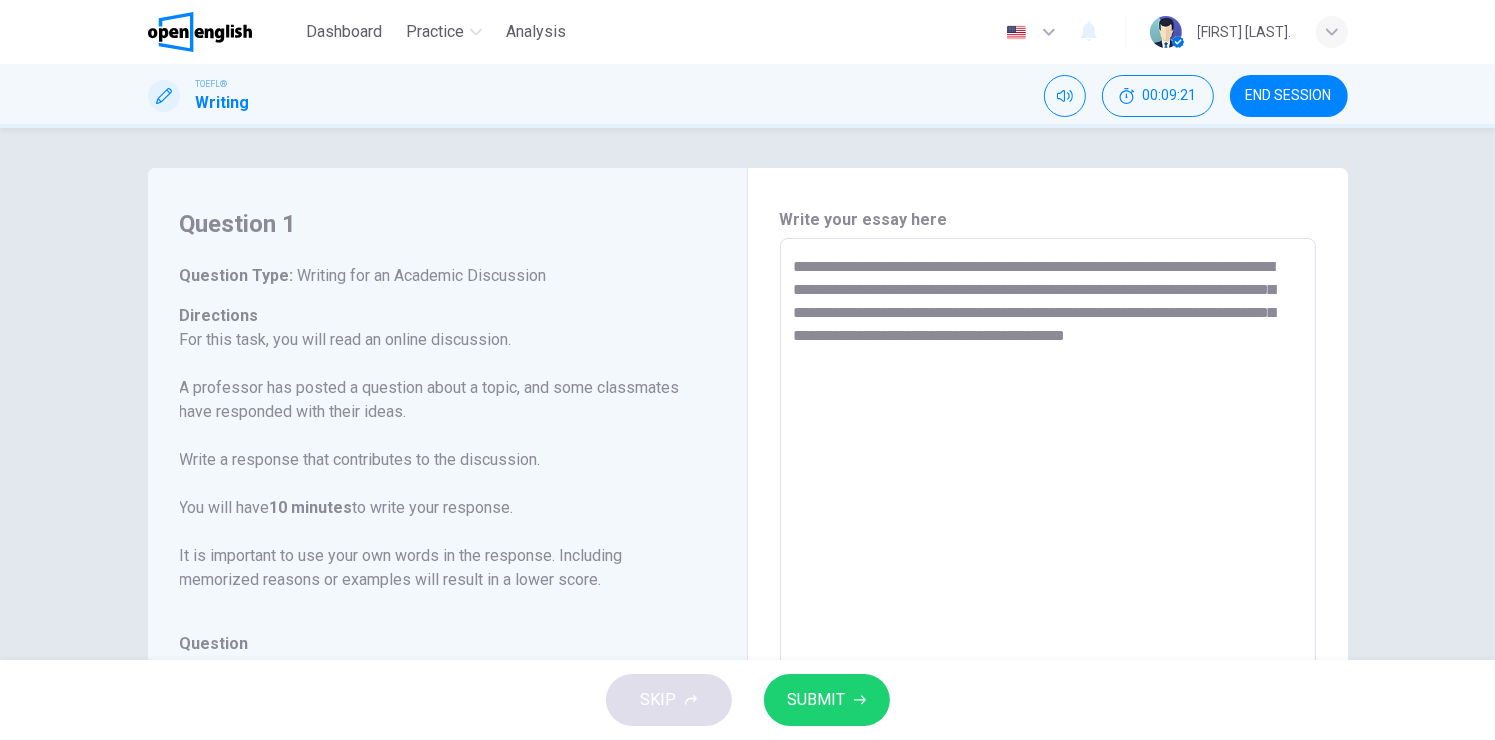 click on "**********" at bounding box center [1048, 572] 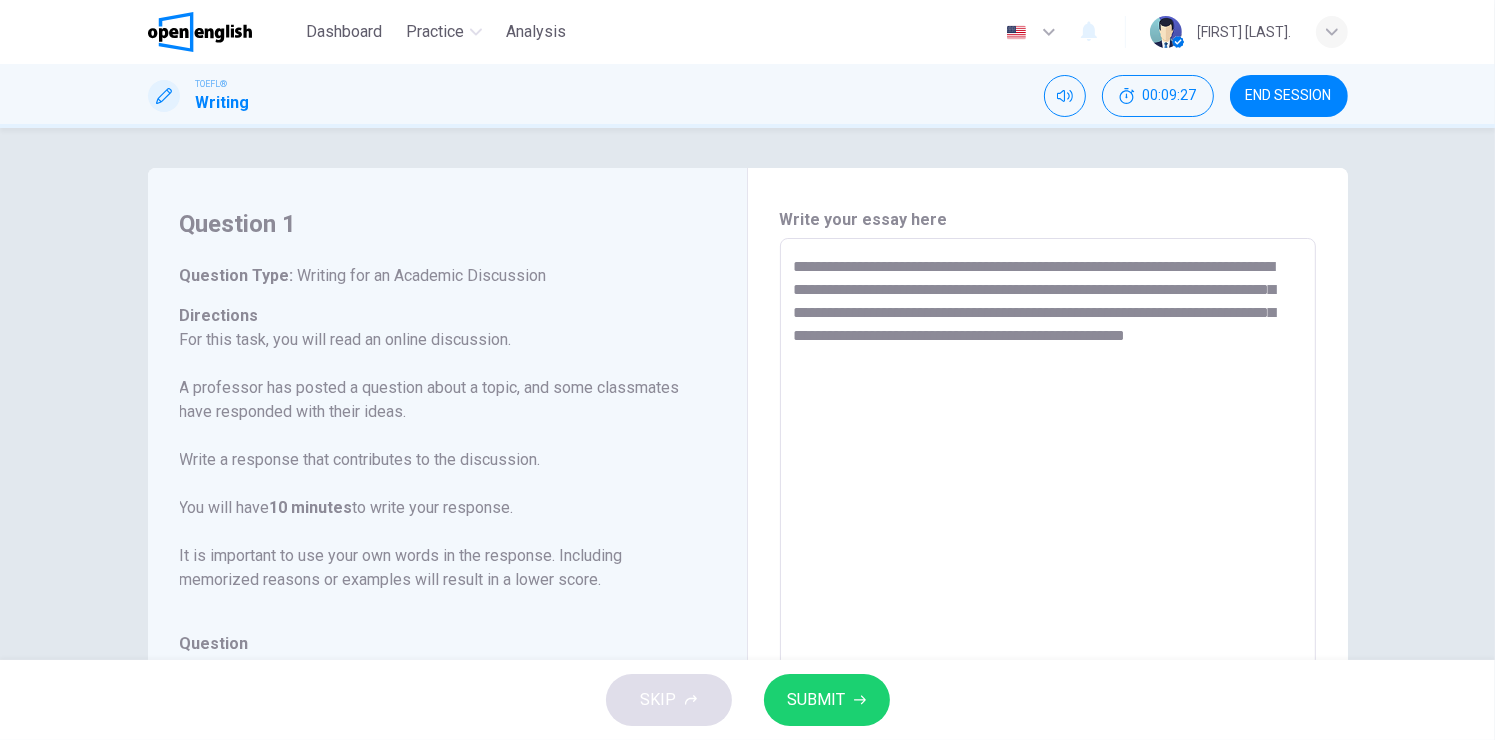 click on "**********" at bounding box center [1048, 572] 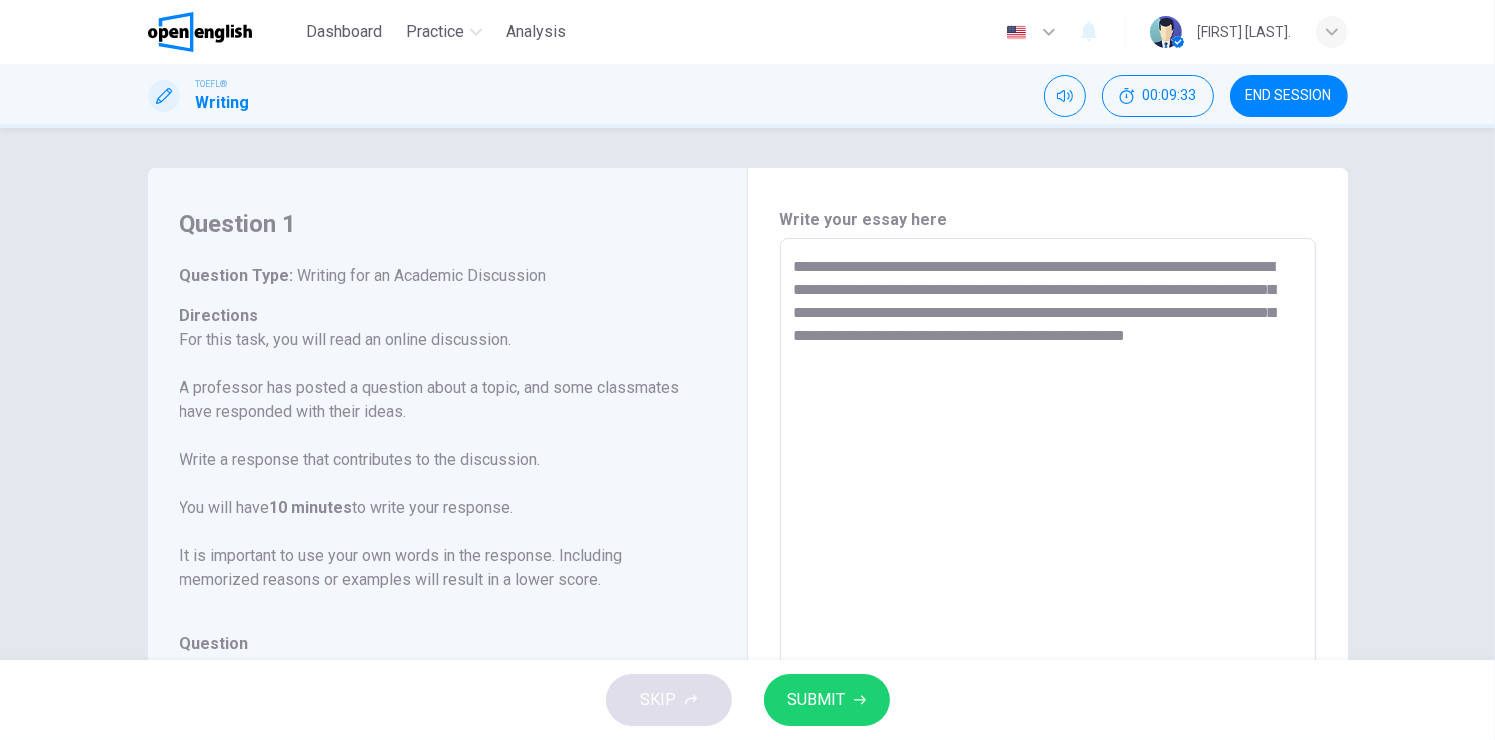 click on "**********" at bounding box center (1048, 572) 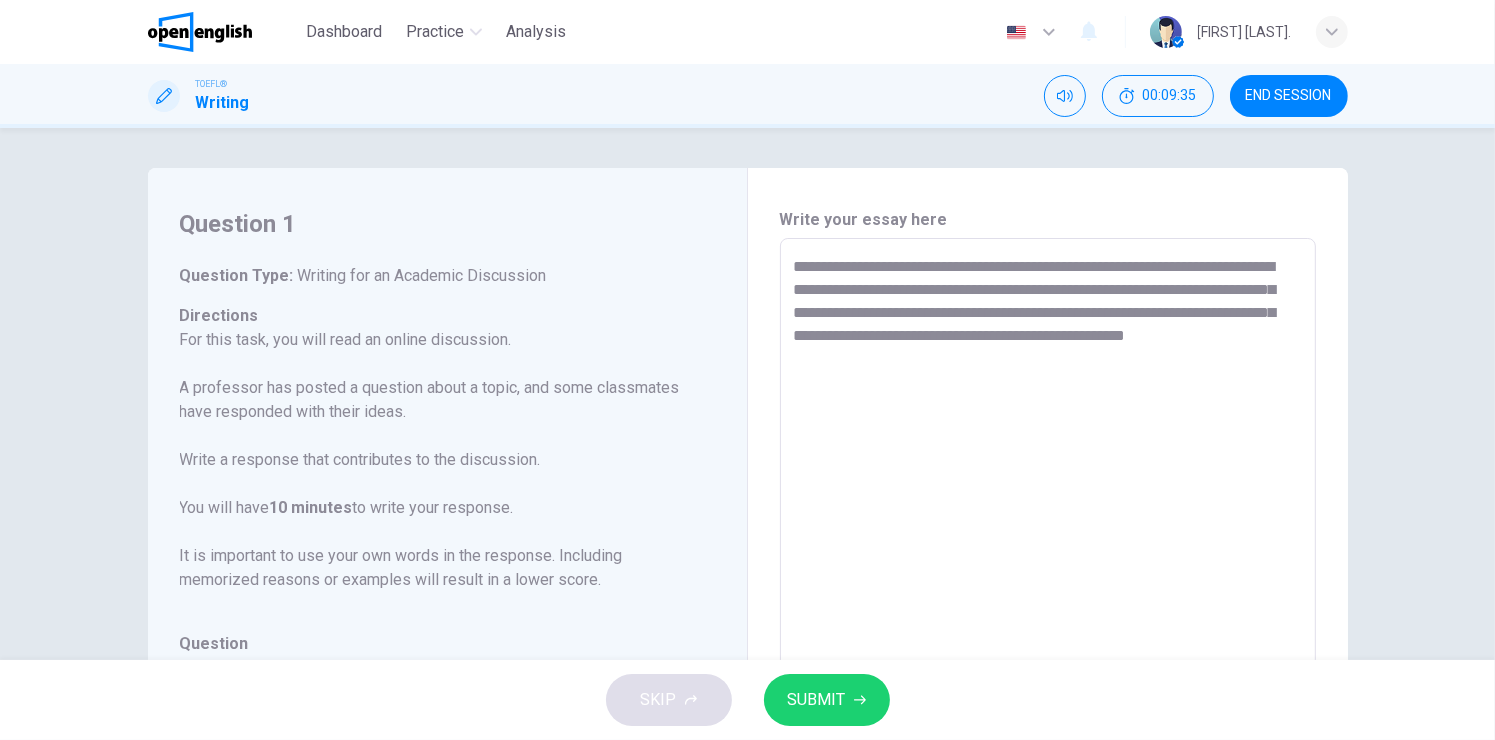 click on "**********" at bounding box center (1048, 572) 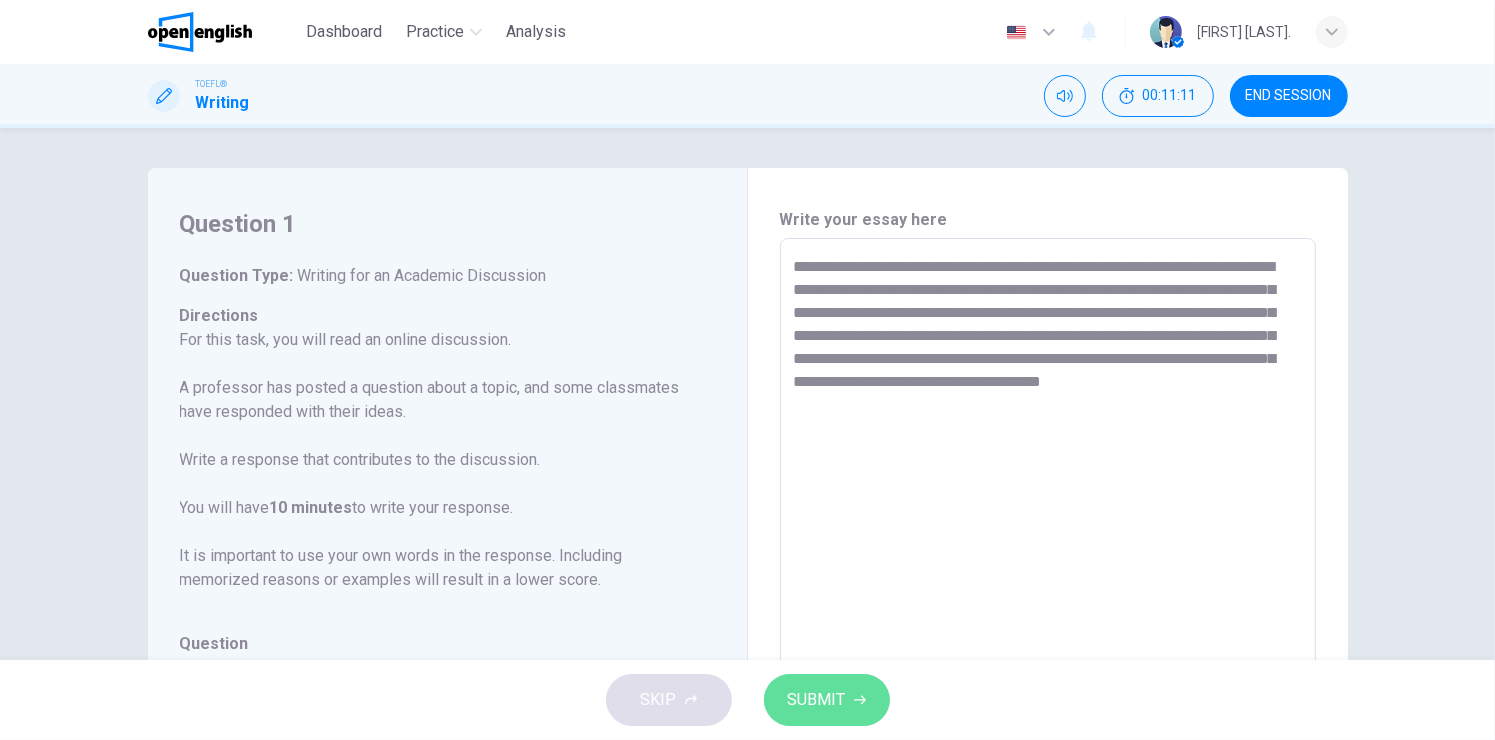 click on "SUBMIT" at bounding box center [817, 700] 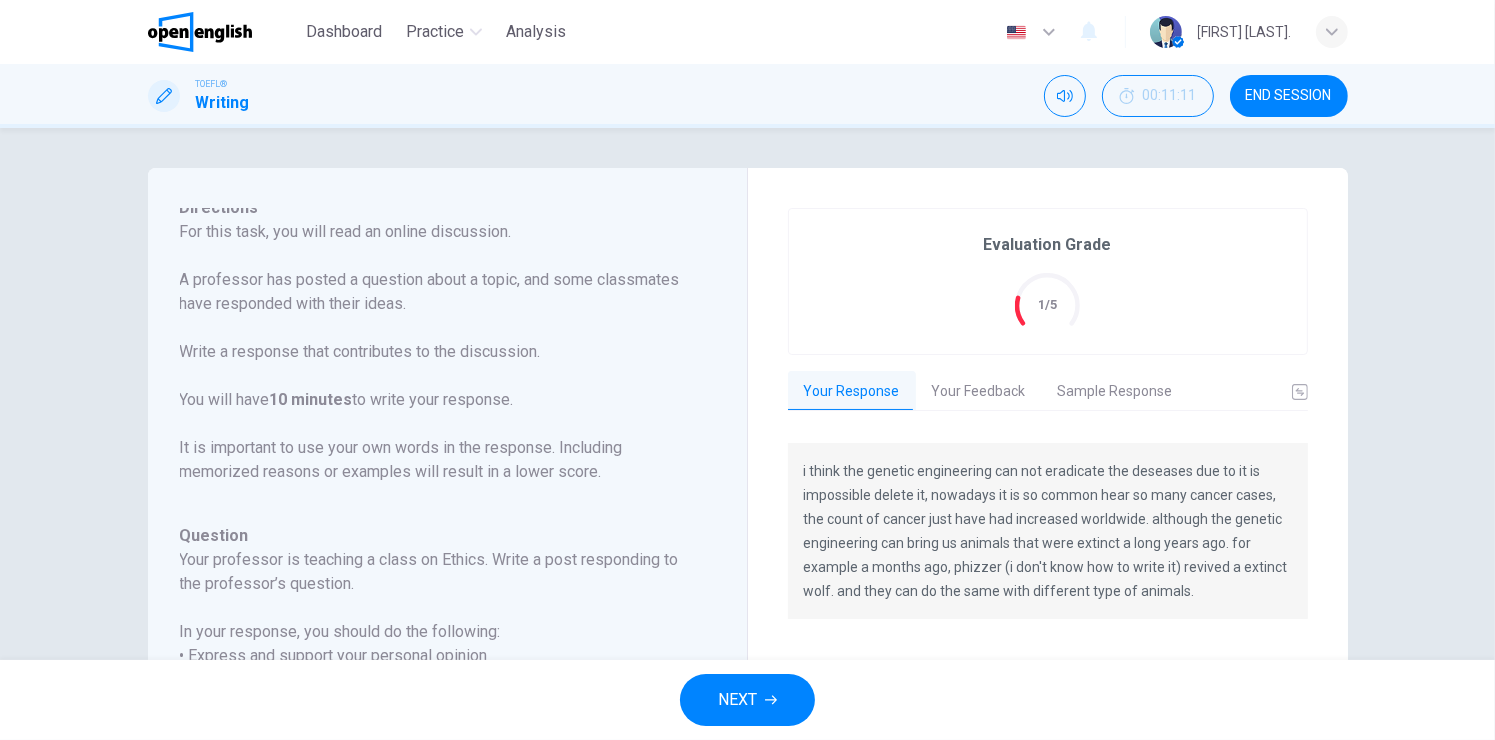 scroll, scrollTop: 245, scrollLeft: 0, axis: vertical 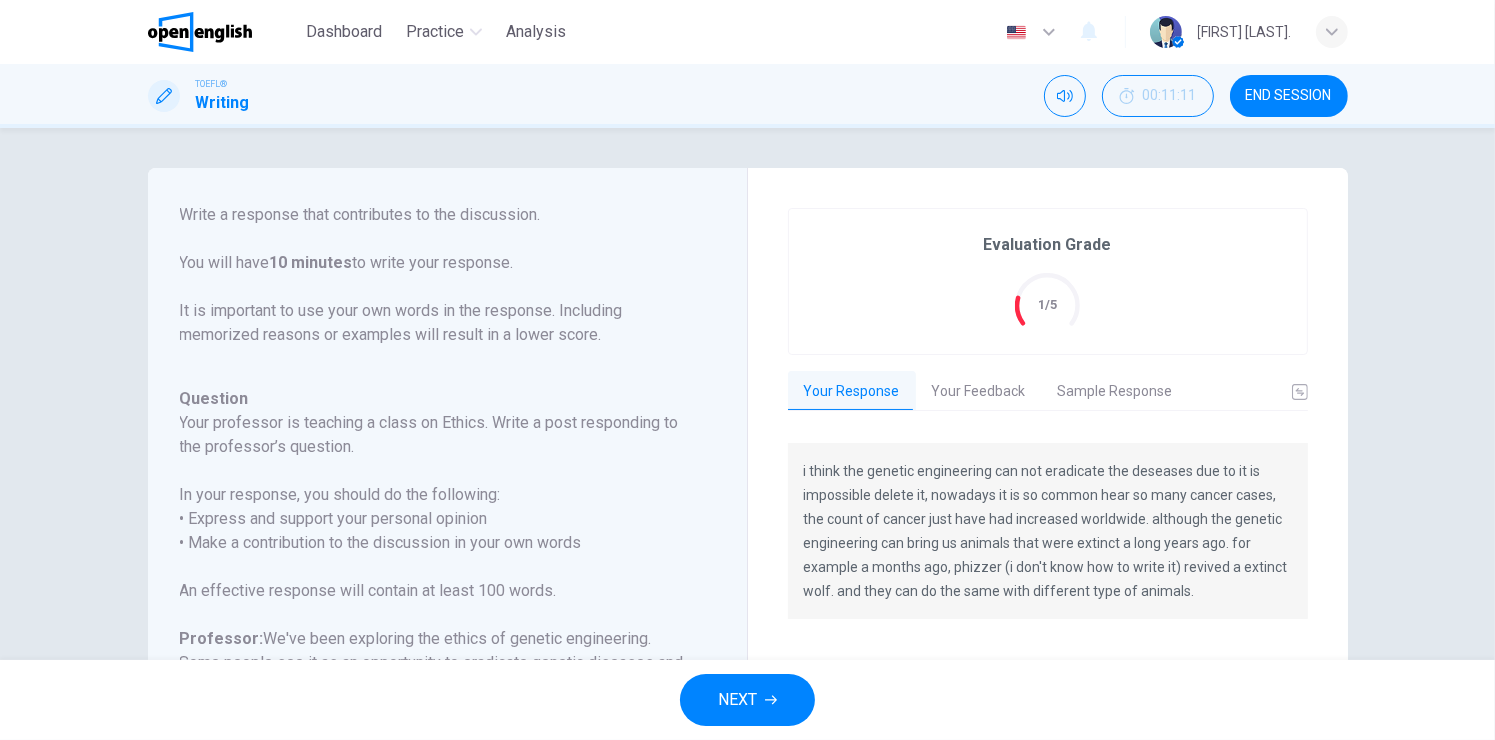click on "Your Feedback" at bounding box center (979, 392) 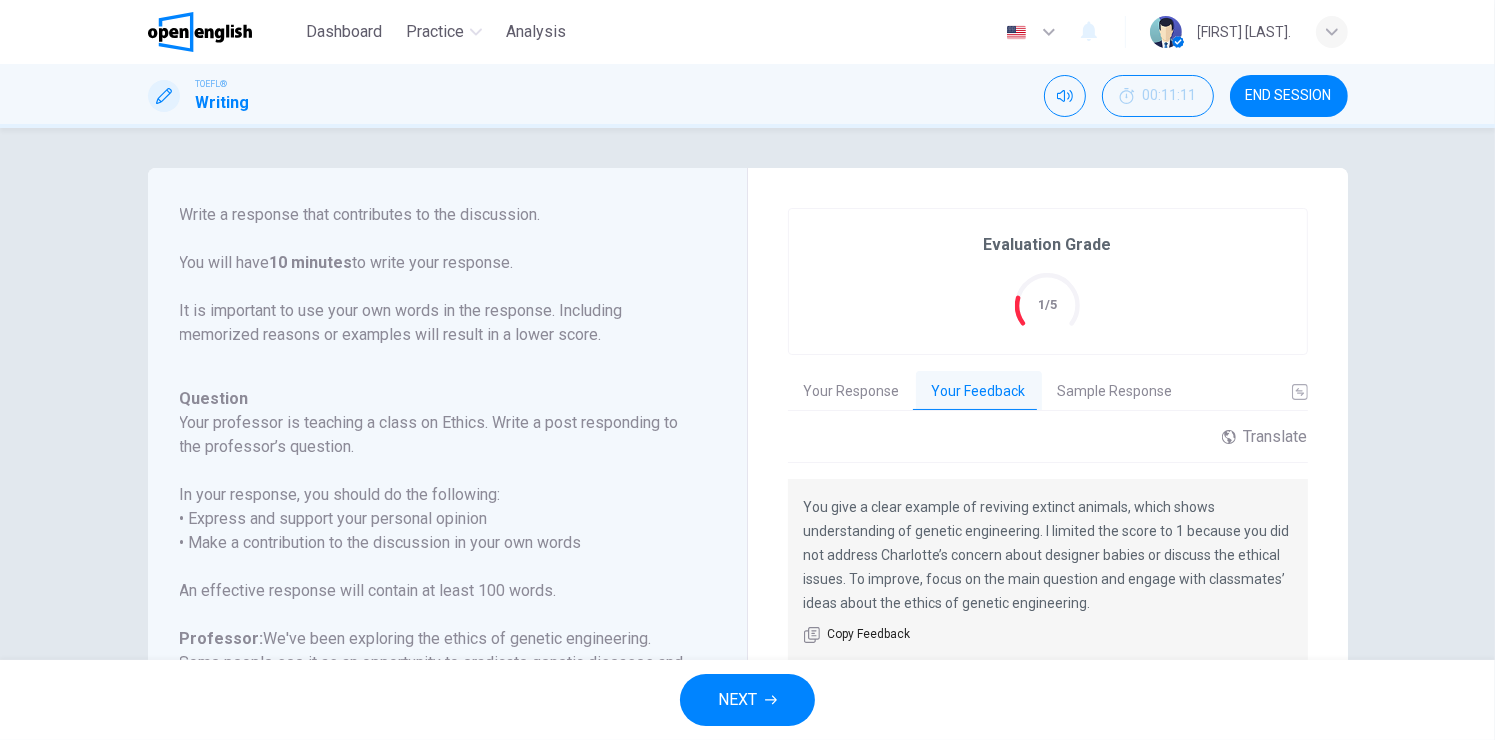 scroll, scrollTop: 100, scrollLeft: 0, axis: vertical 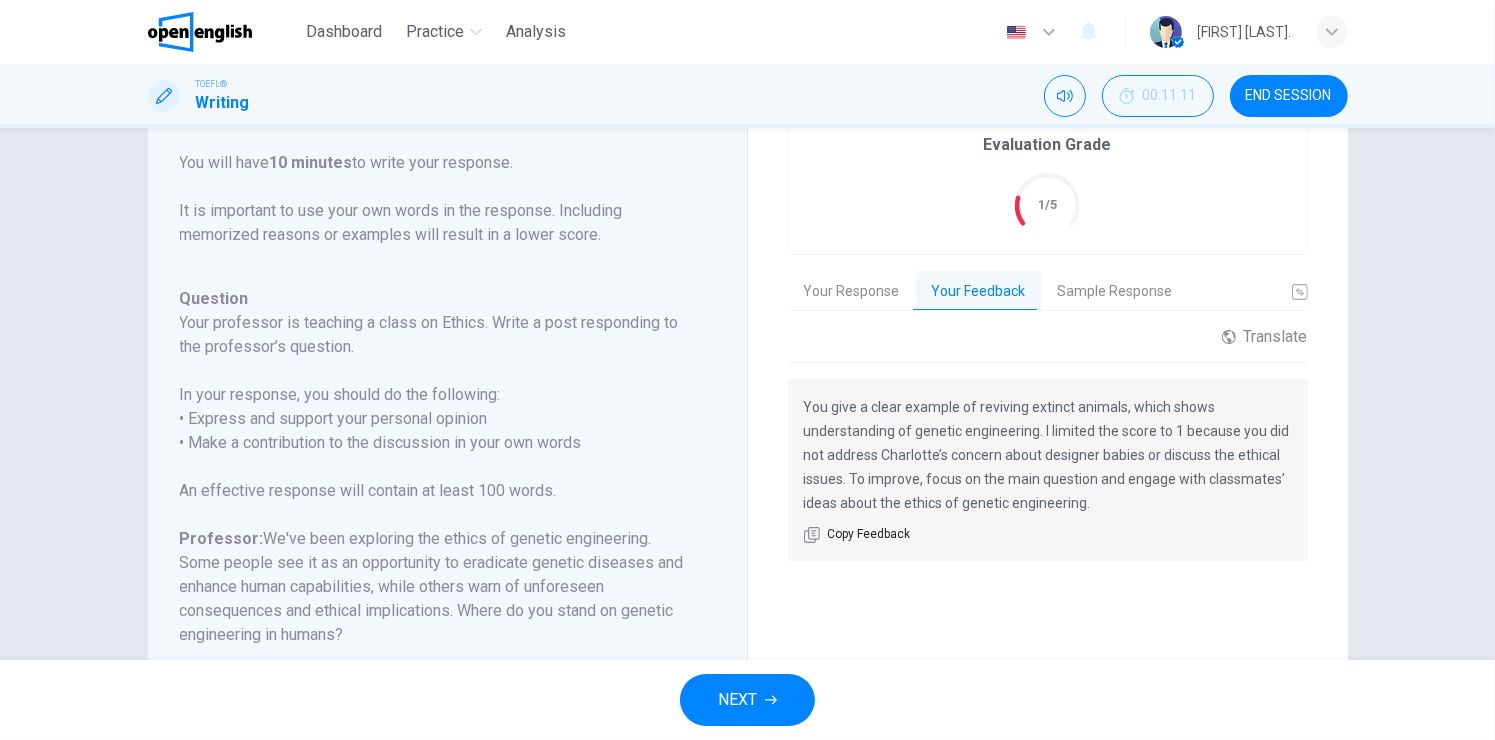 click on "Sample Response" at bounding box center [1115, 292] 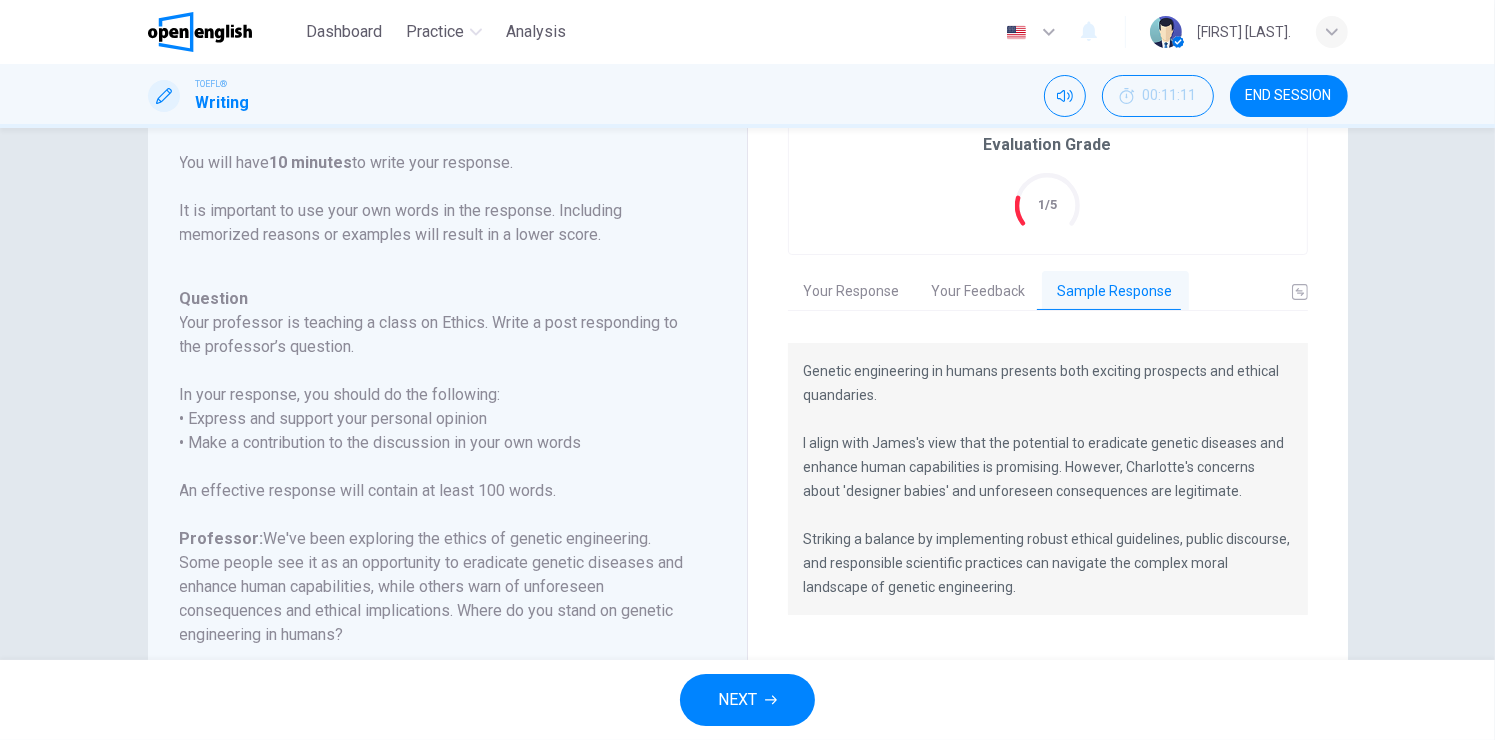 click on "Your Feedback" at bounding box center [979, 292] 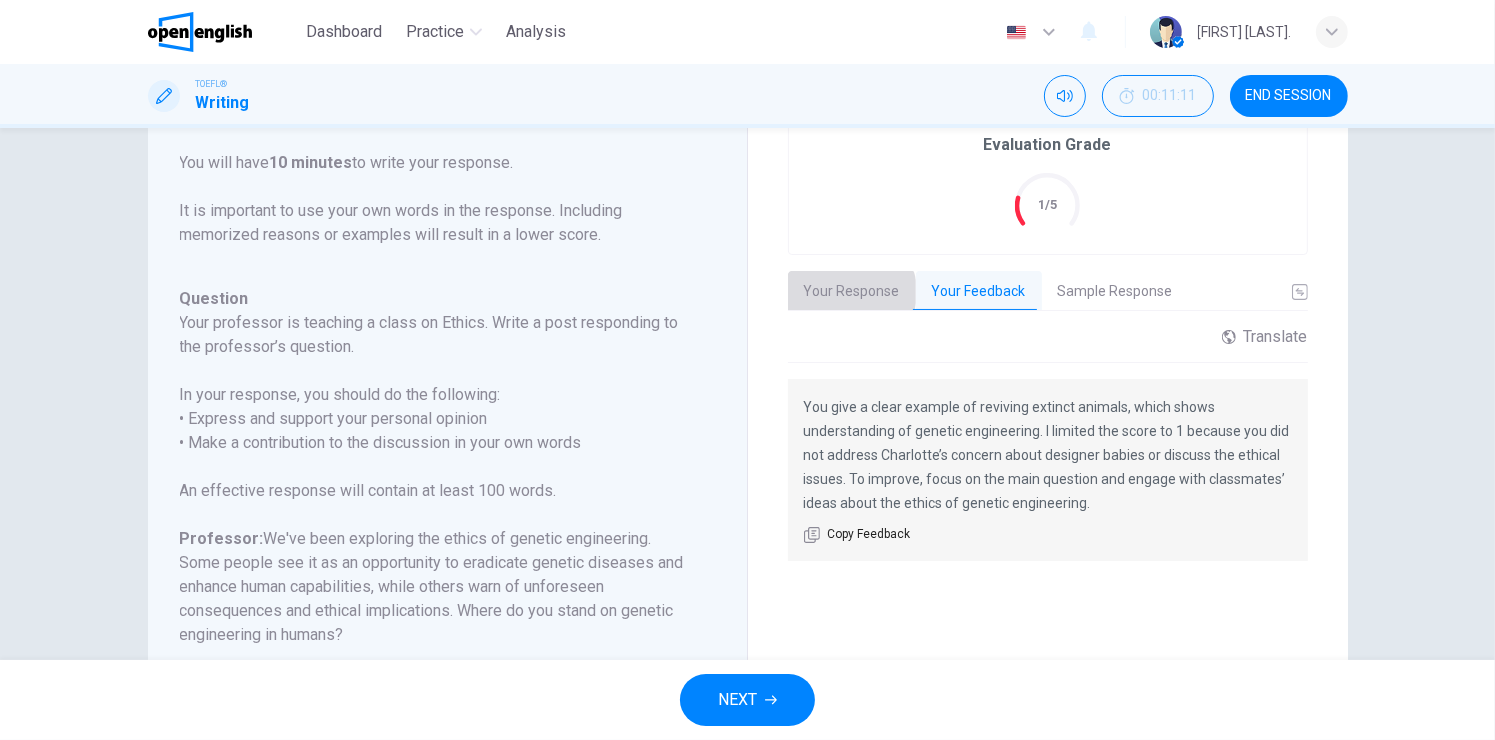 click on "Your Response" at bounding box center [852, 292] 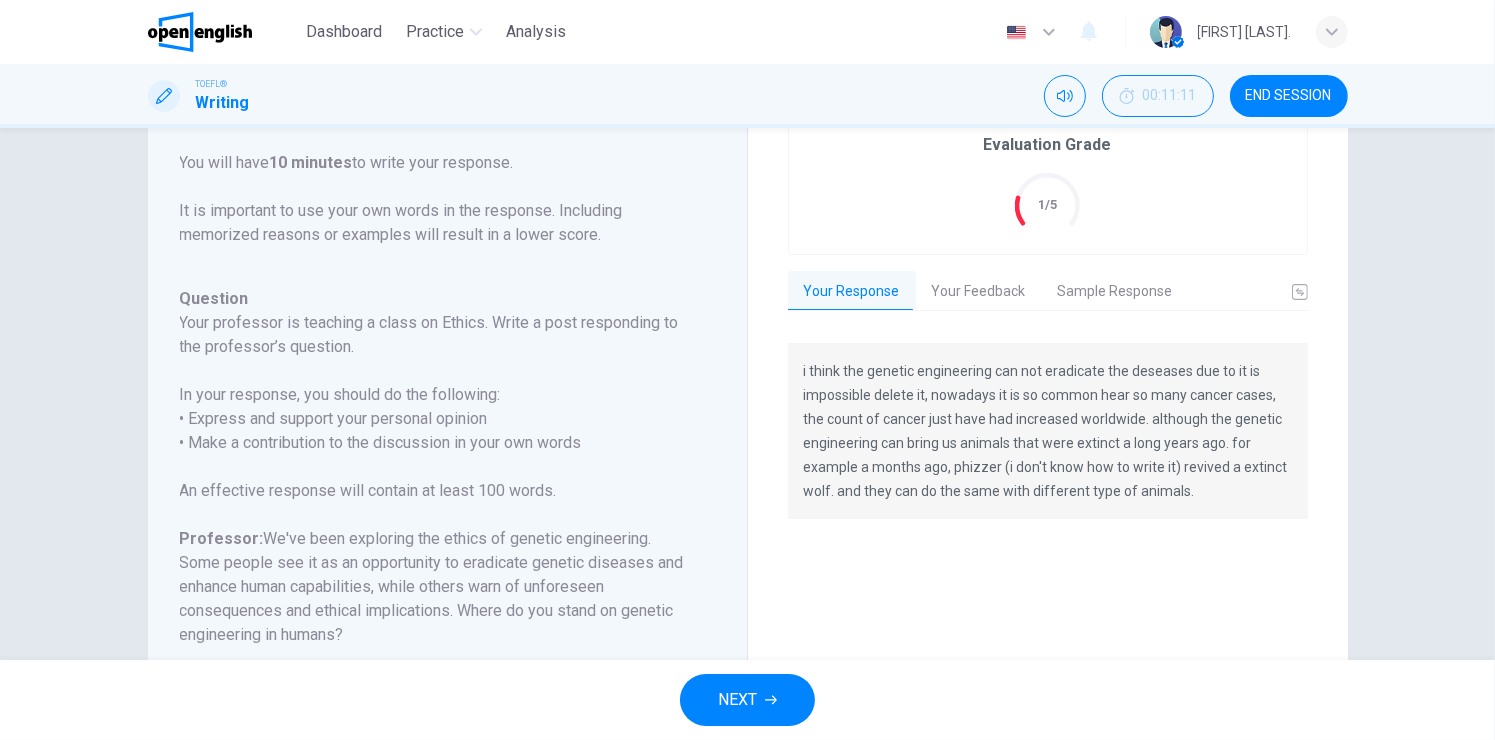click on "END SESSION" at bounding box center [1289, 96] 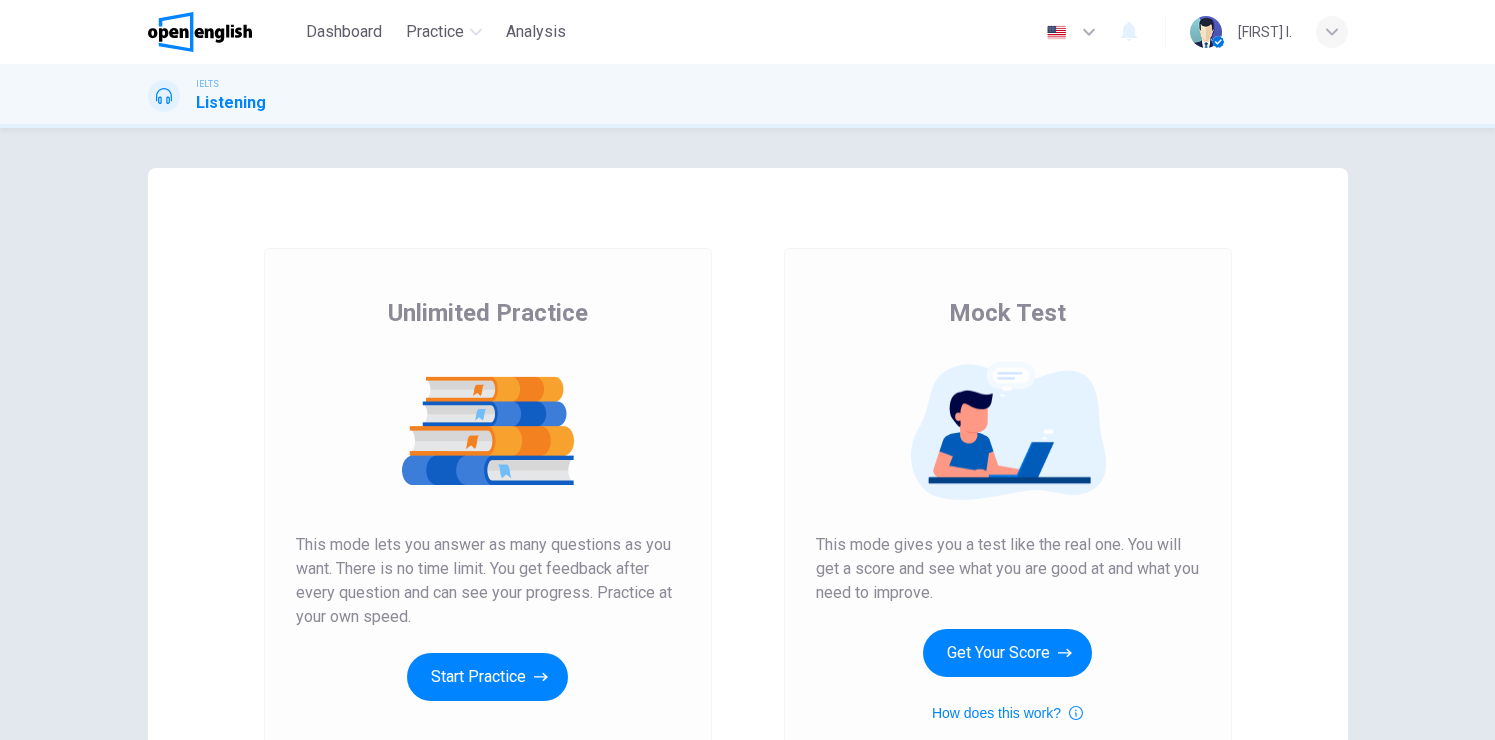 scroll, scrollTop: 0, scrollLeft: 0, axis: both 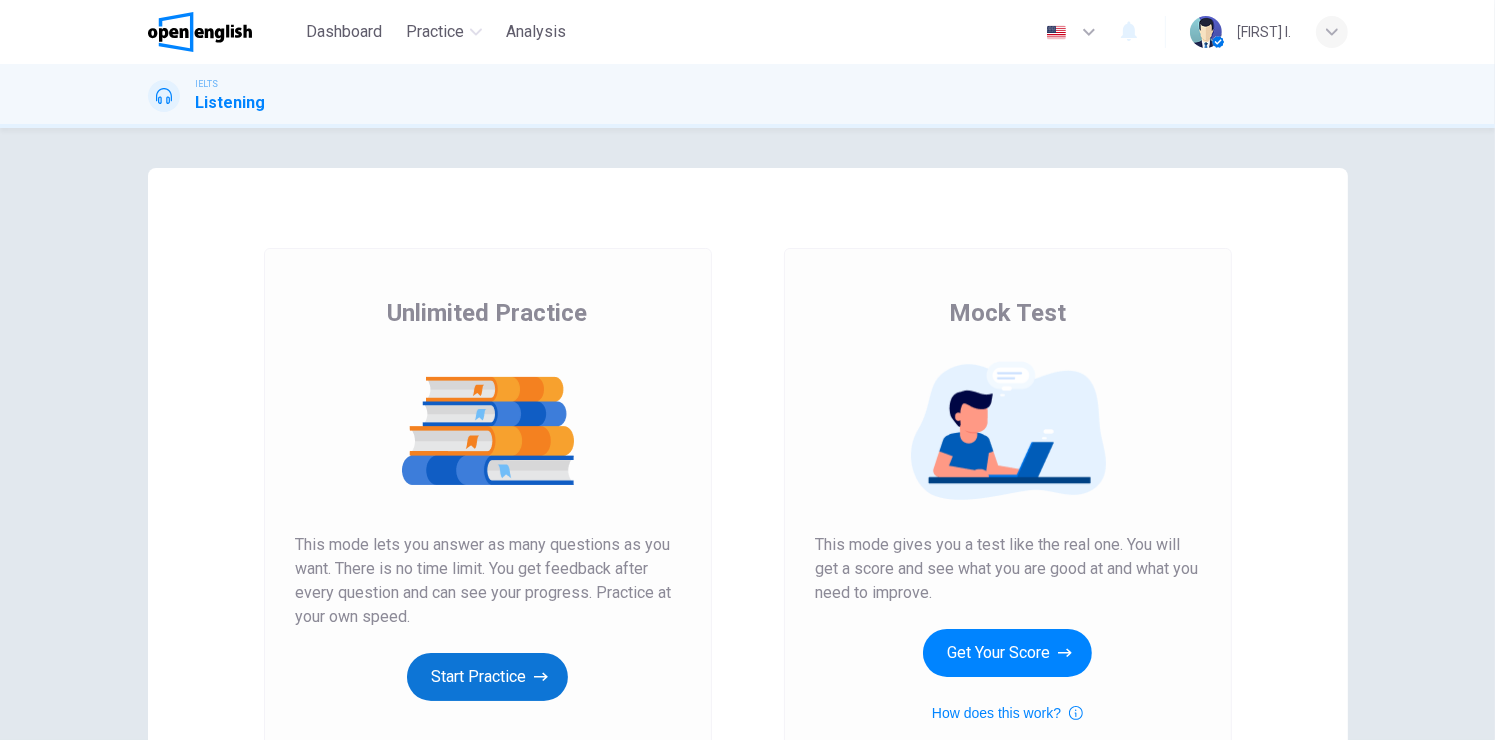click on "Start Practice" at bounding box center [487, 677] 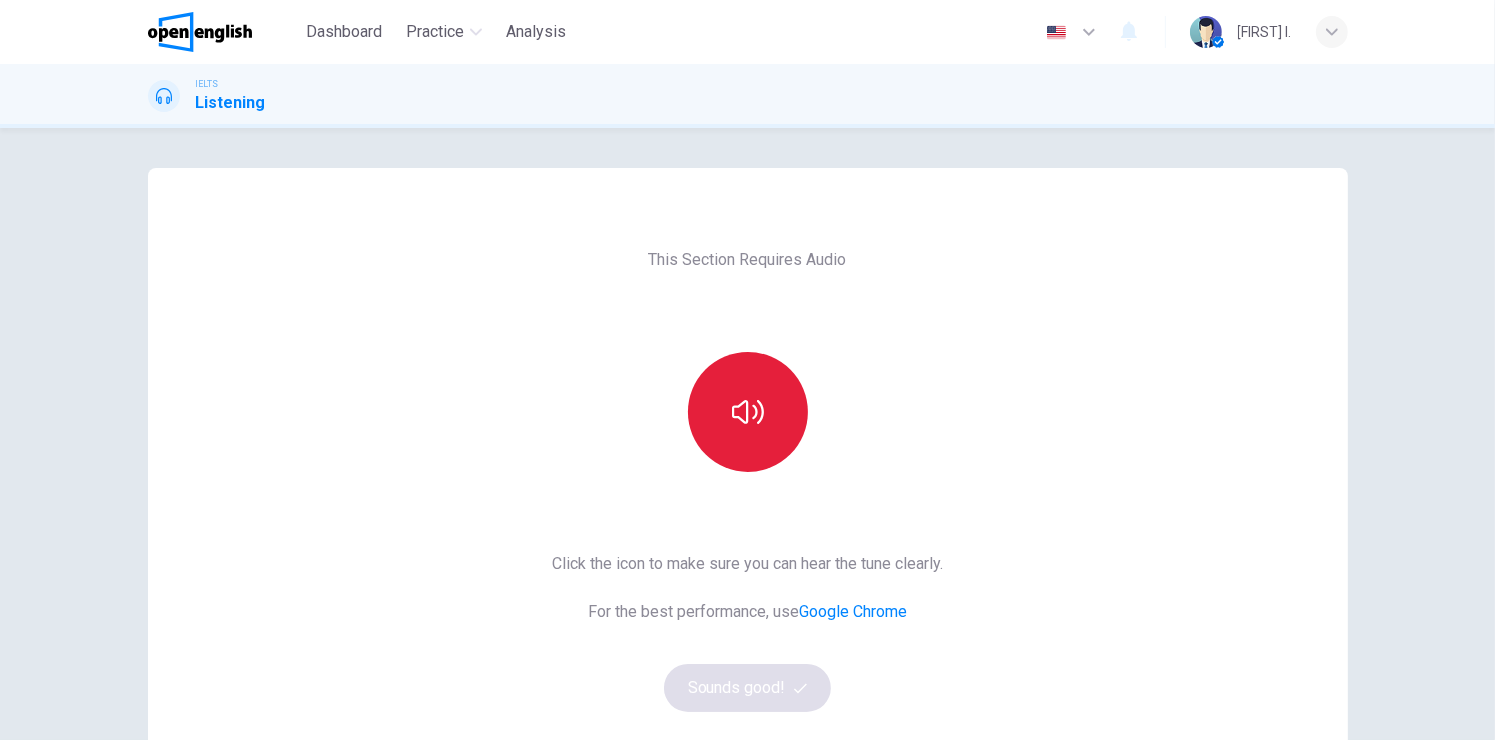 click at bounding box center [748, 412] 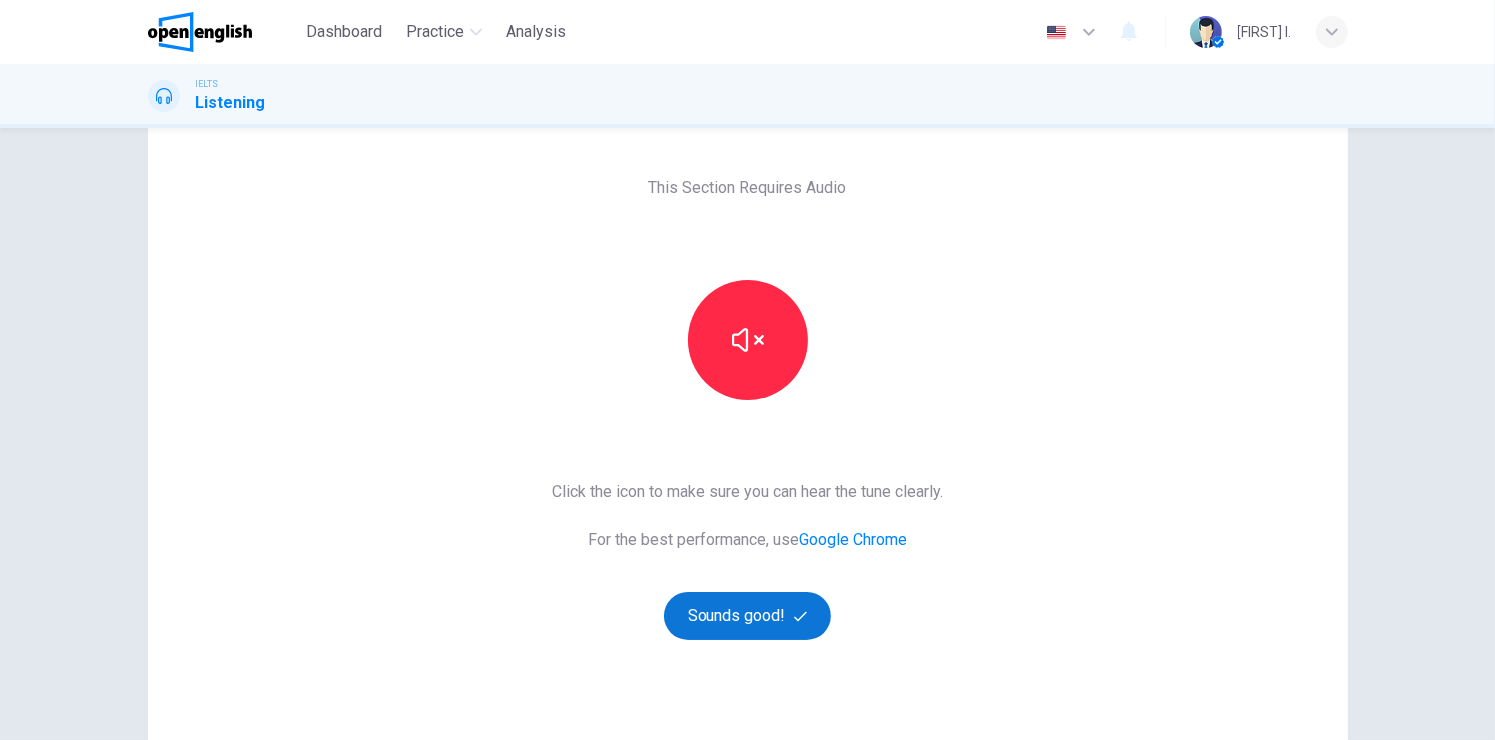 scroll, scrollTop: 200, scrollLeft: 0, axis: vertical 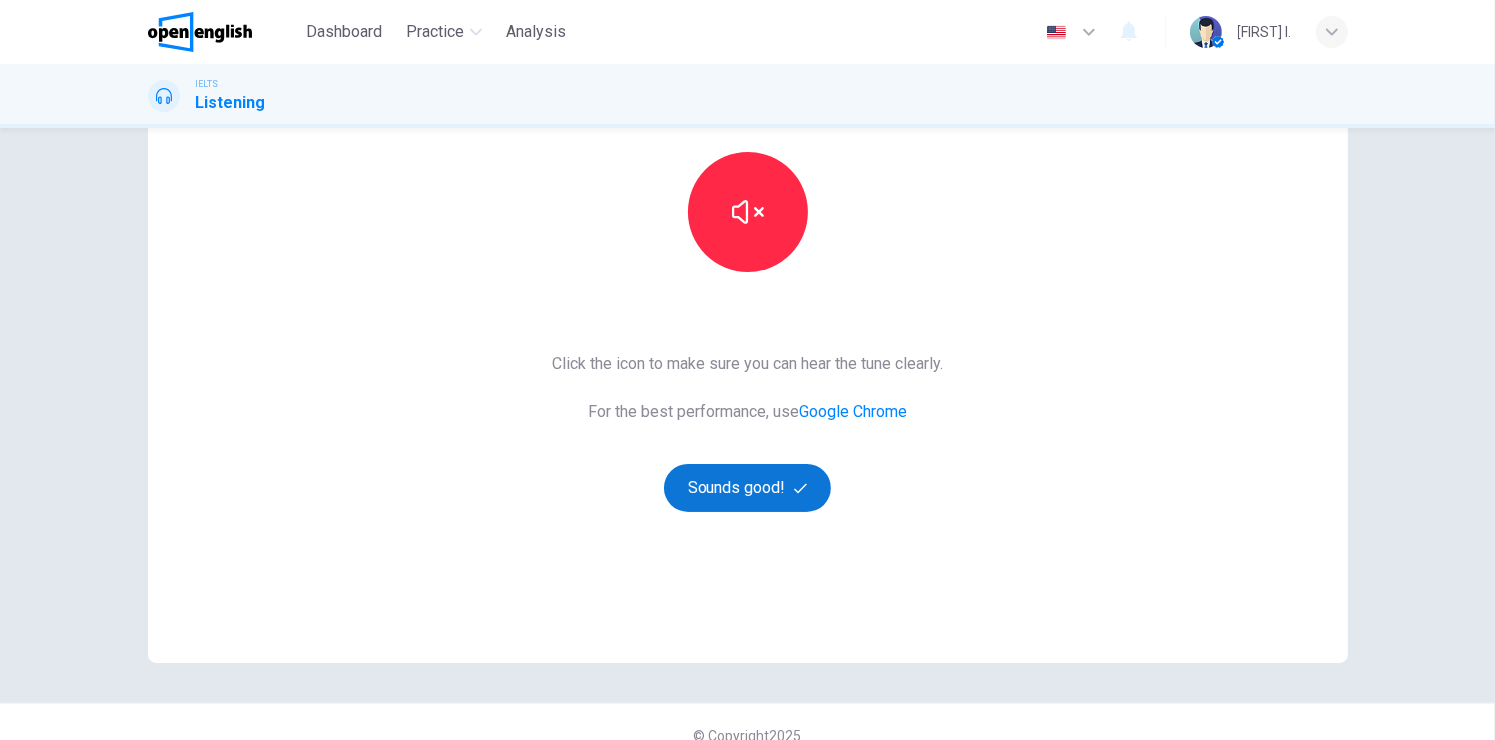 click on "Sounds good!" at bounding box center (748, 488) 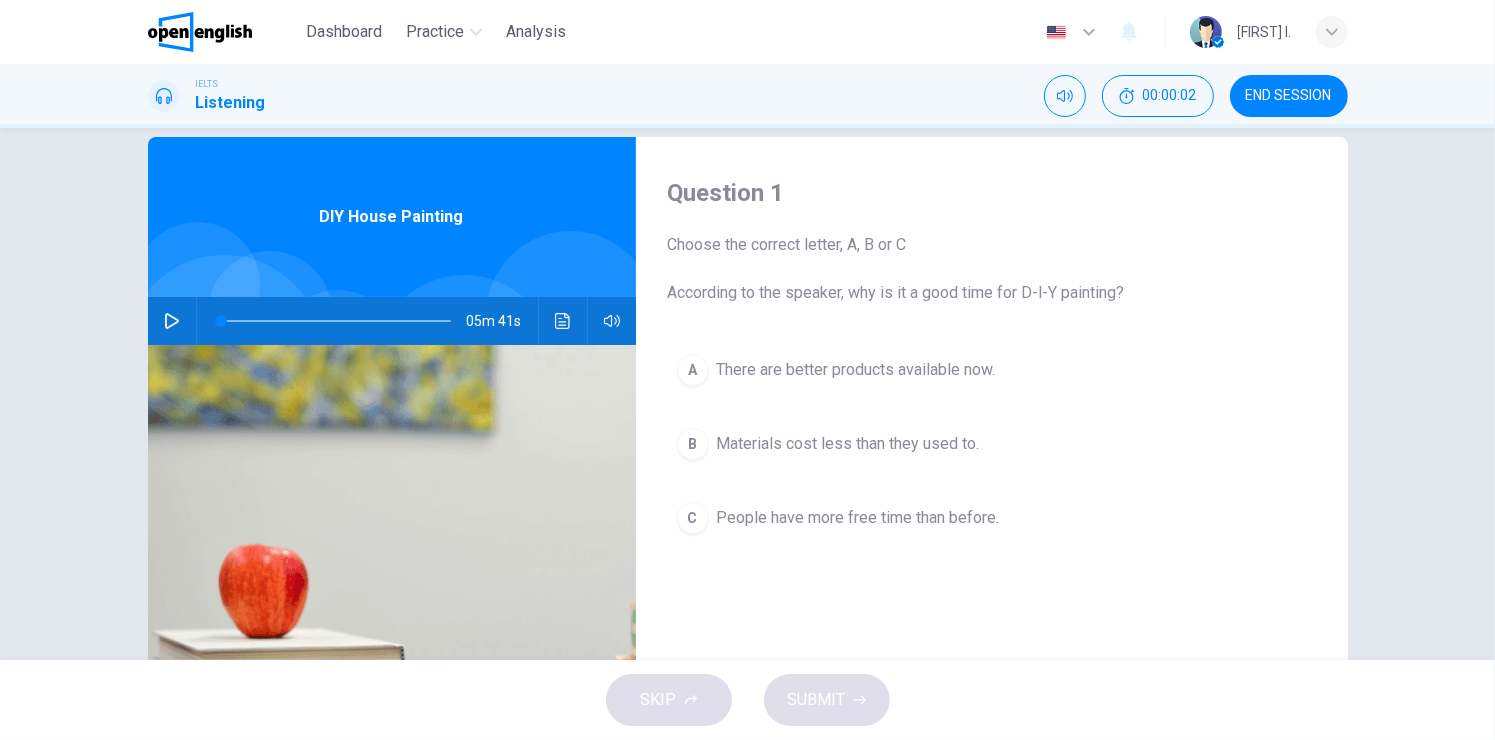scroll, scrollTop: 0, scrollLeft: 0, axis: both 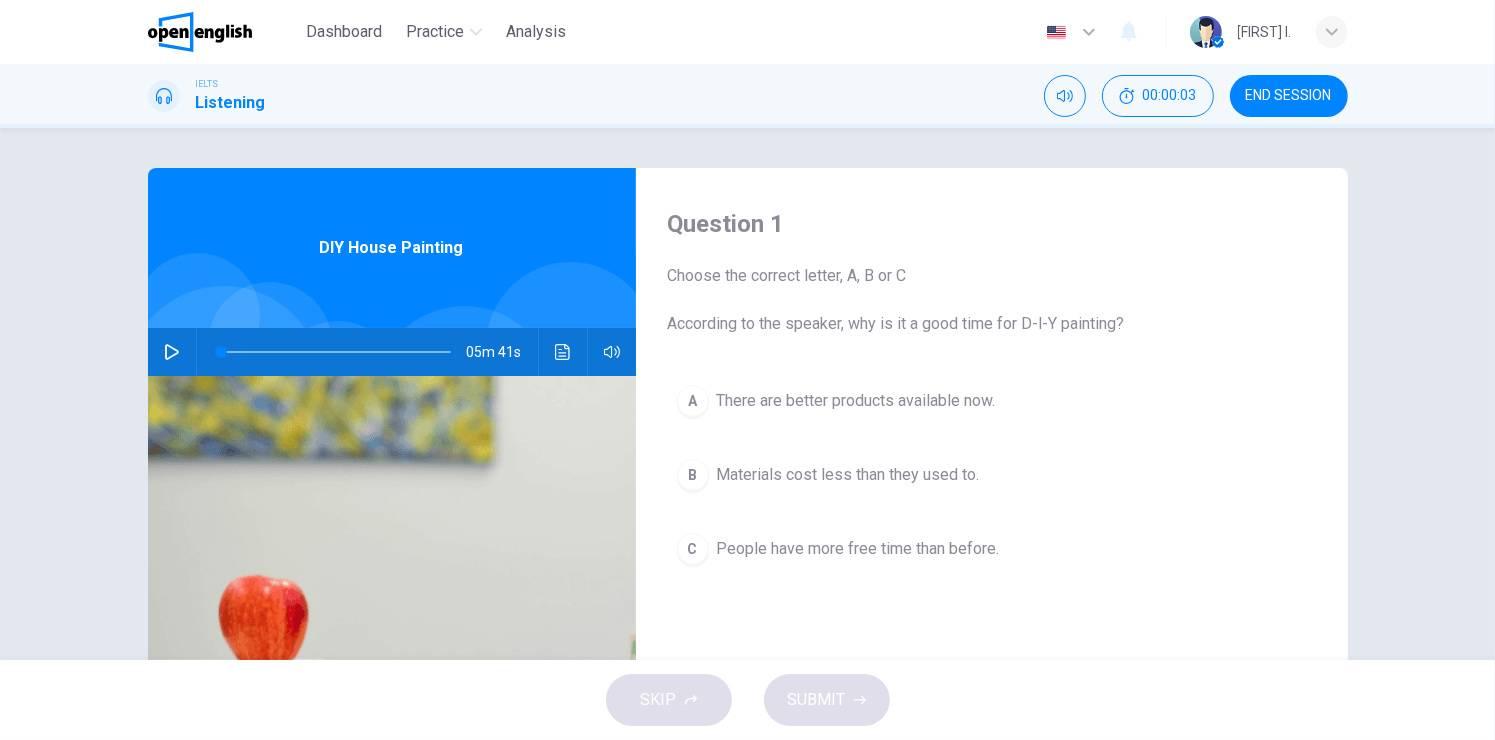 click 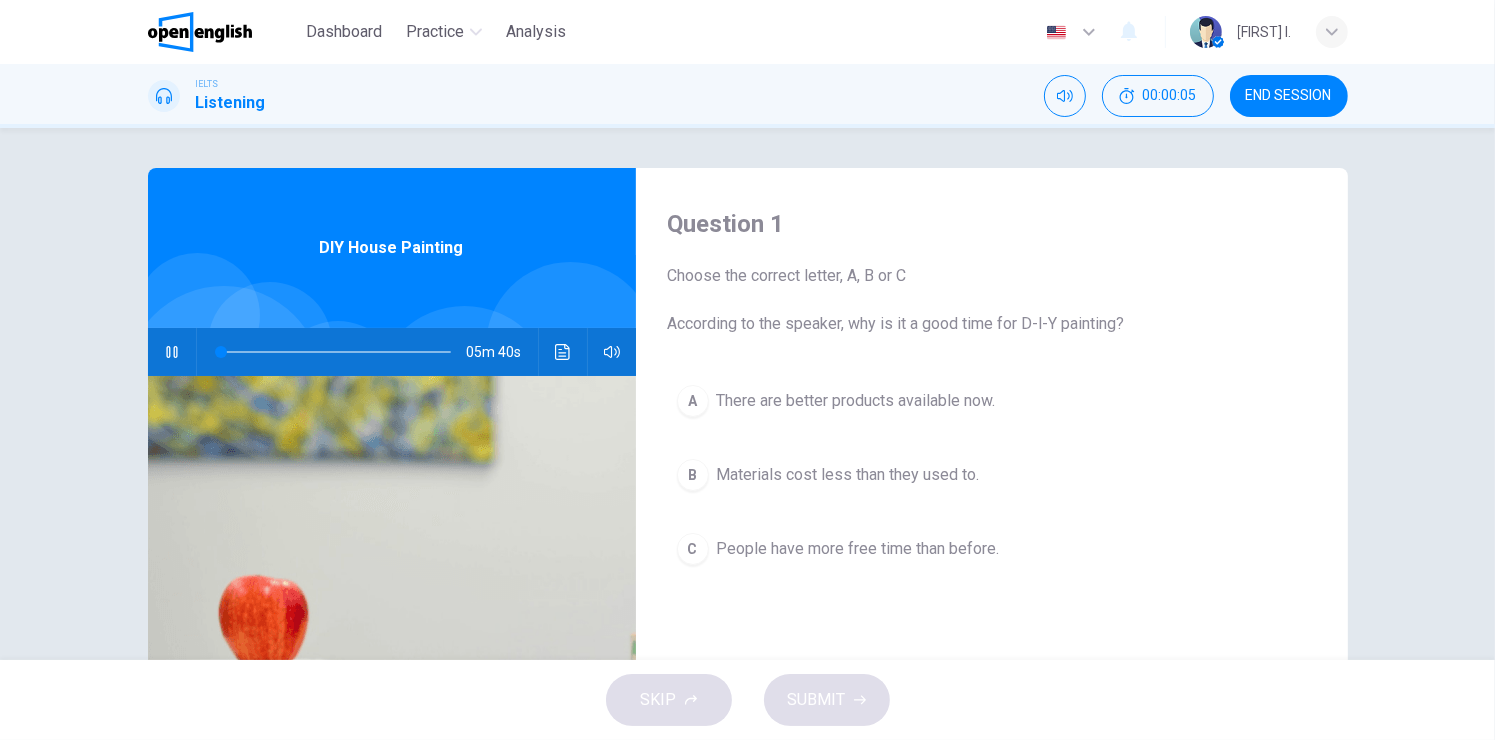 click on "Question 1 Choose the correct letter, A, B or C According to the speaker, why is it a good time for D-l-Y painting? A There are better products available now. B Materials cost less than they used to. C People have more free time than before. DIY House Painting [TIME]" at bounding box center [747, 394] 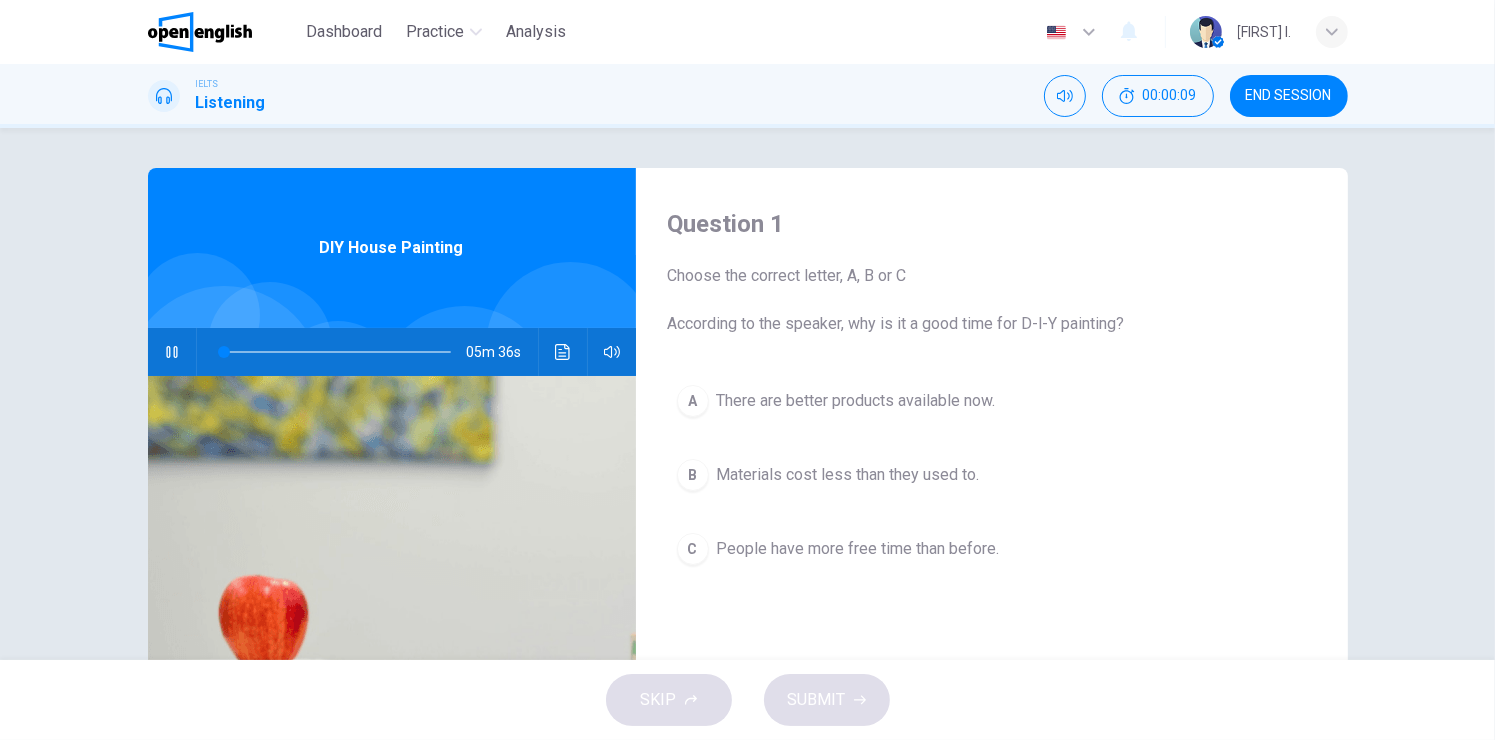 click 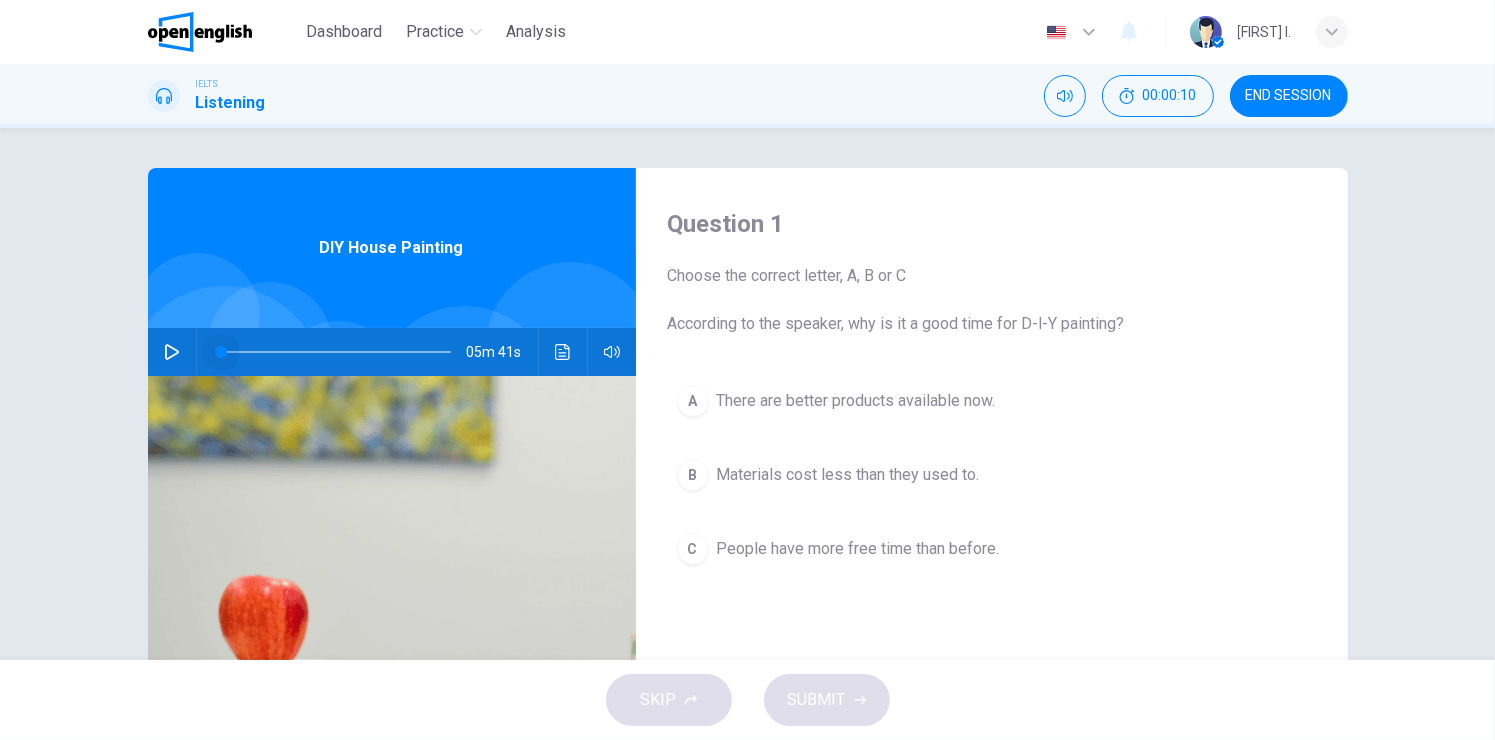 drag, startPoint x: 215, startPoint y: 354, endPoint x: 157, endPoint y: 360, distance: 58.30952 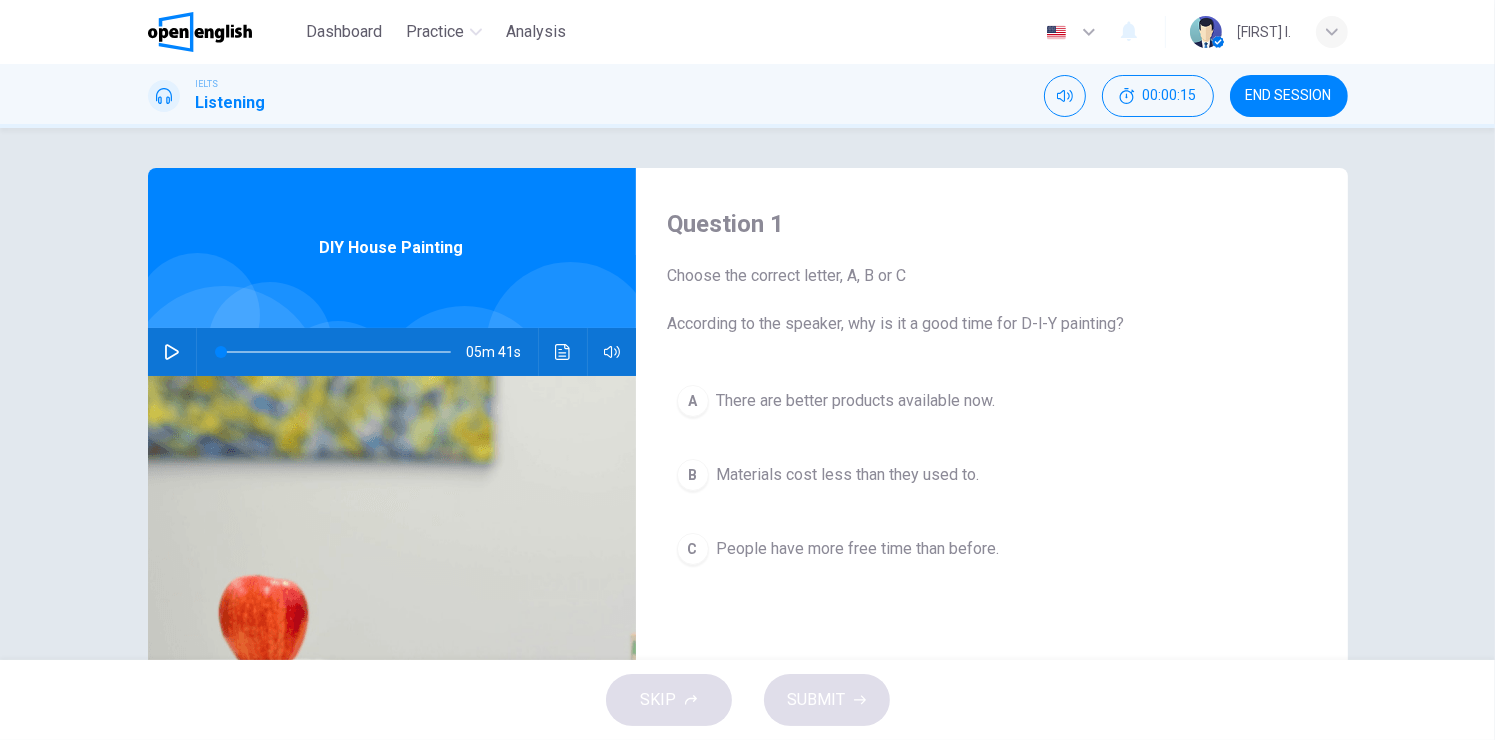 click 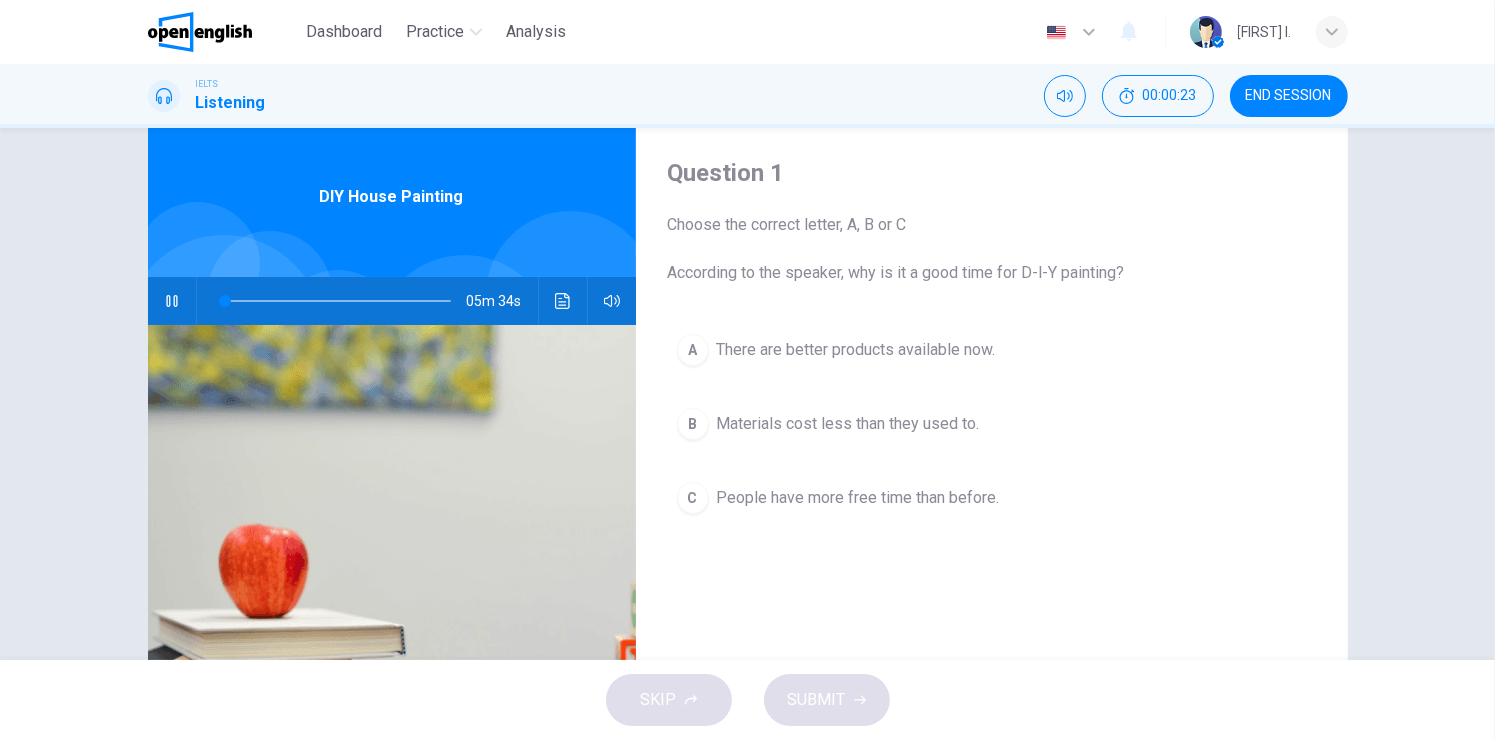 scroll, scrollTop: 100, scrollLeft: 0, axis: vertical 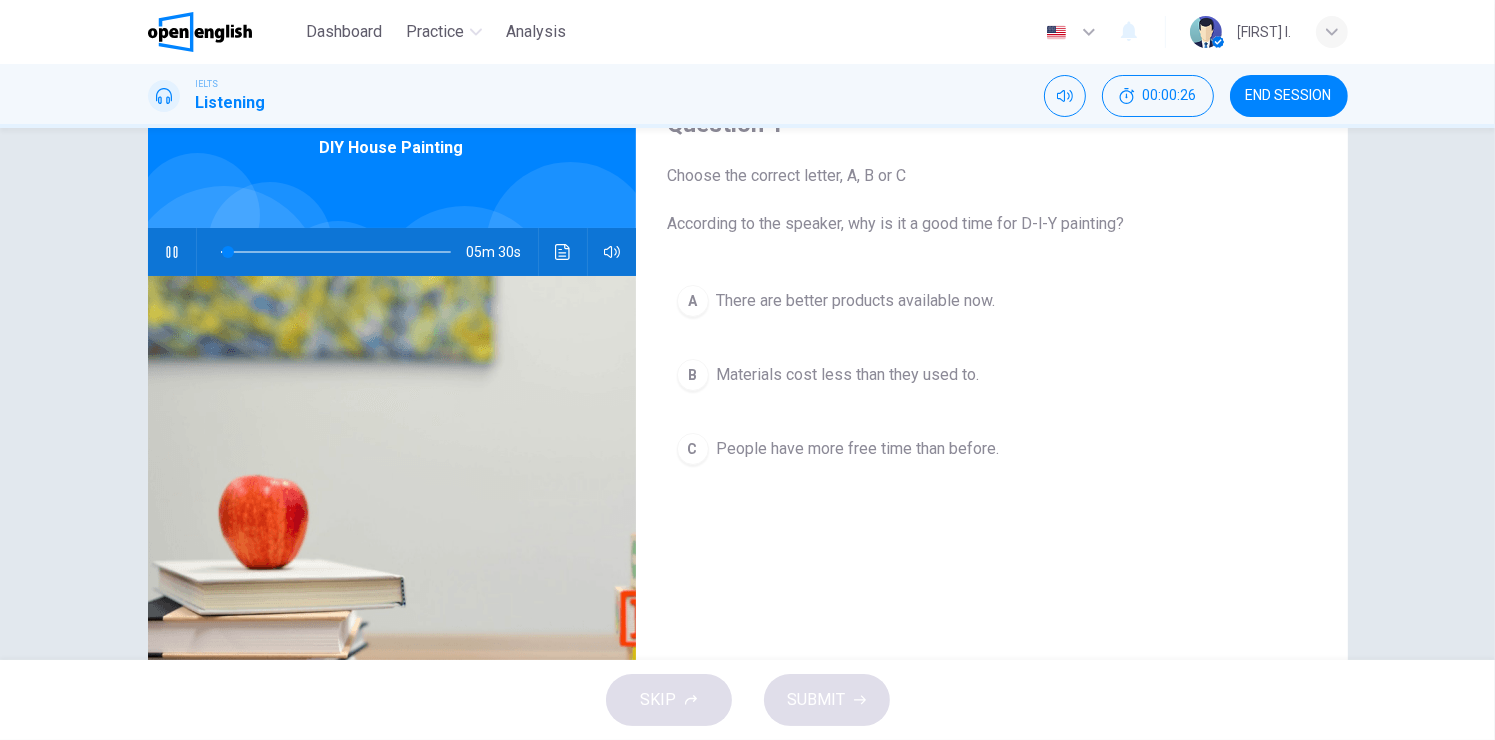 click 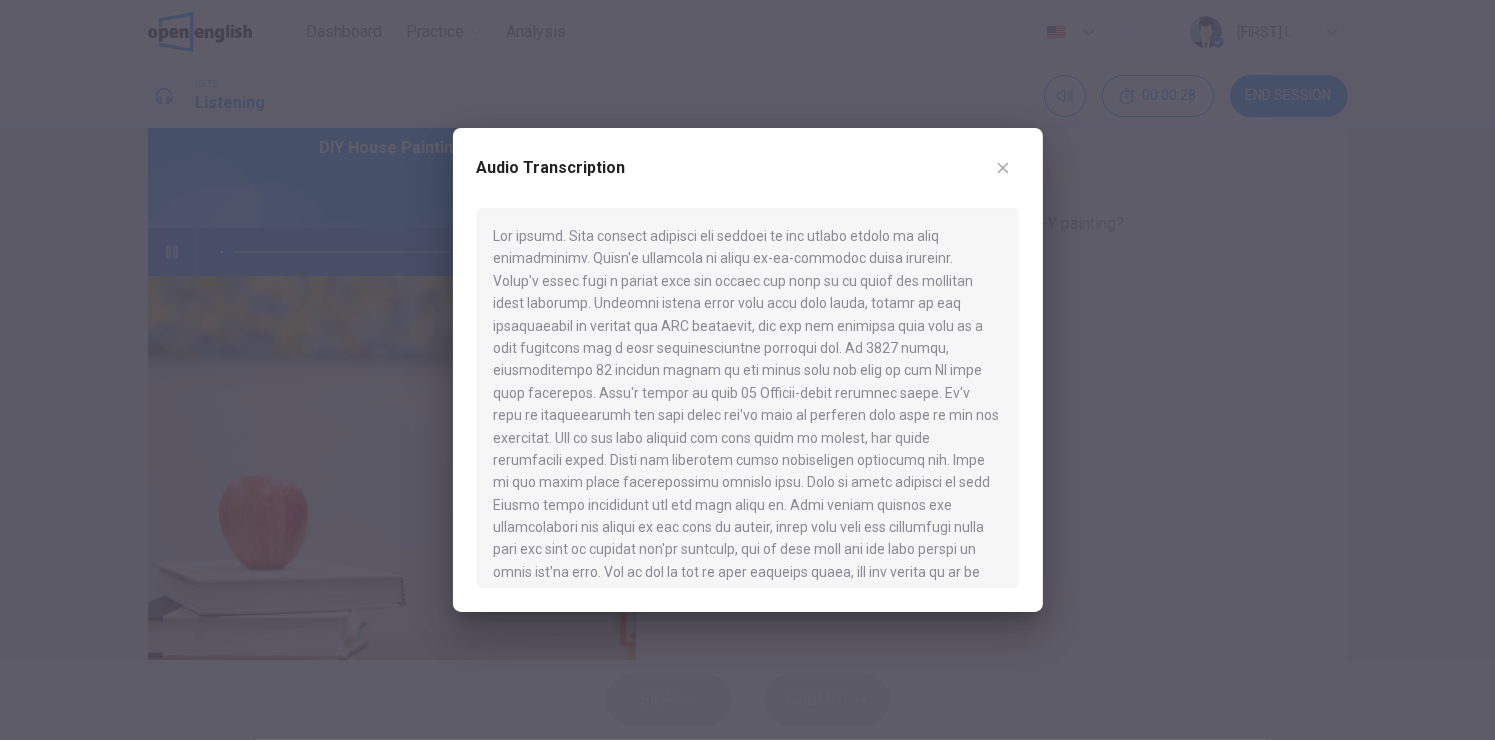 click at bounding box center [1003, 168] 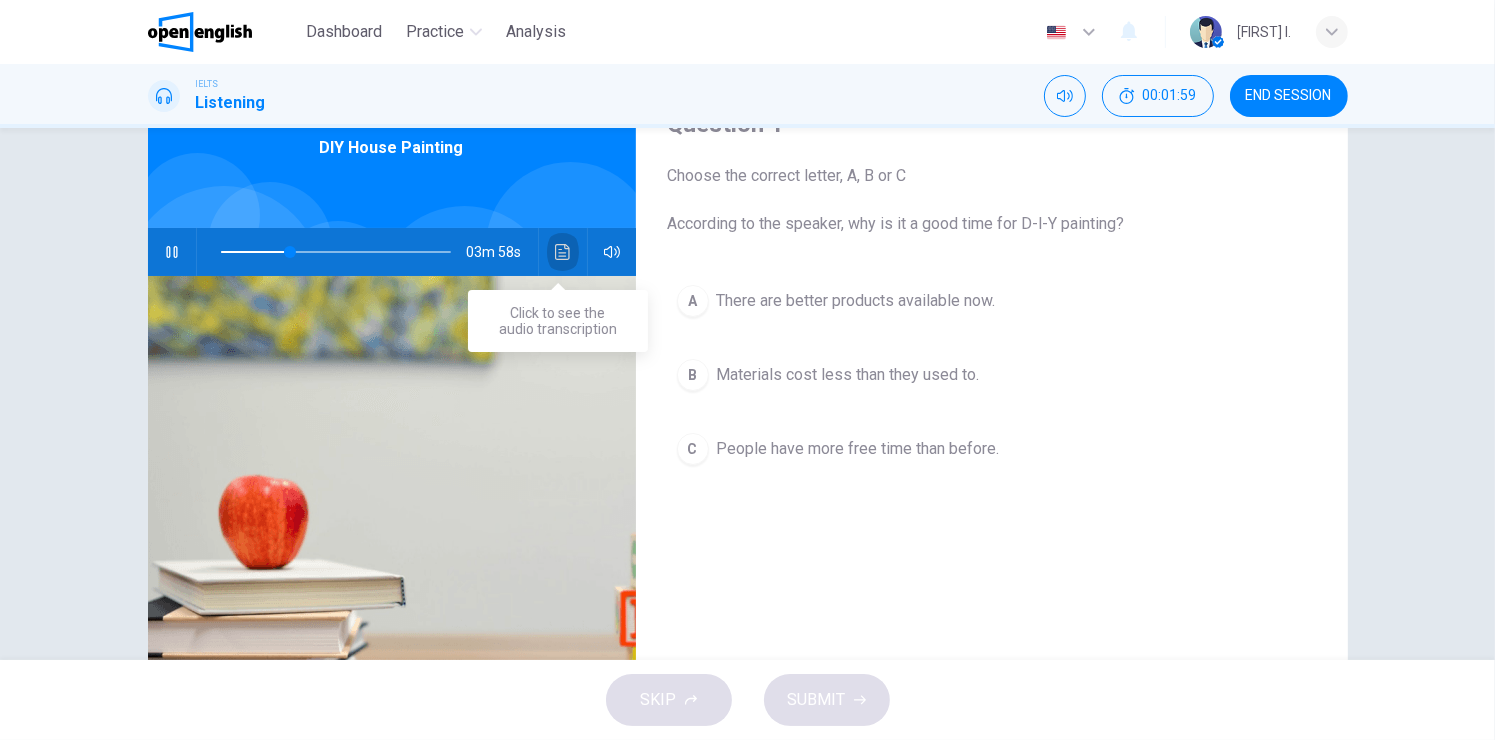 click 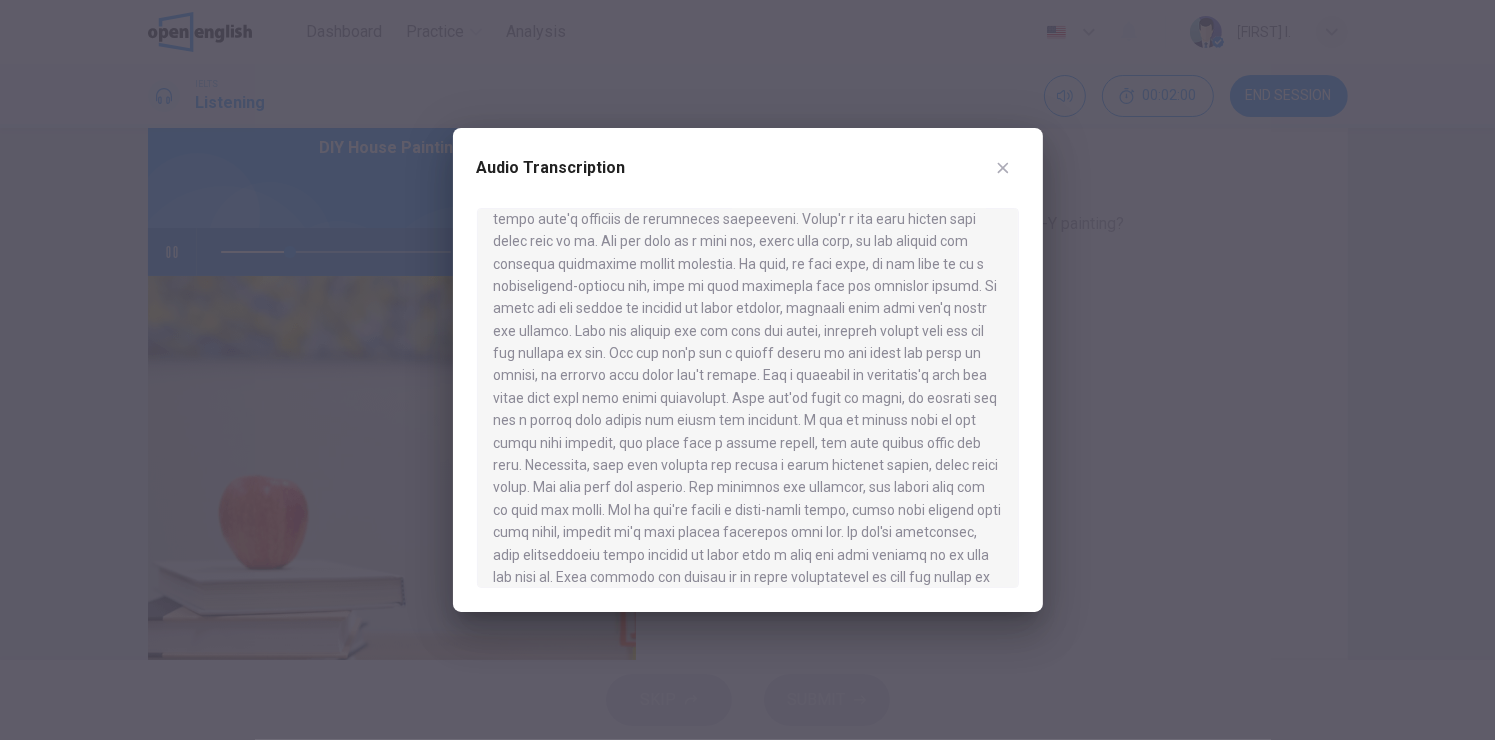 scroll, scrollTop: 700, scrollLeft: 0, axis: vertical 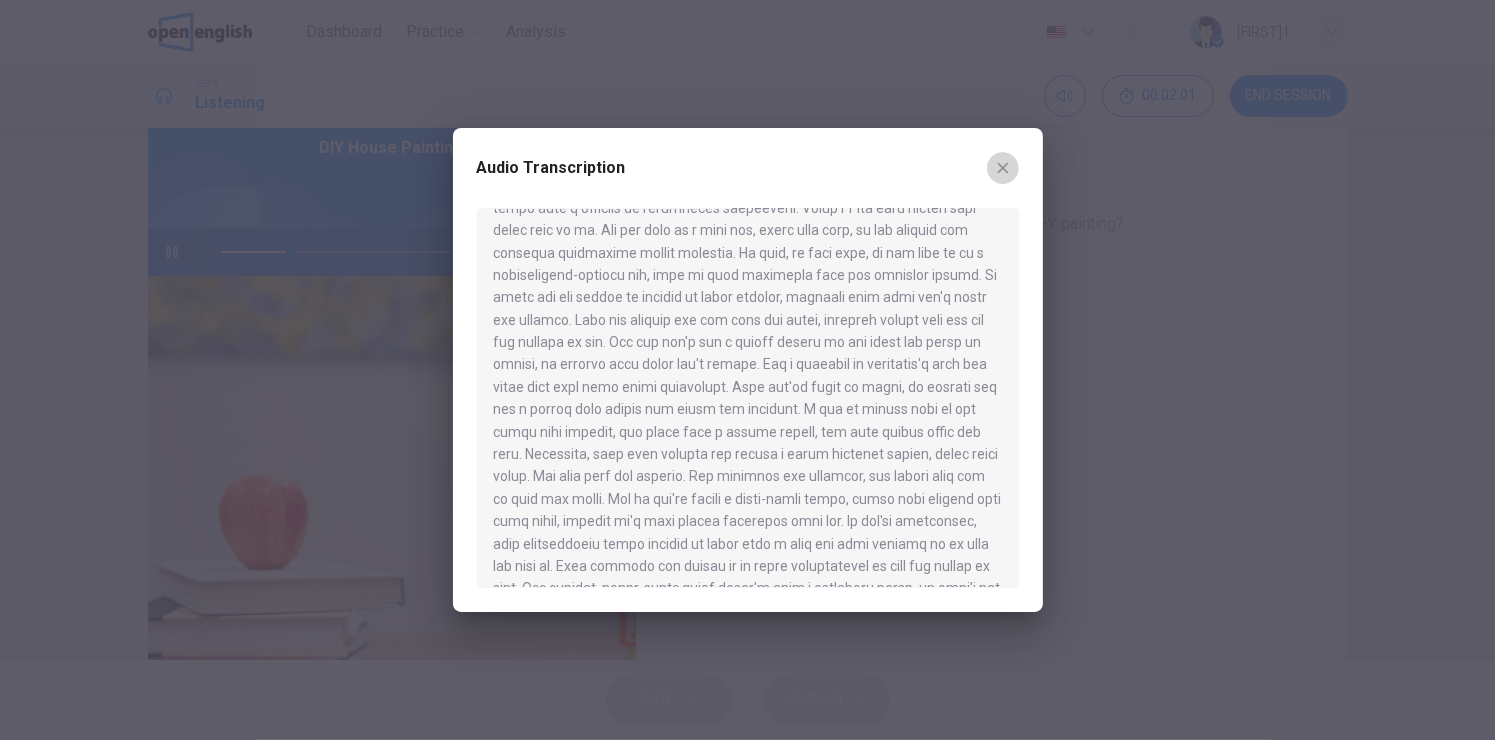 click at bounding box center [1003, 168] 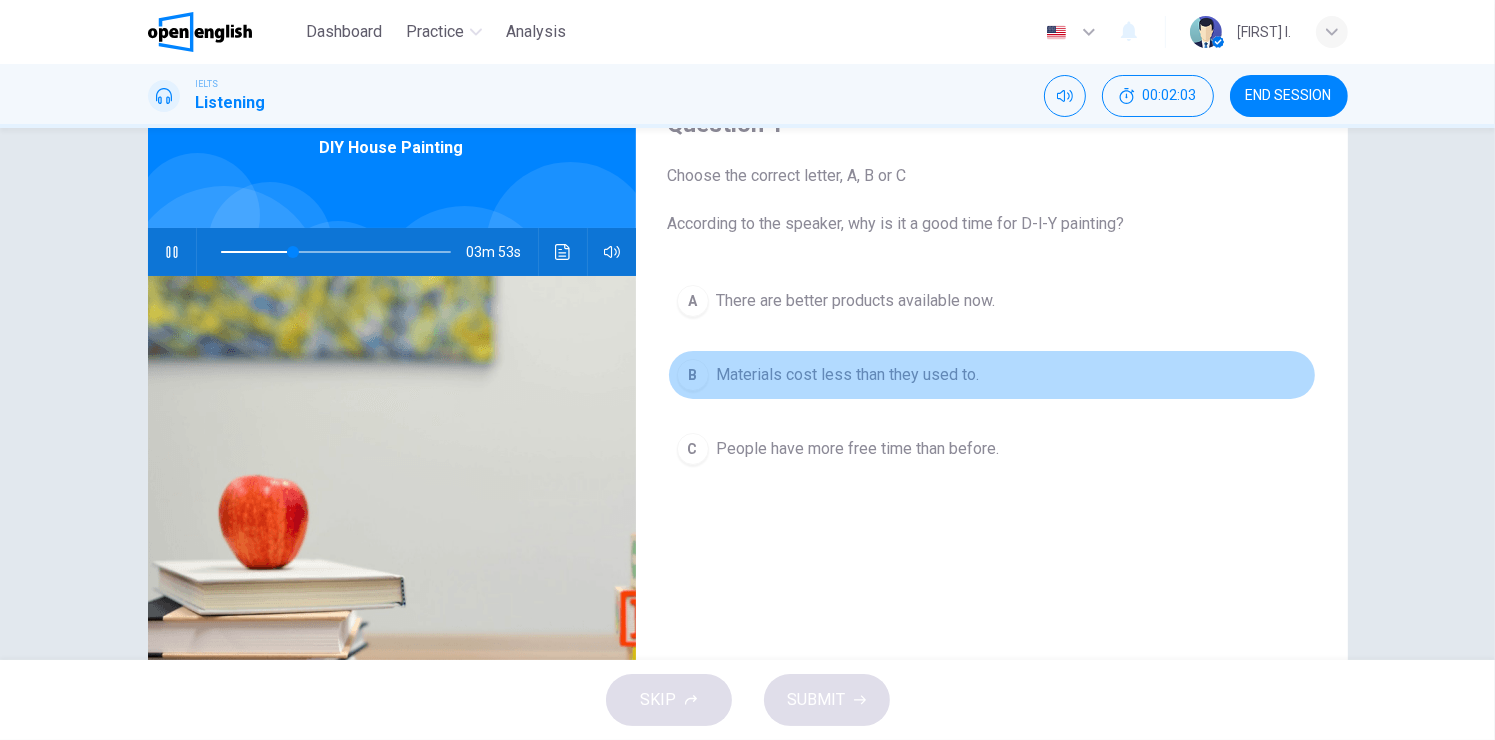 click on "B" at bounding box center [693, 375] 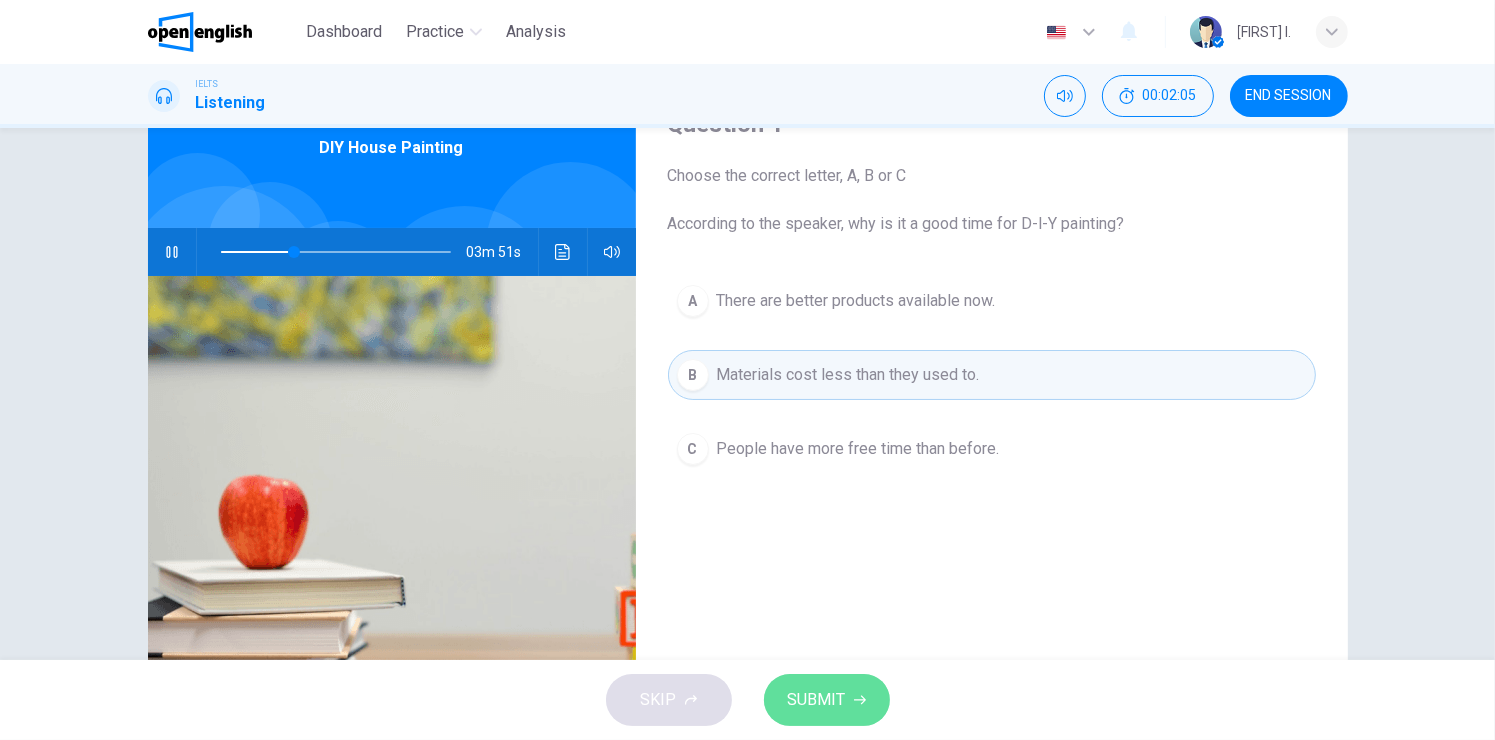 click on "SUBMIT" at bounding box center [817, 700] 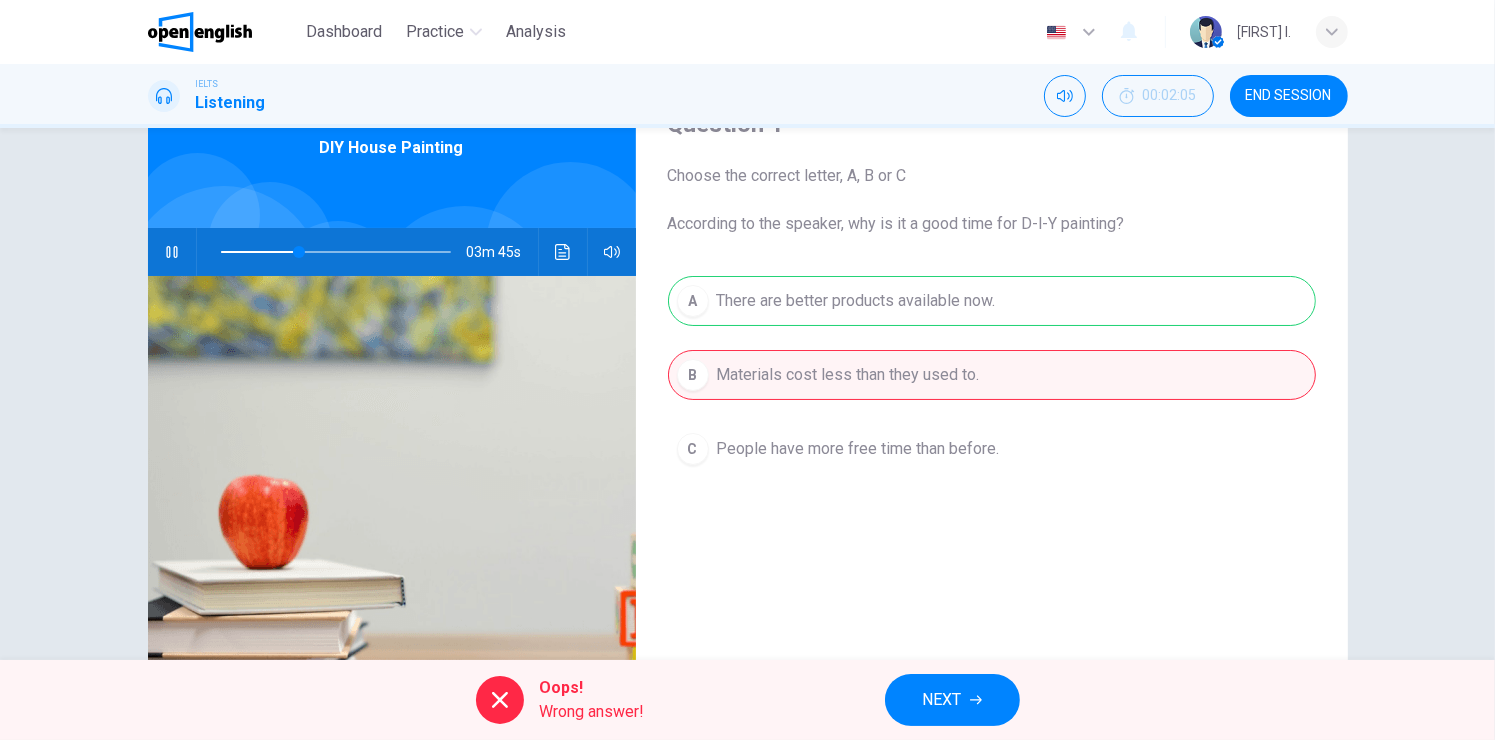 click on "A There are better products available now. B Materials cost less than they used to. C People have more free time than before." at bounding box center [992, 395] 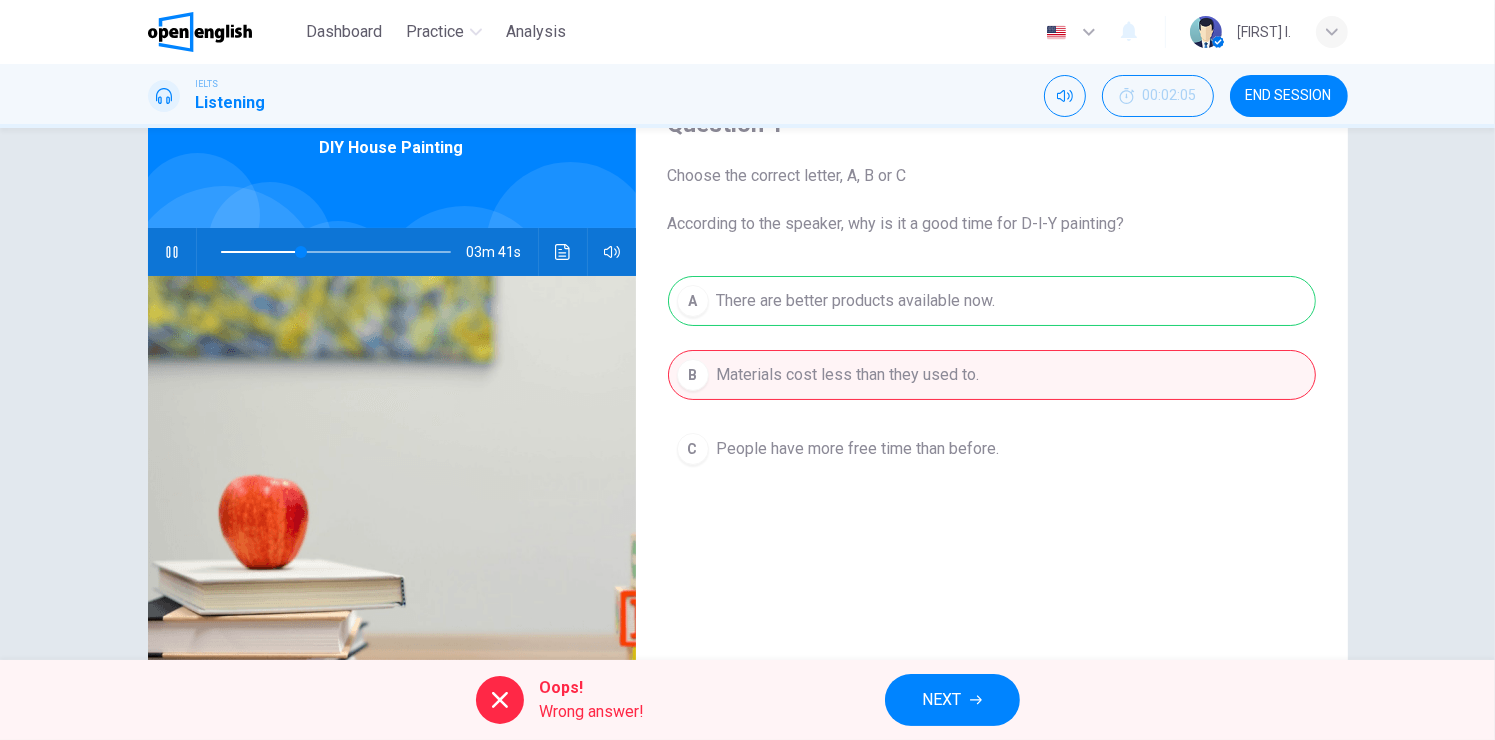 type on "**" 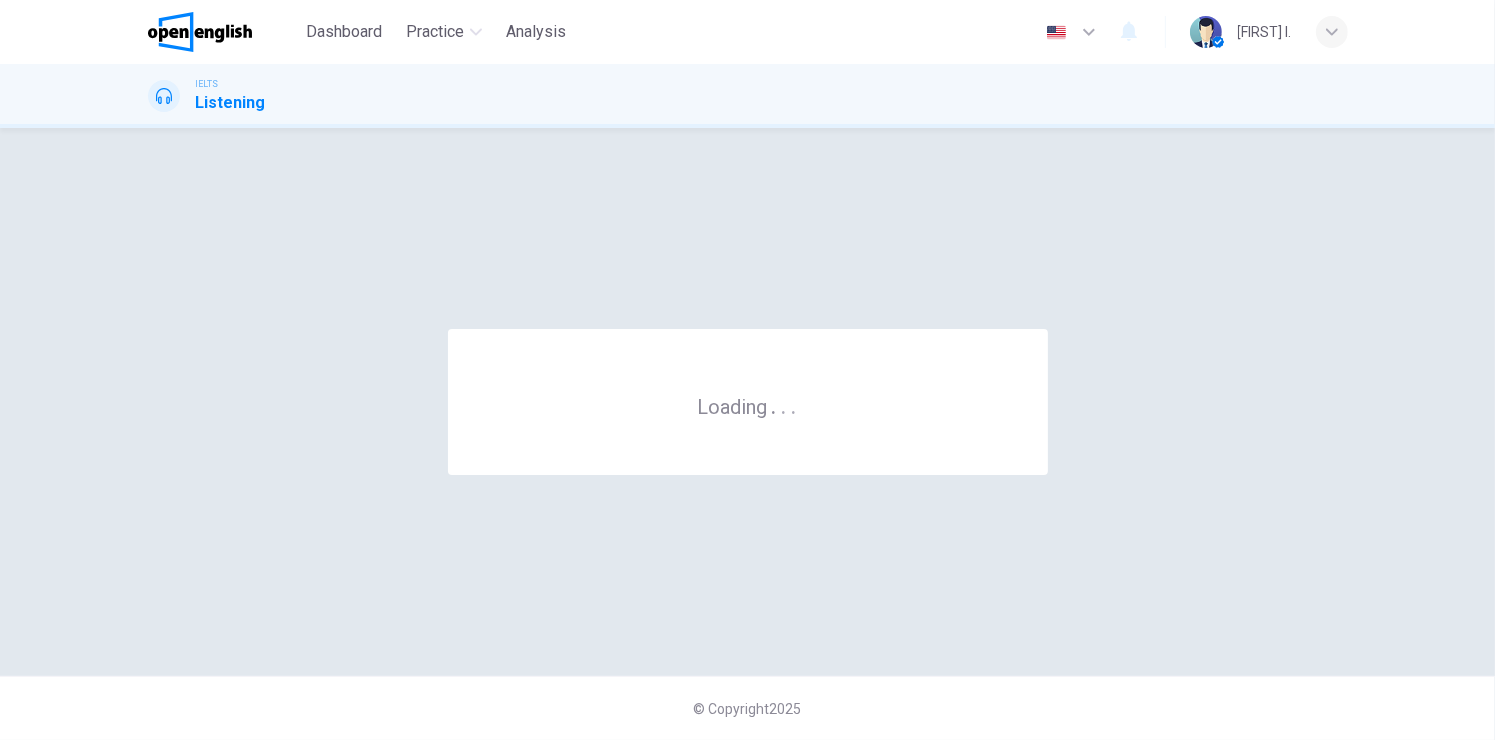 scroll, scrollTop: 0, scrollLeft: 0, axis: both 